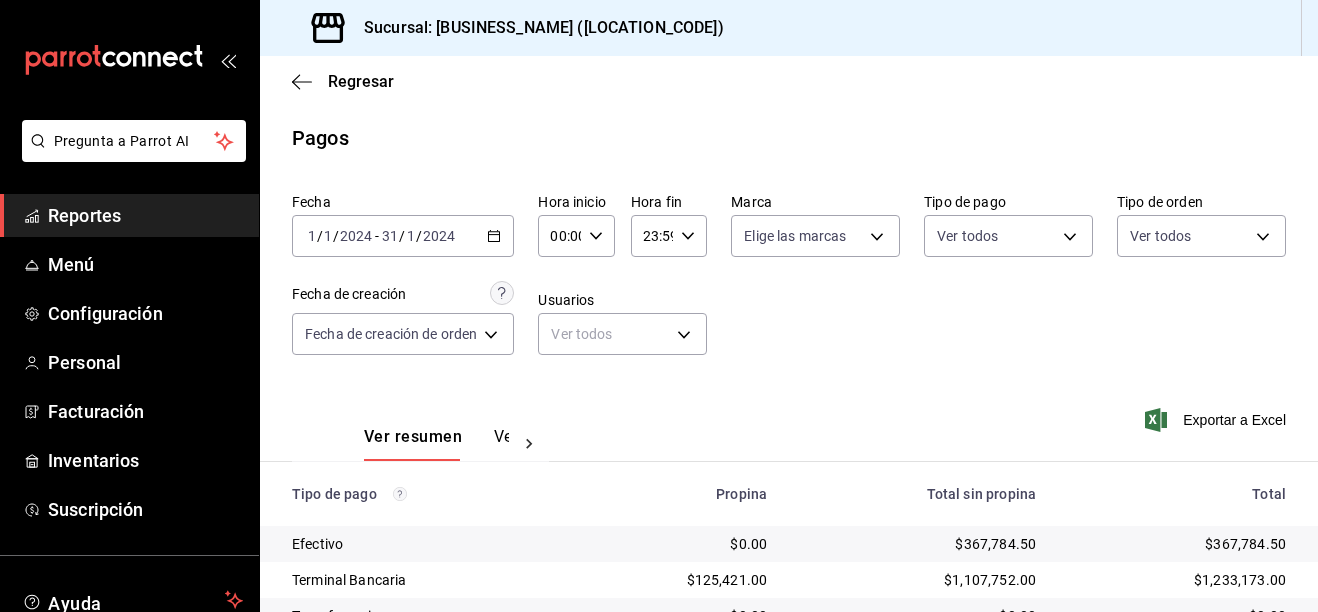 scroll, scrollTop: 0, scrollLeft: 0, axis: both 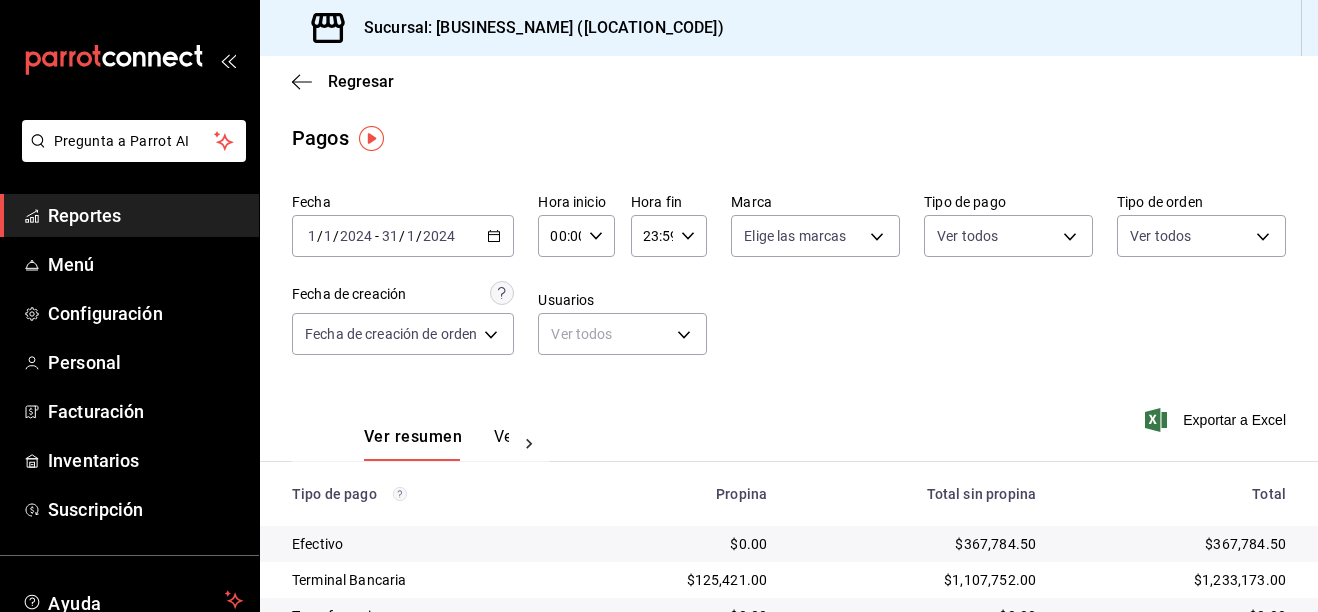 click 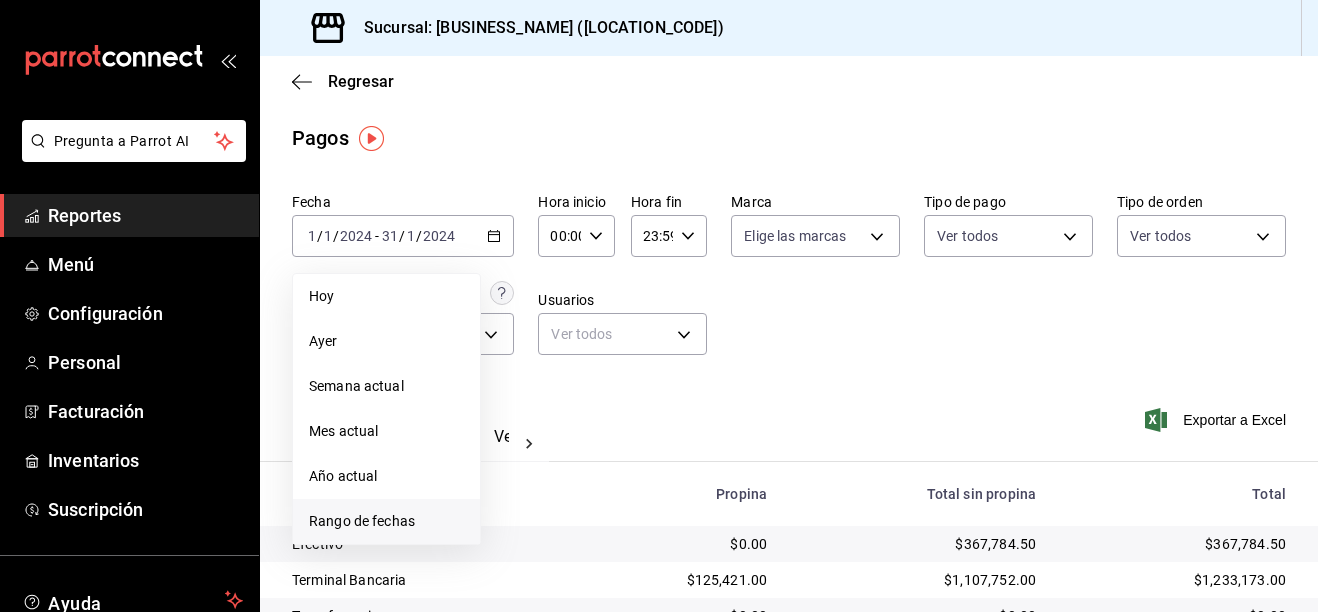click on "Rango de fechas" at bounding box center (386, 521) 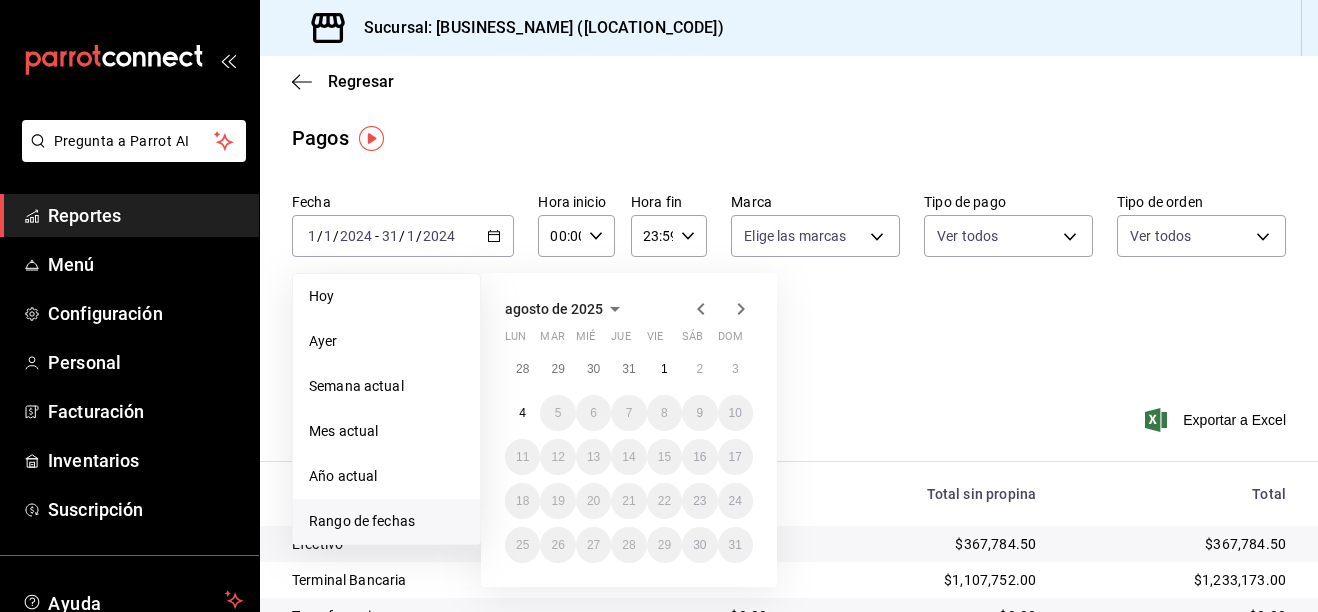 click 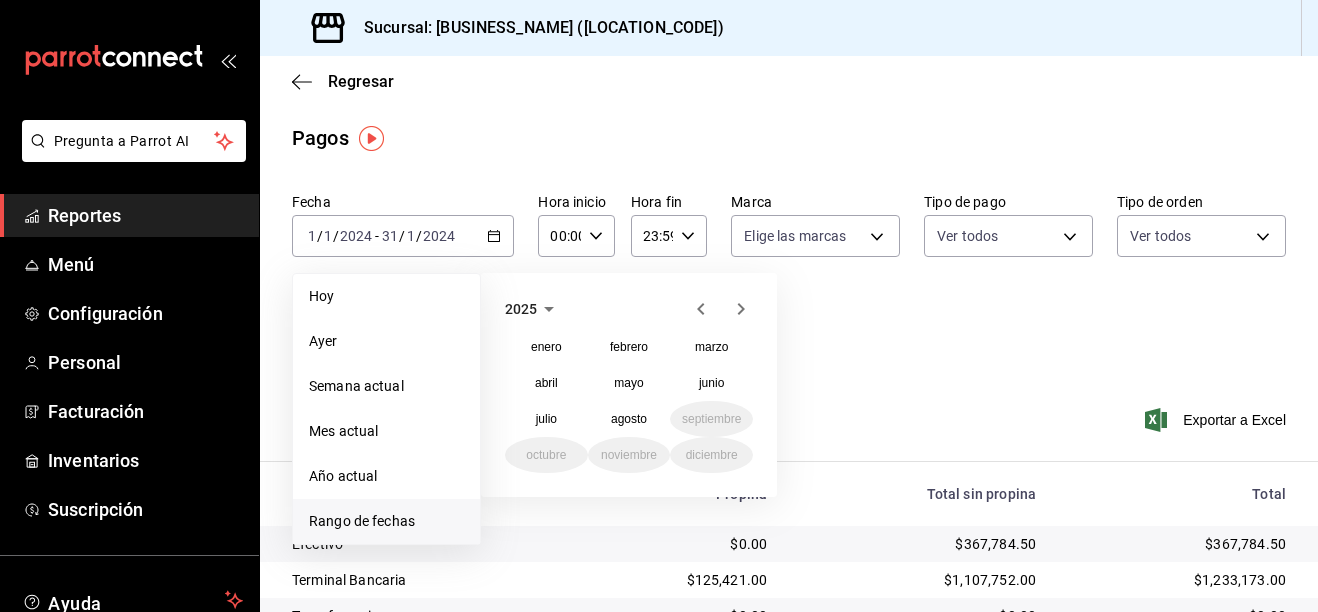 click 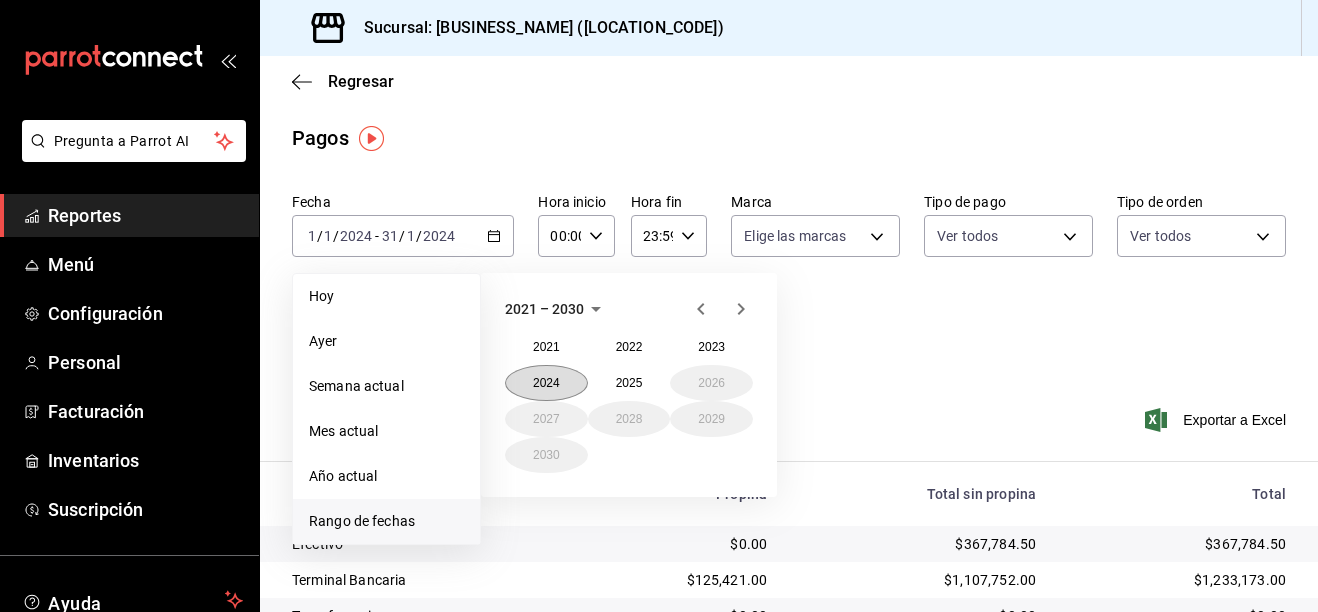 click on "2024" at bounding box center (546, 383) 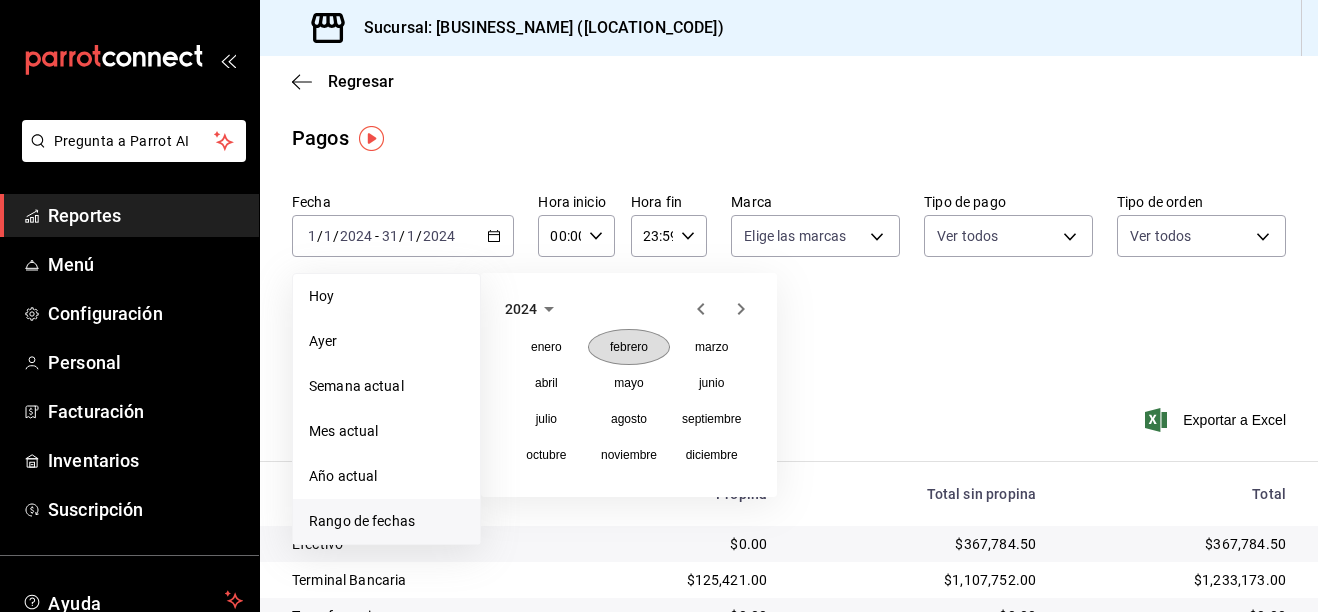 click on "febrero" at bounding box center (629, 347) 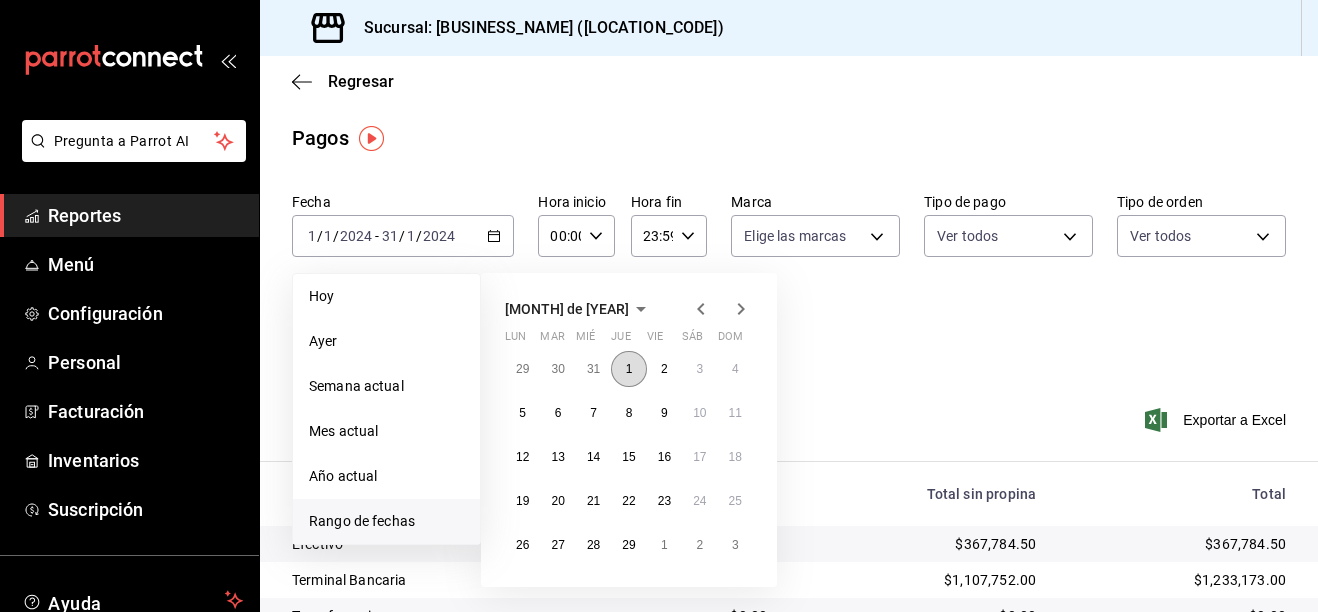 click on "1" at bounding box center (628, 369) 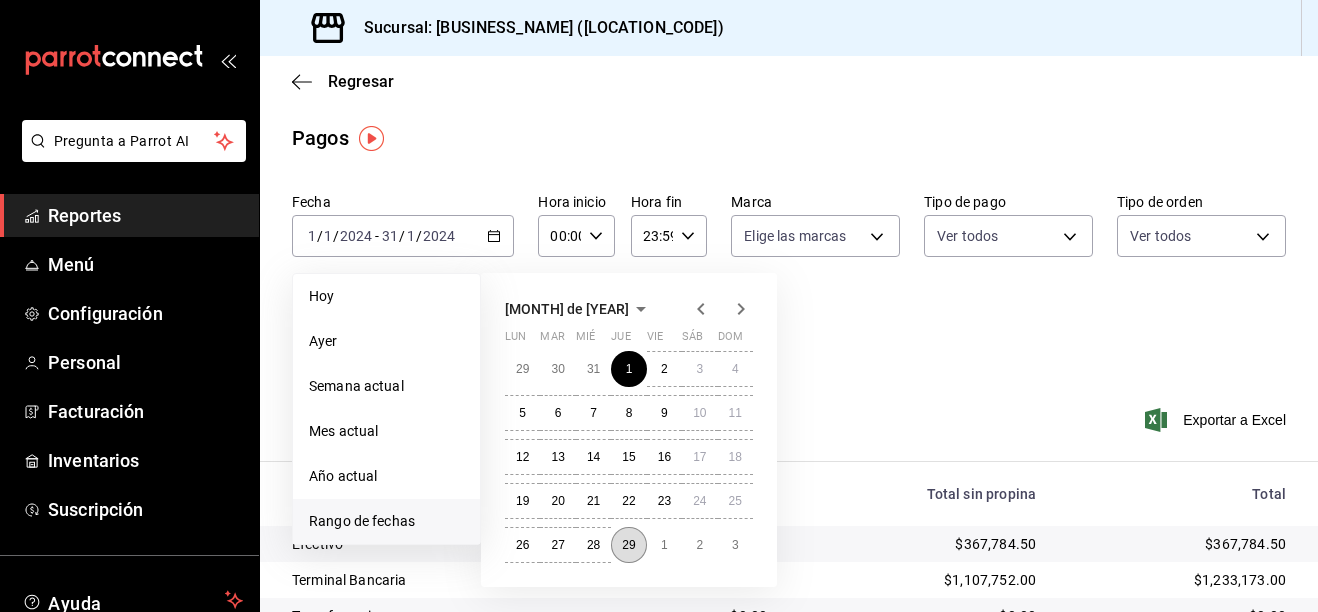 click on "29" at bounding box center [628, 545] 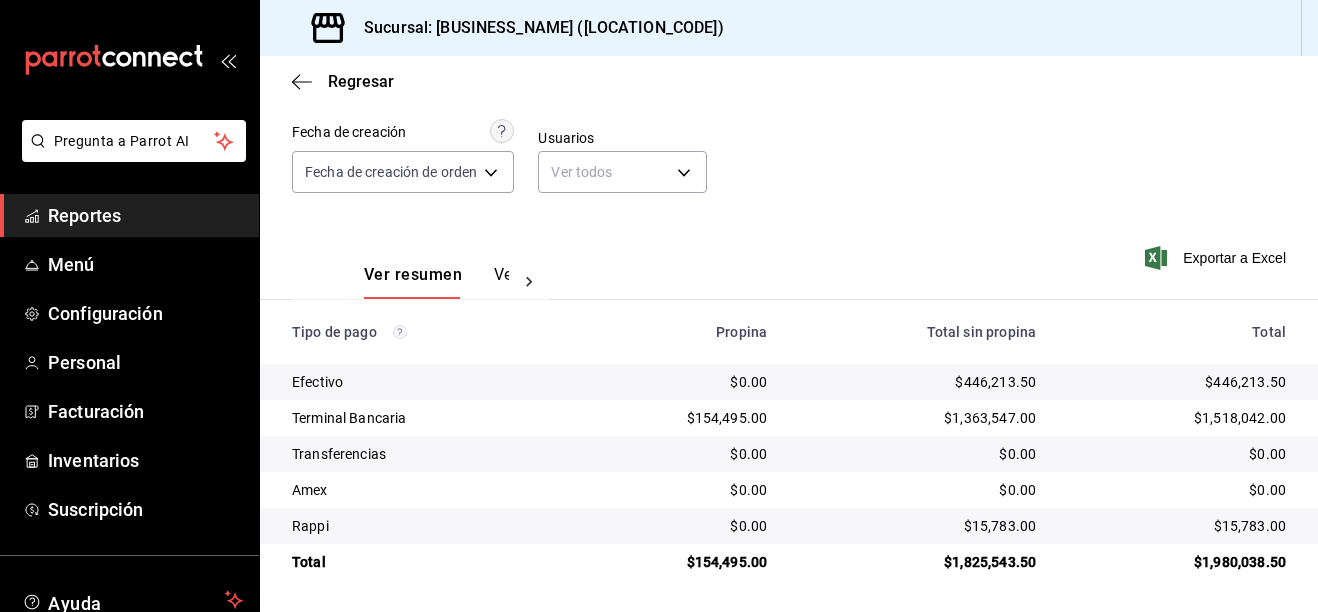 scroll, scrollTop: 163, scrollLeft: 0, axis: vertical 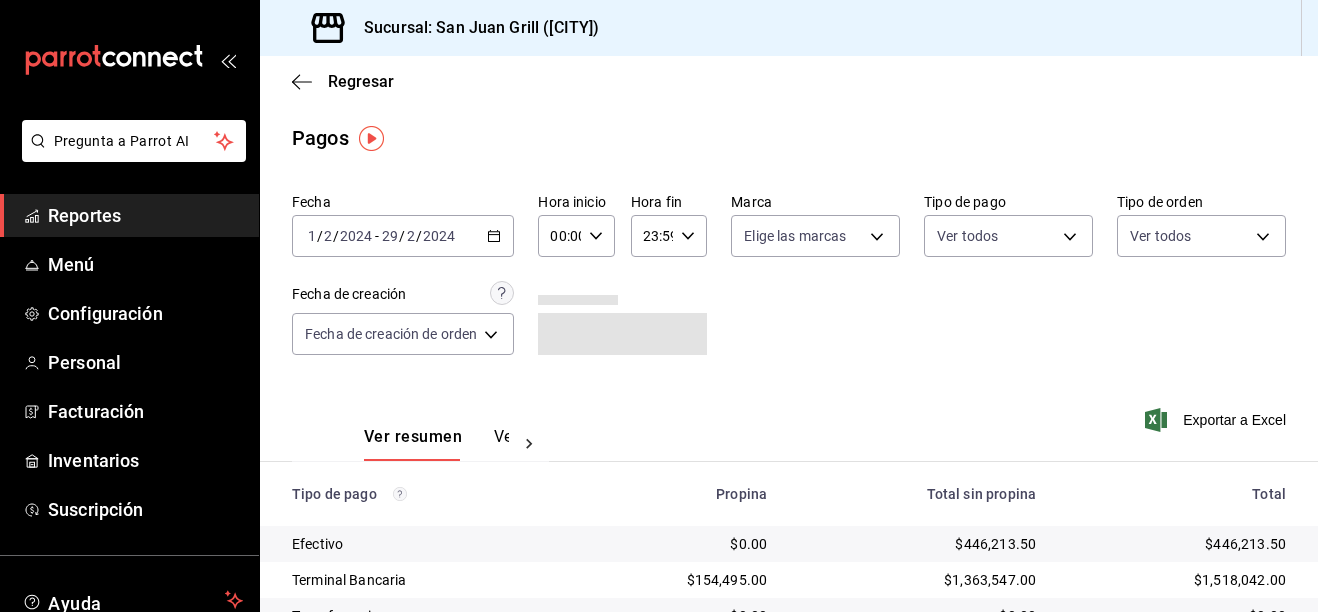 click 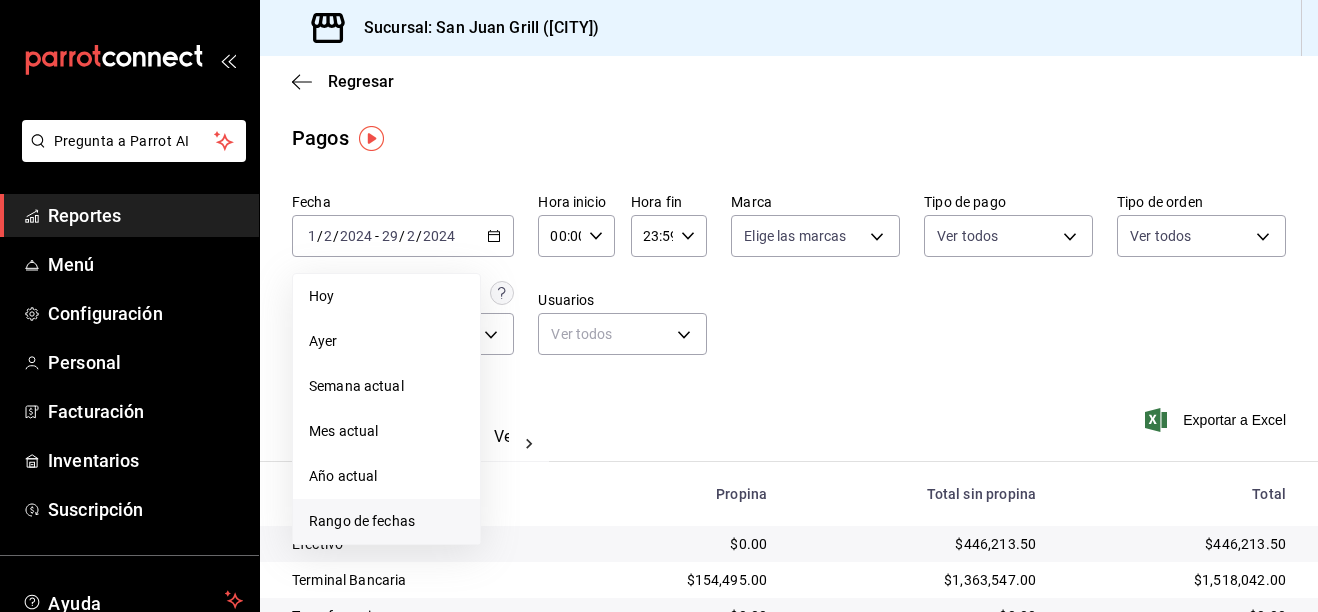 click on "Rango de fechas" at bounding box center [386, 521] 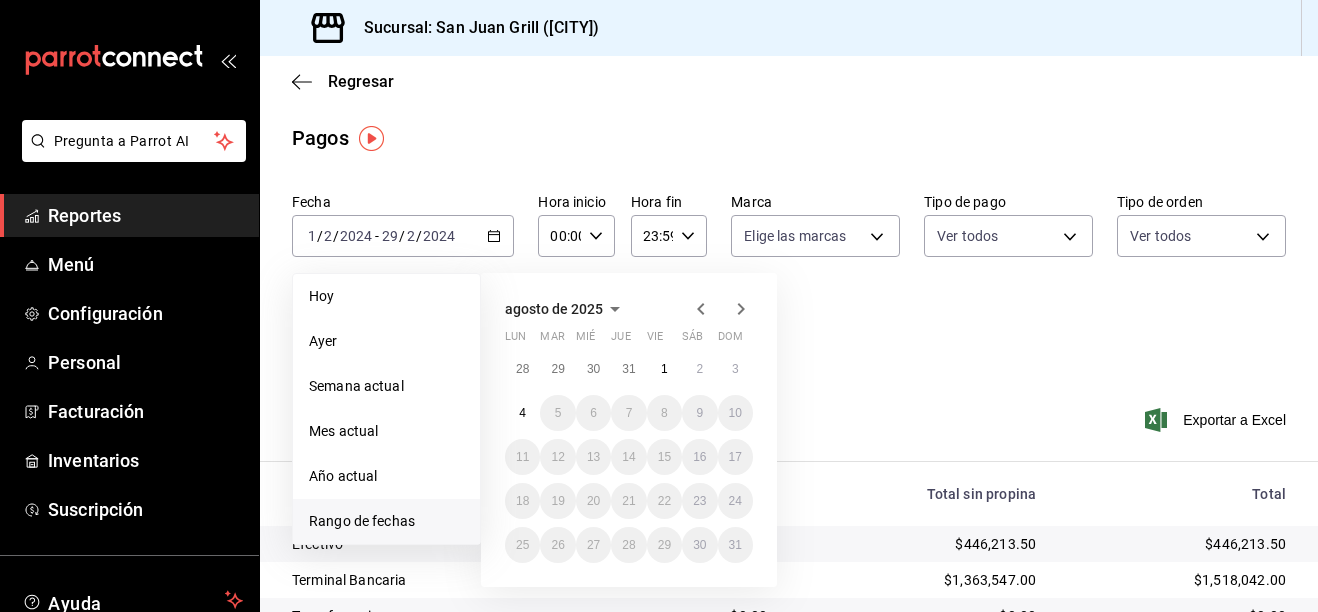 click 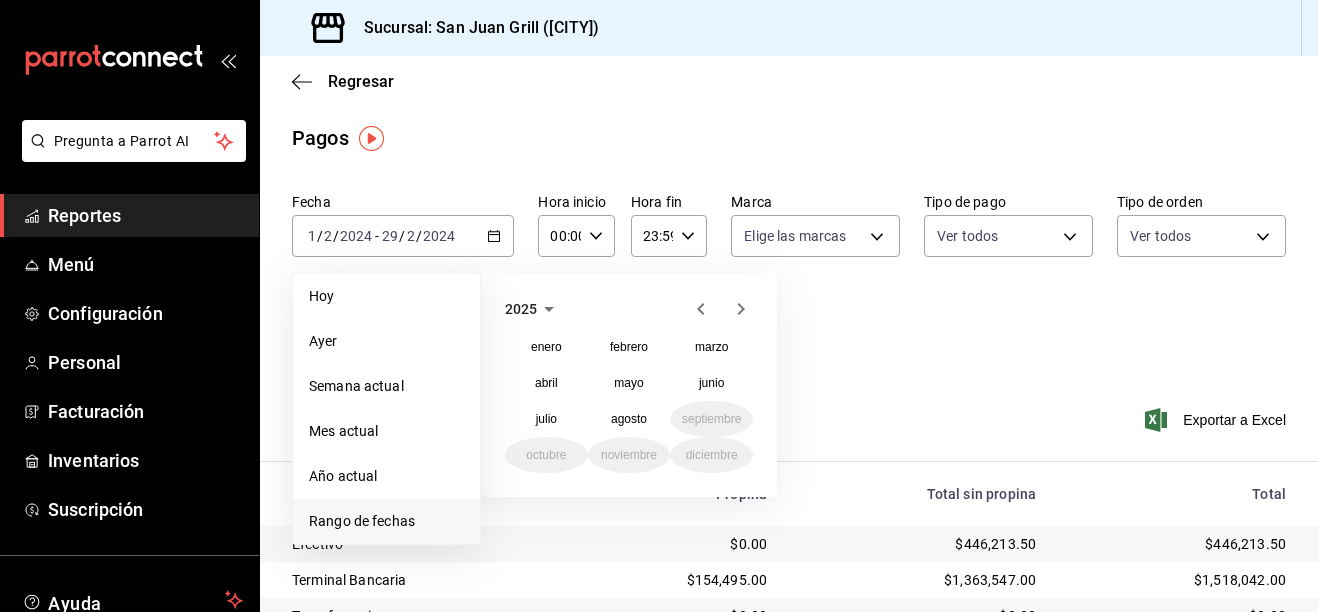 click 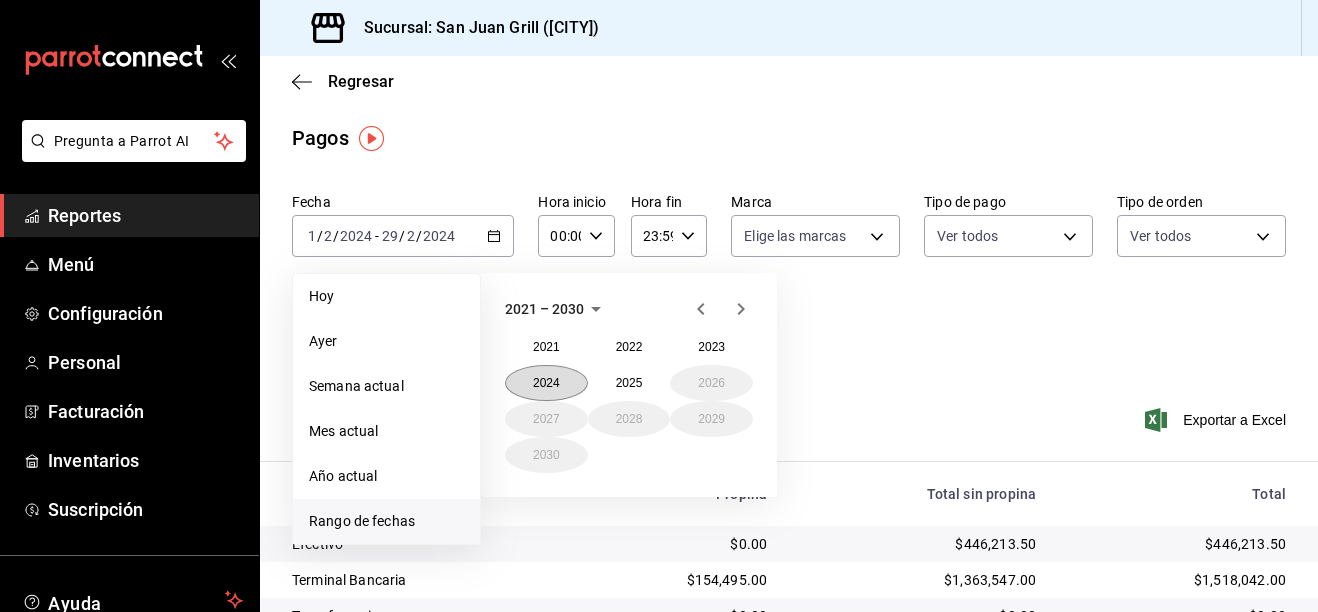 click on "2024" at bounding box center [546, 383] 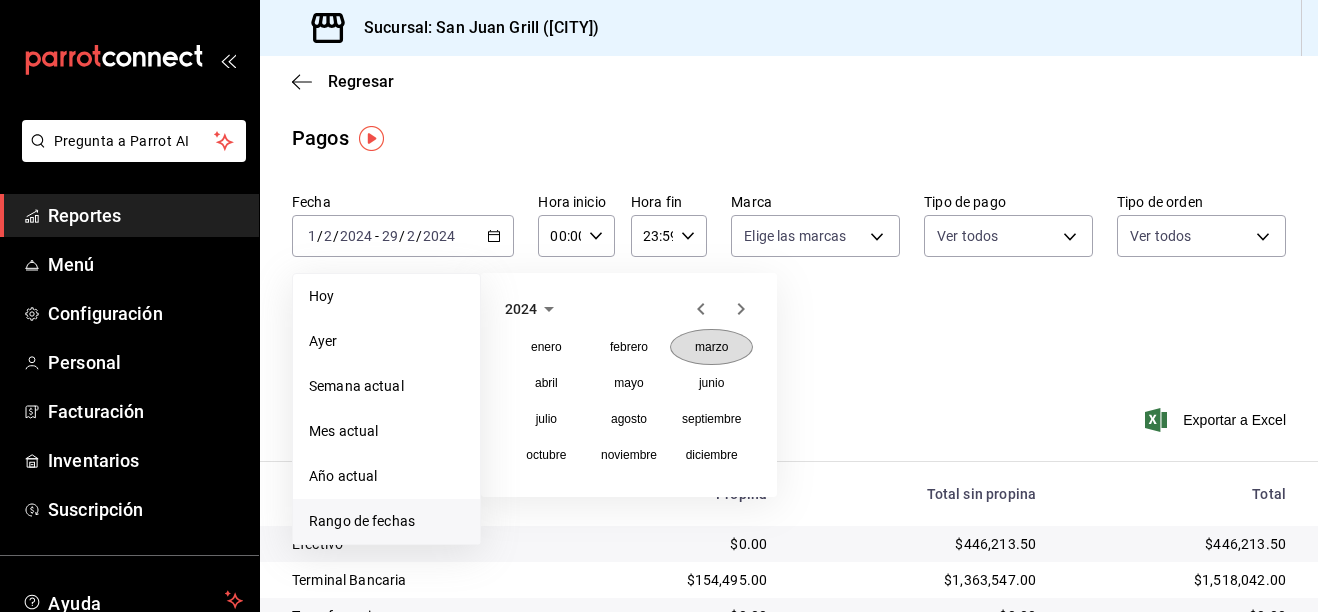 click on "marzo" at bounding box center (711, 347) 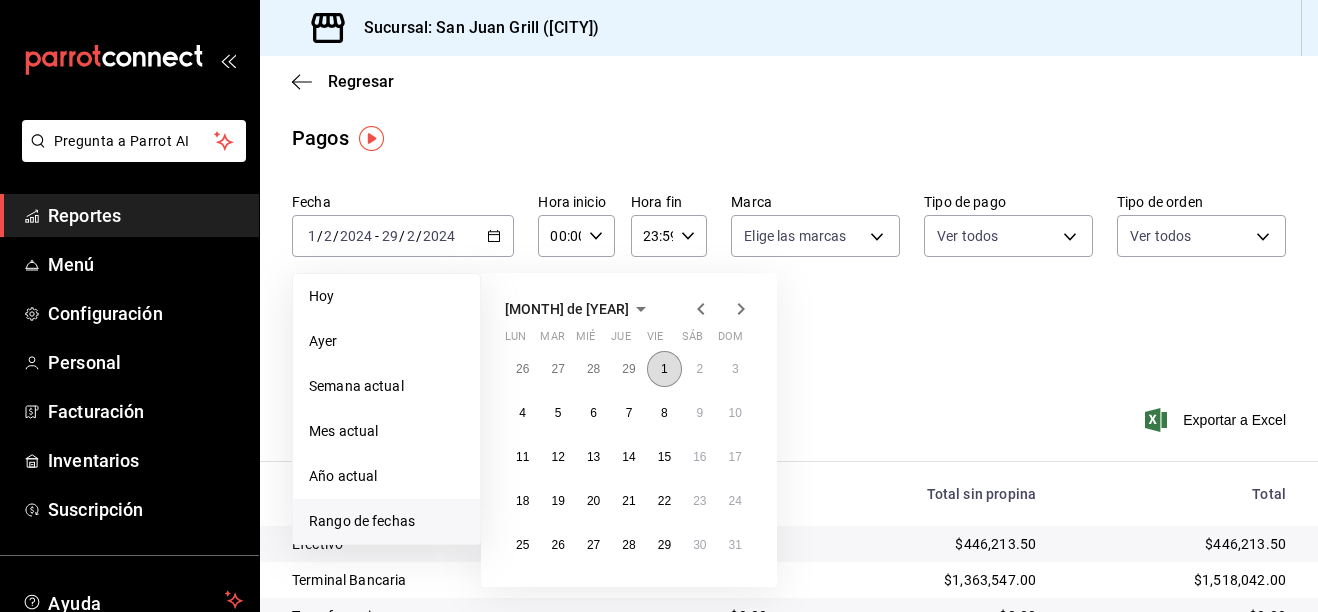 click on "1" at bounding box center (664, 369) 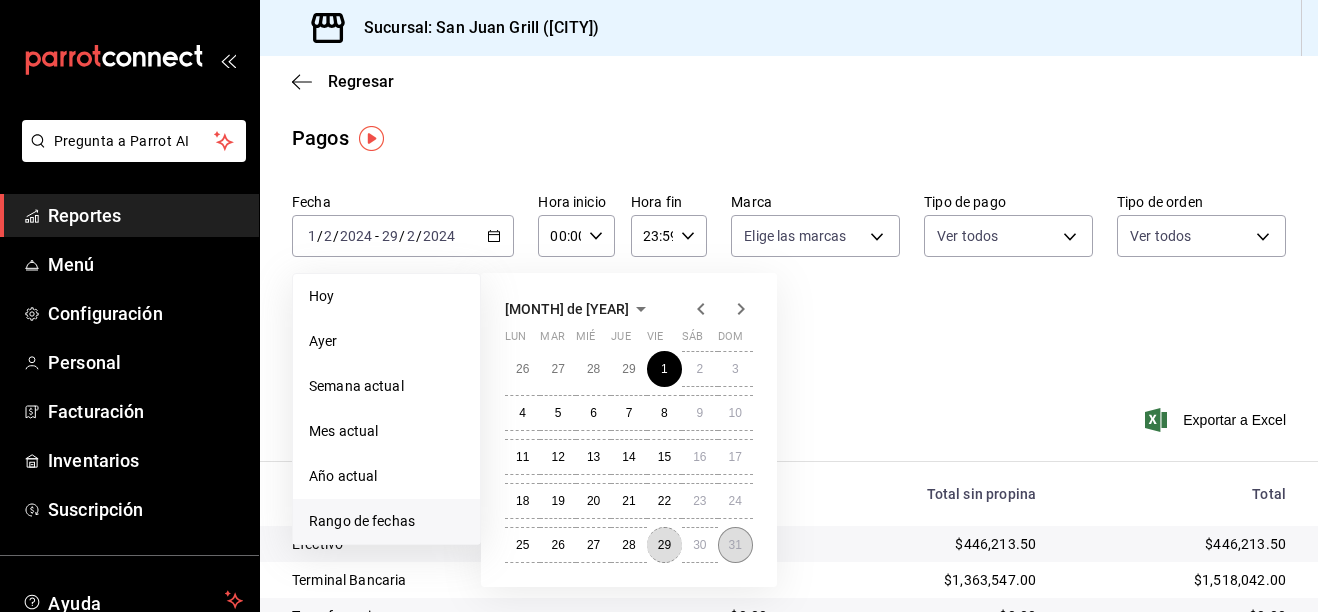 drag, startPoint x: 657, startPoint y: 543, endPoint x: 745, endPoint y: 548, distance: 88.14193 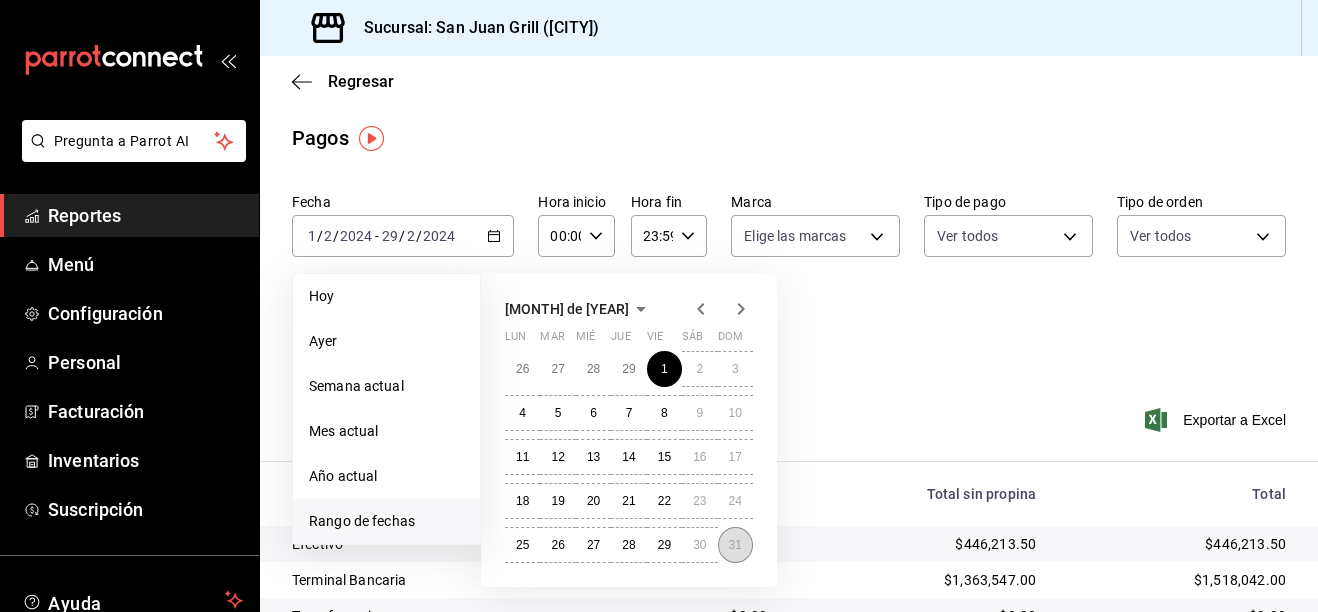 click on "31" at bounding box center [735, 545] 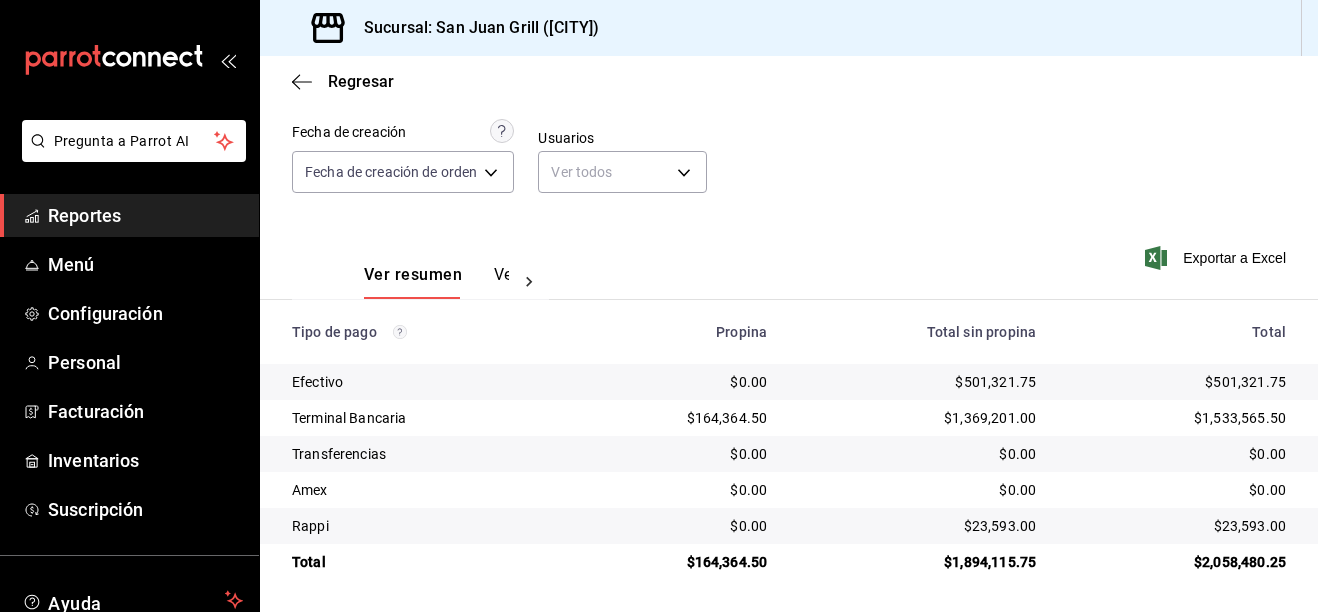 scroll, scrollTop: 163, scrollLeft: 0, axis: vertical 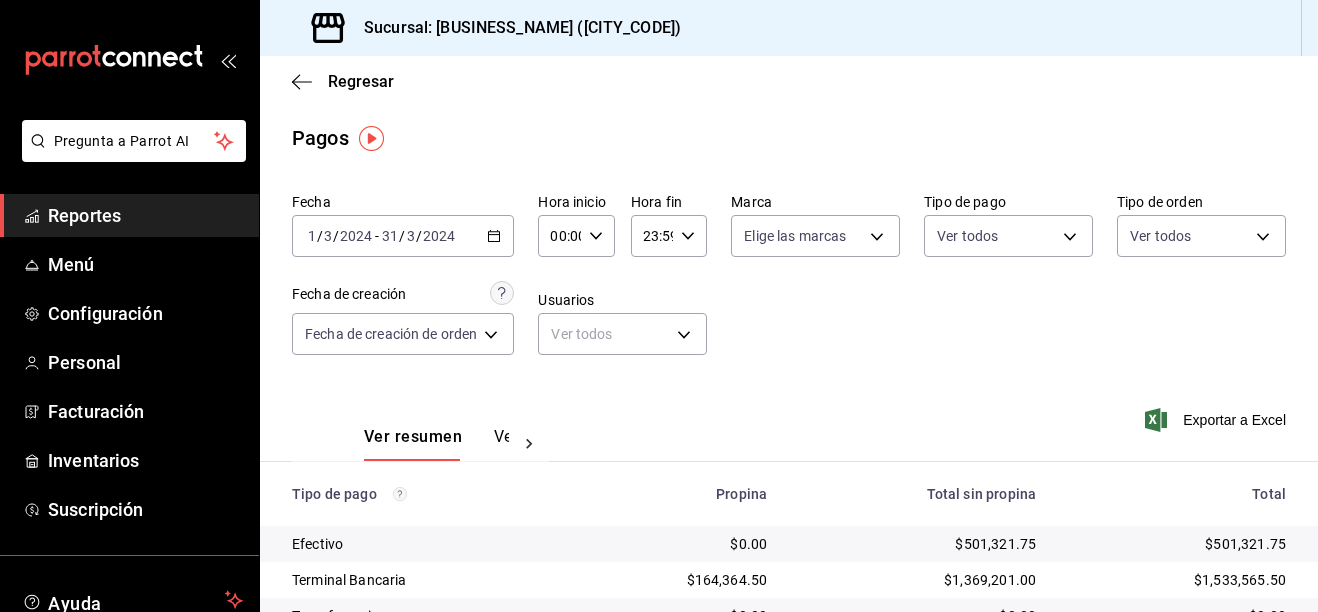 click on "/" at bounding box center [419, 236] 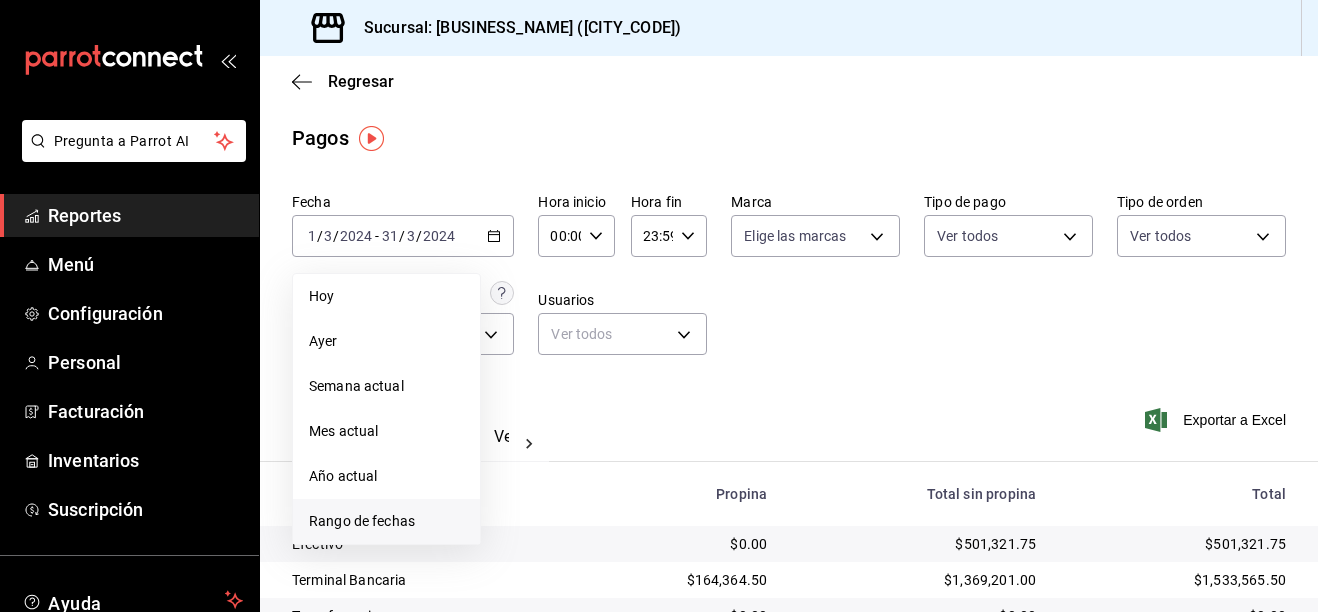 click on "Rango de fechas" at bounding box center (386, 521) 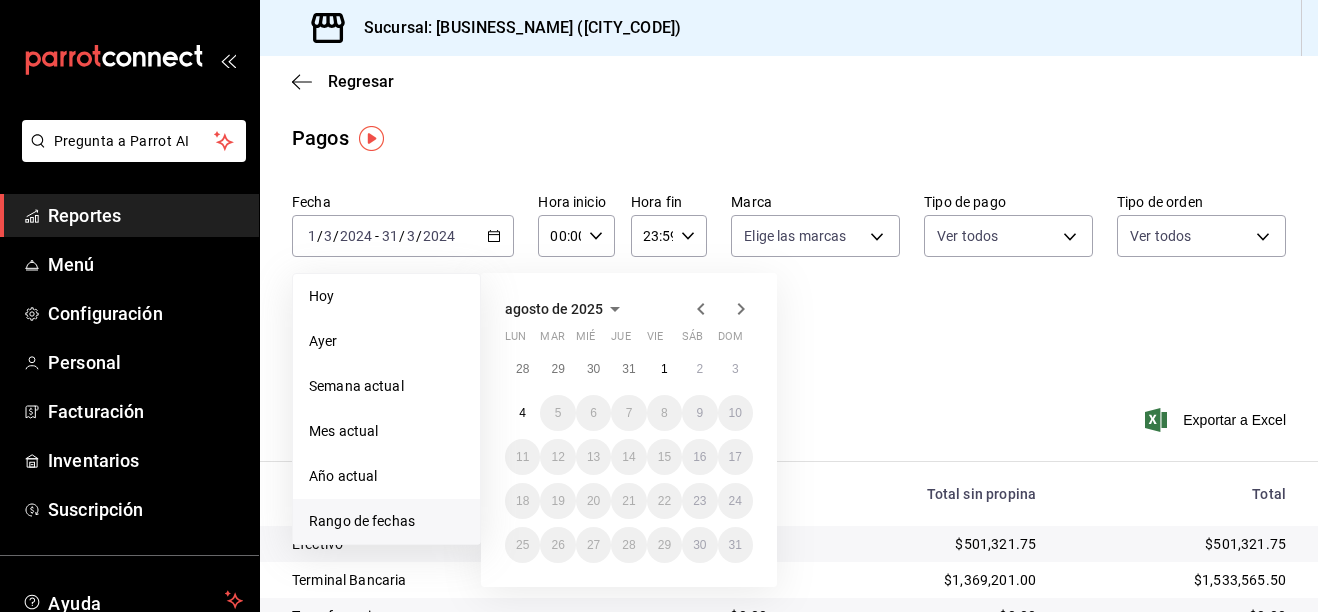 click 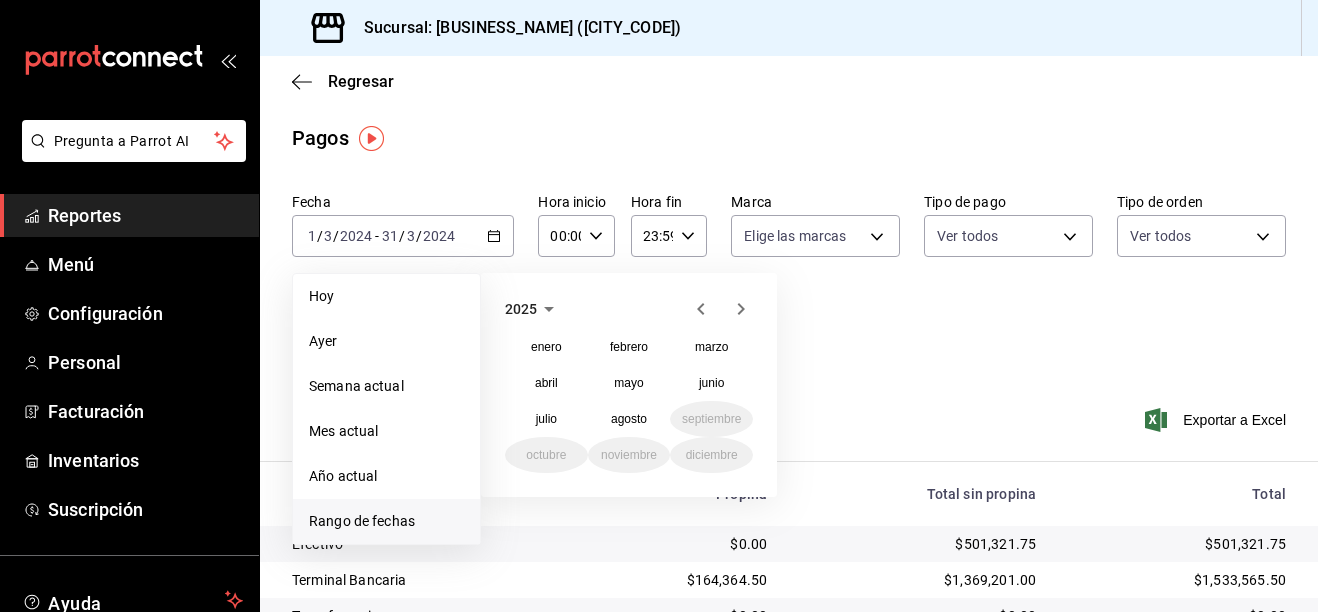 click 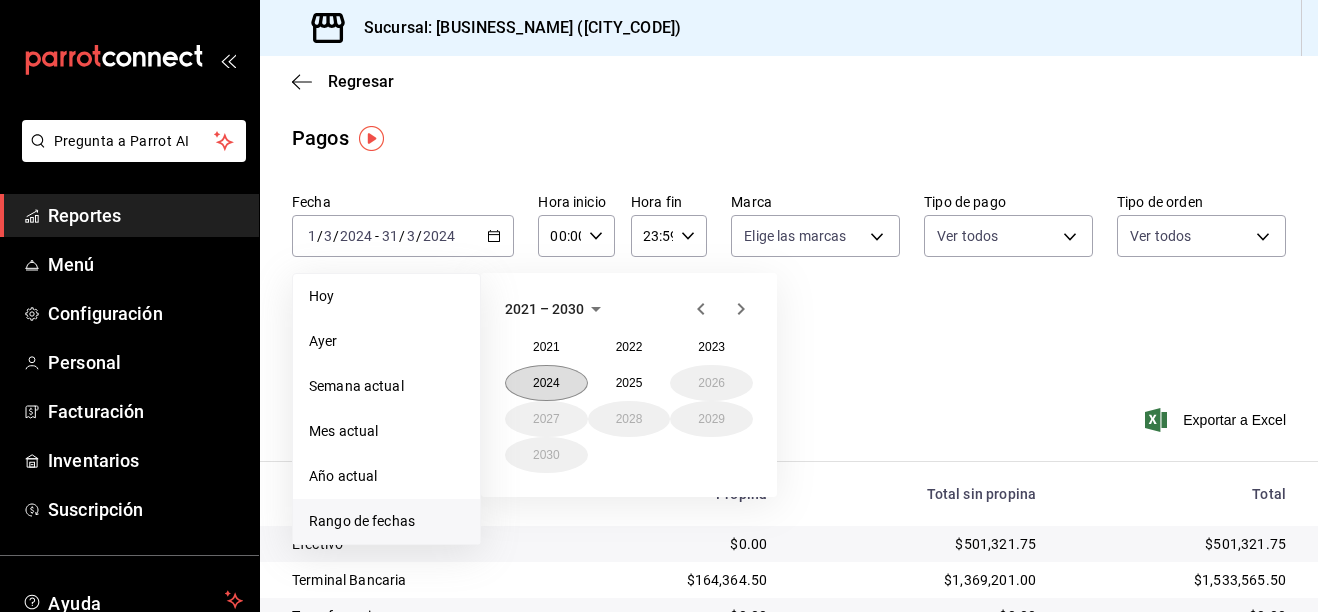click on "2024" at bounding box center (546, 383) 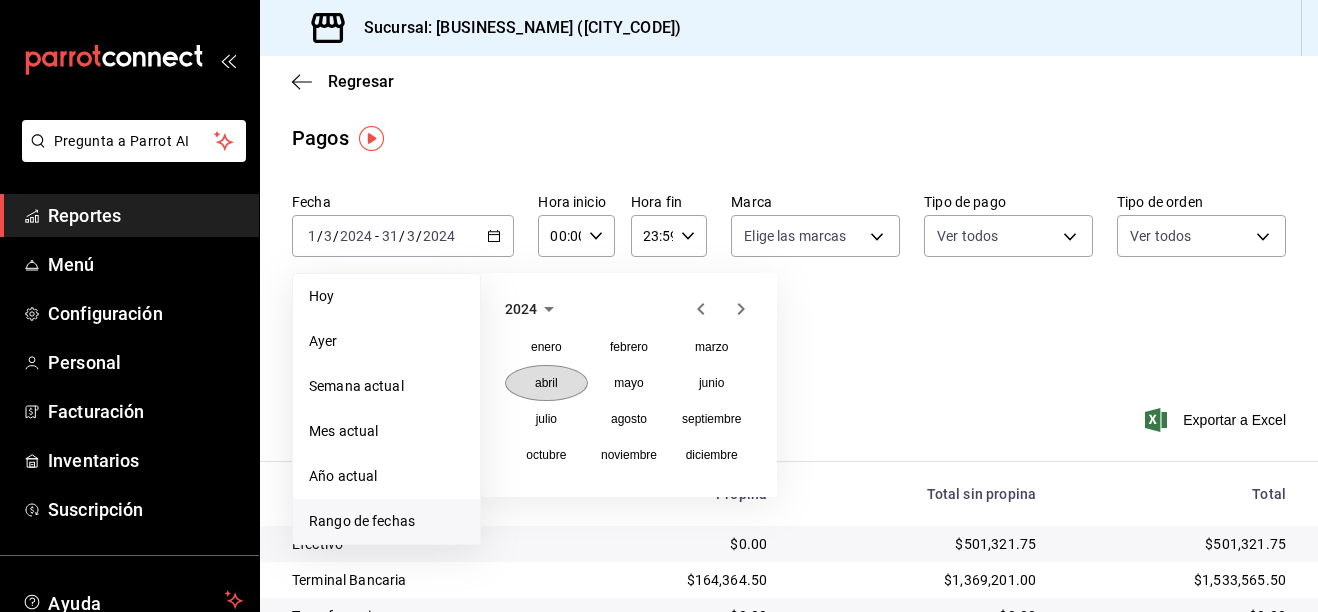 click on "abril" at bounding box center (546, 383) 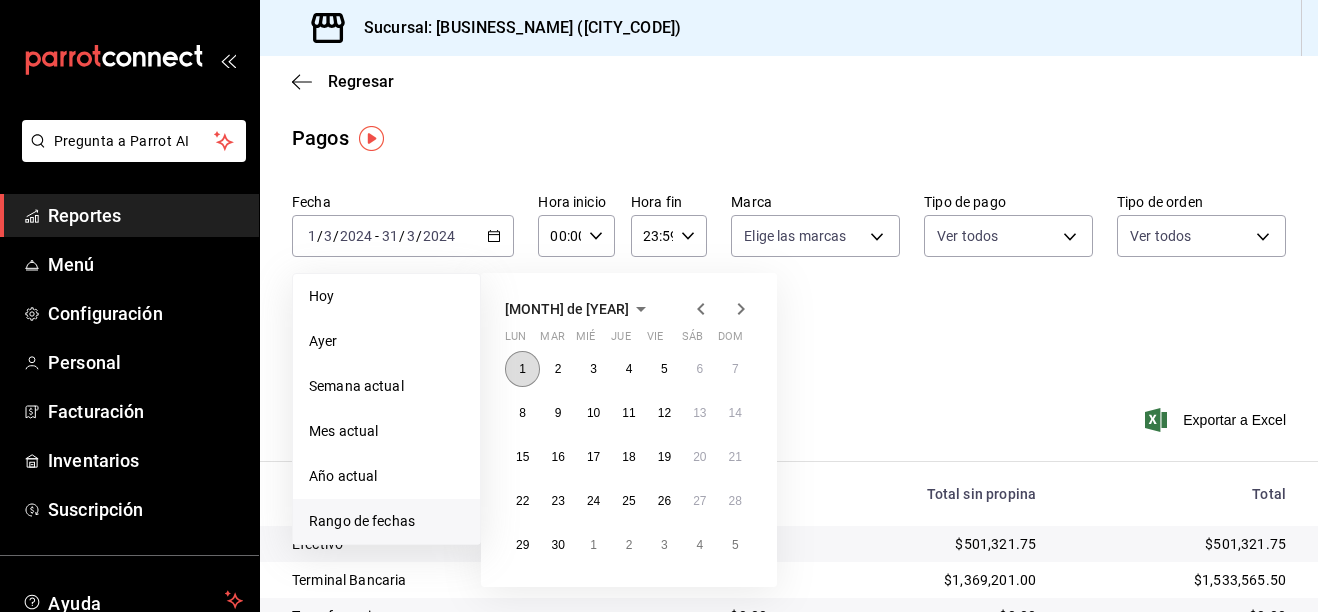 click on "1" at bounding box center [522, 369] 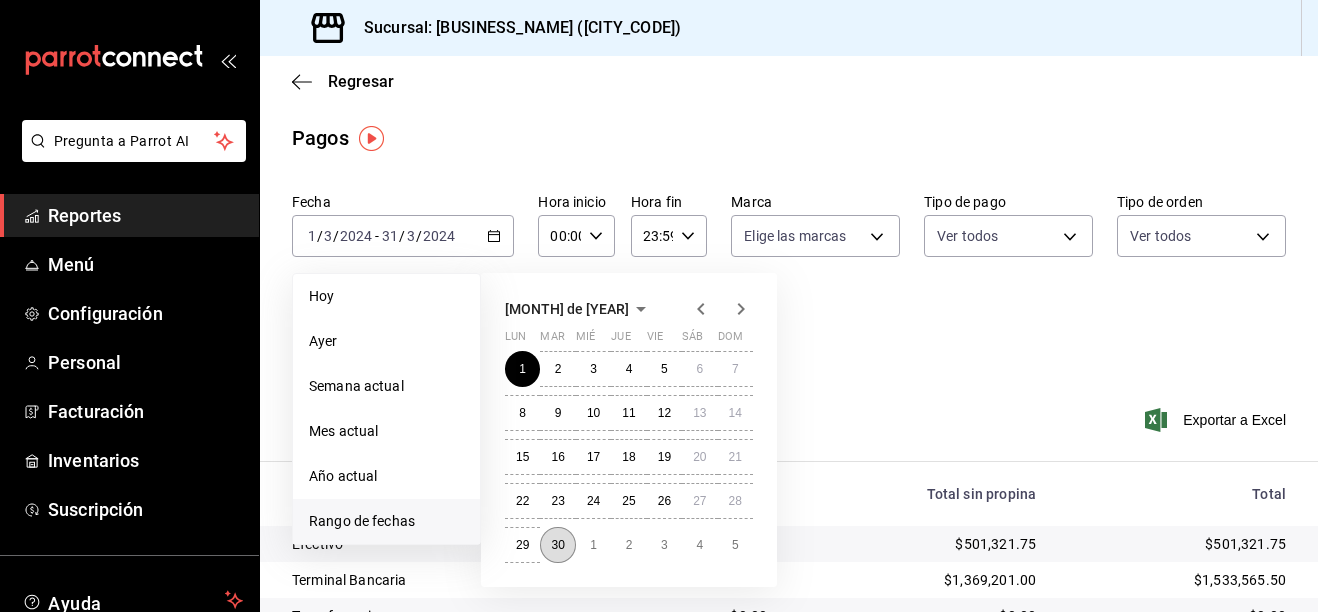 click on "30" at bounding box center (557, 545) 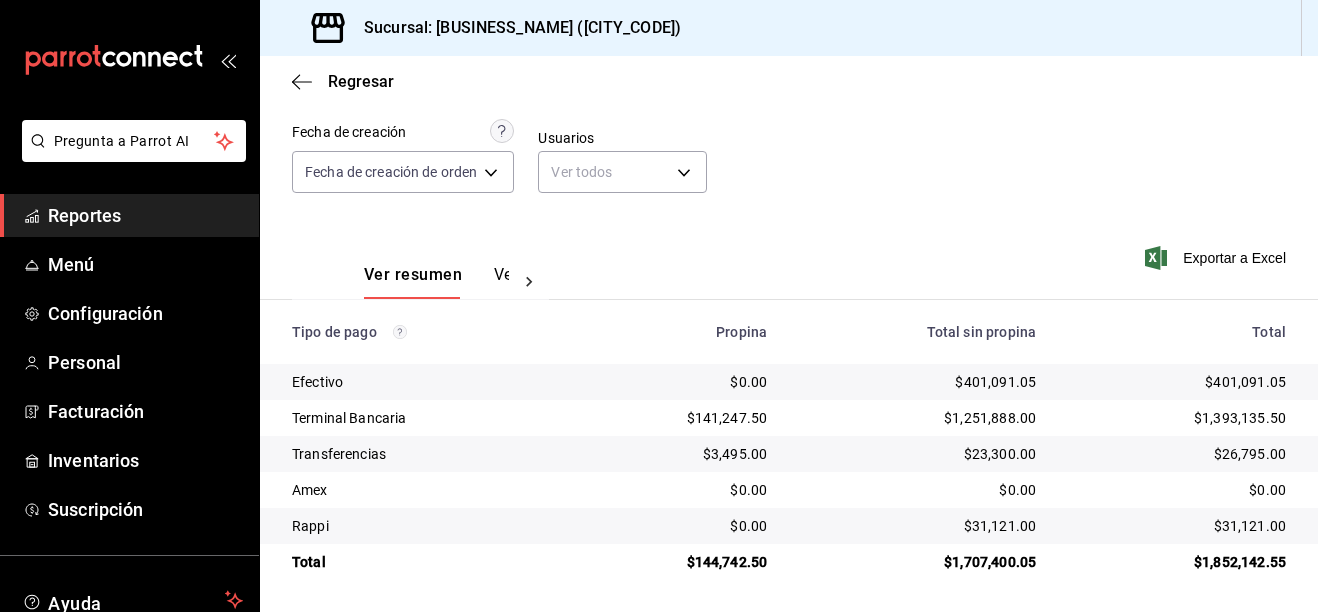 scroll, scrollTop: 0, scrollLeft: 0, axis: both 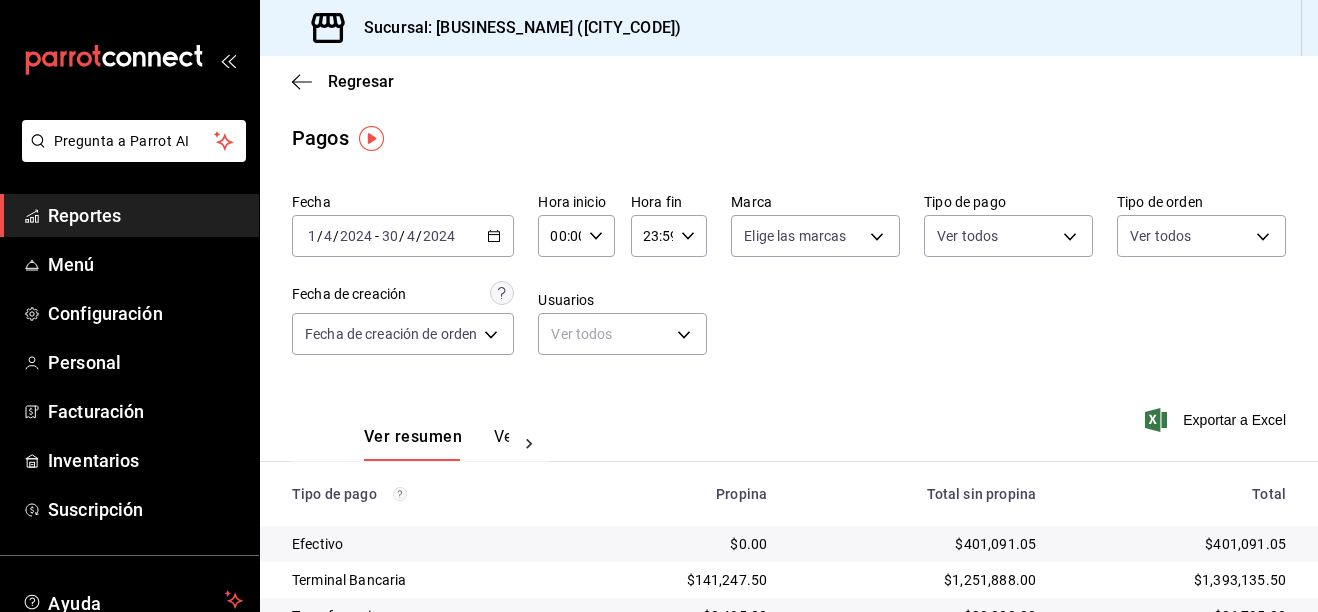click 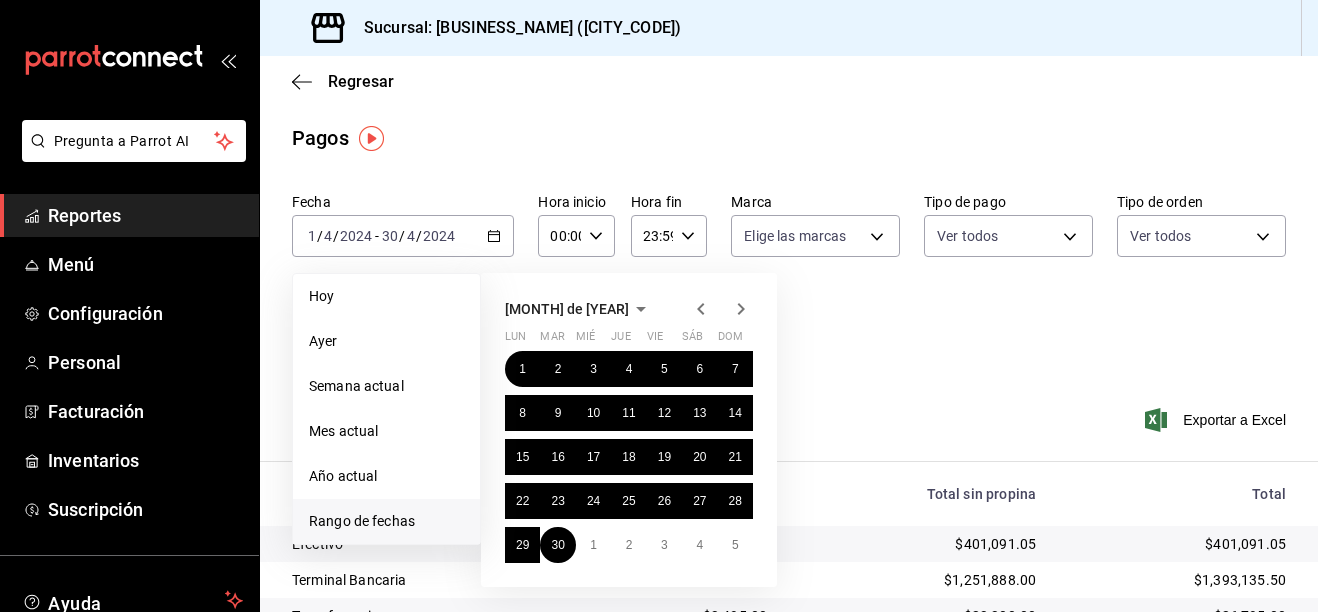 click 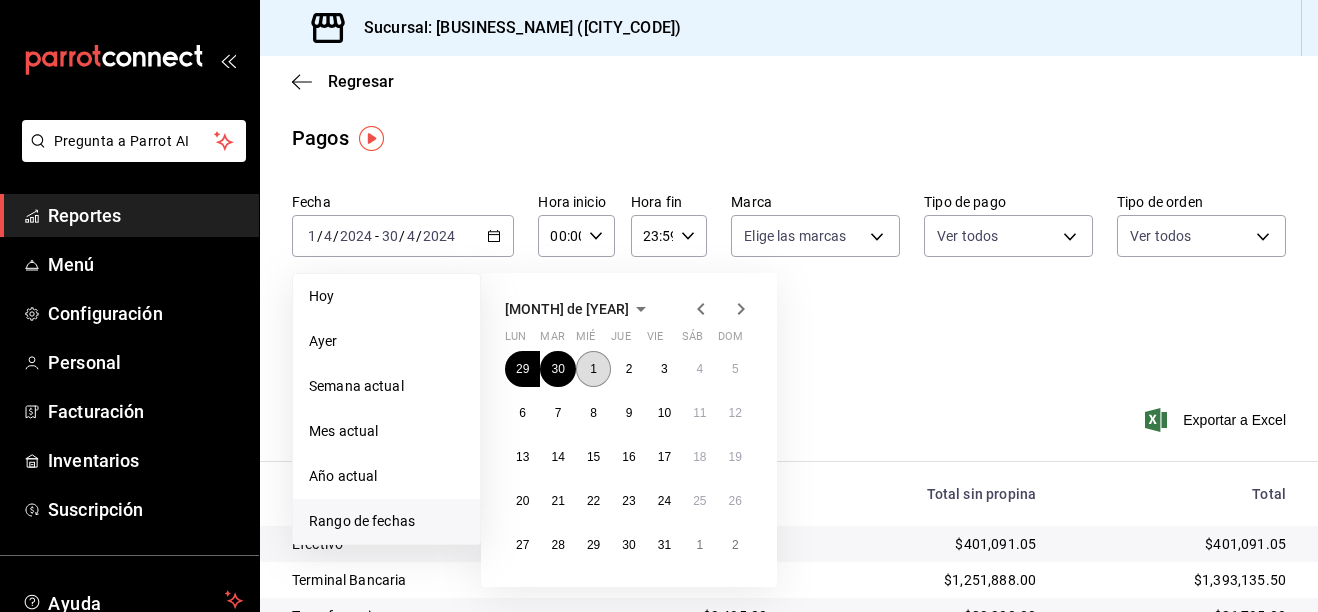 click on "1" at bounding box center (593, 369) 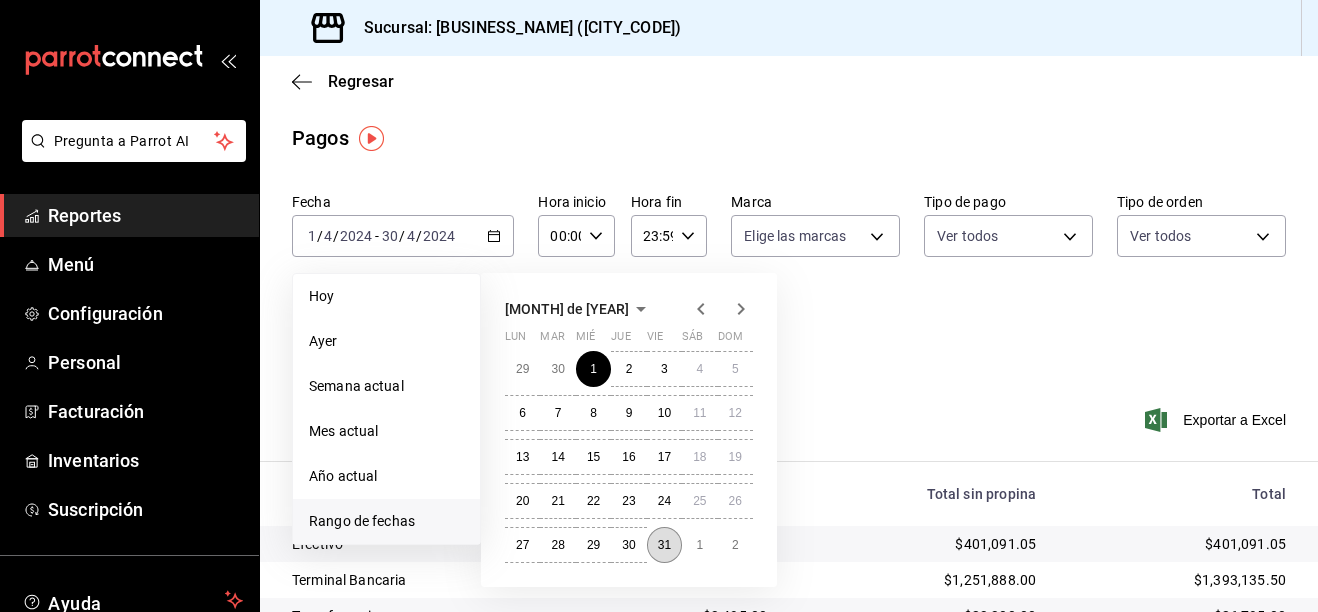 click on "31" at bounding box center (664, 545) 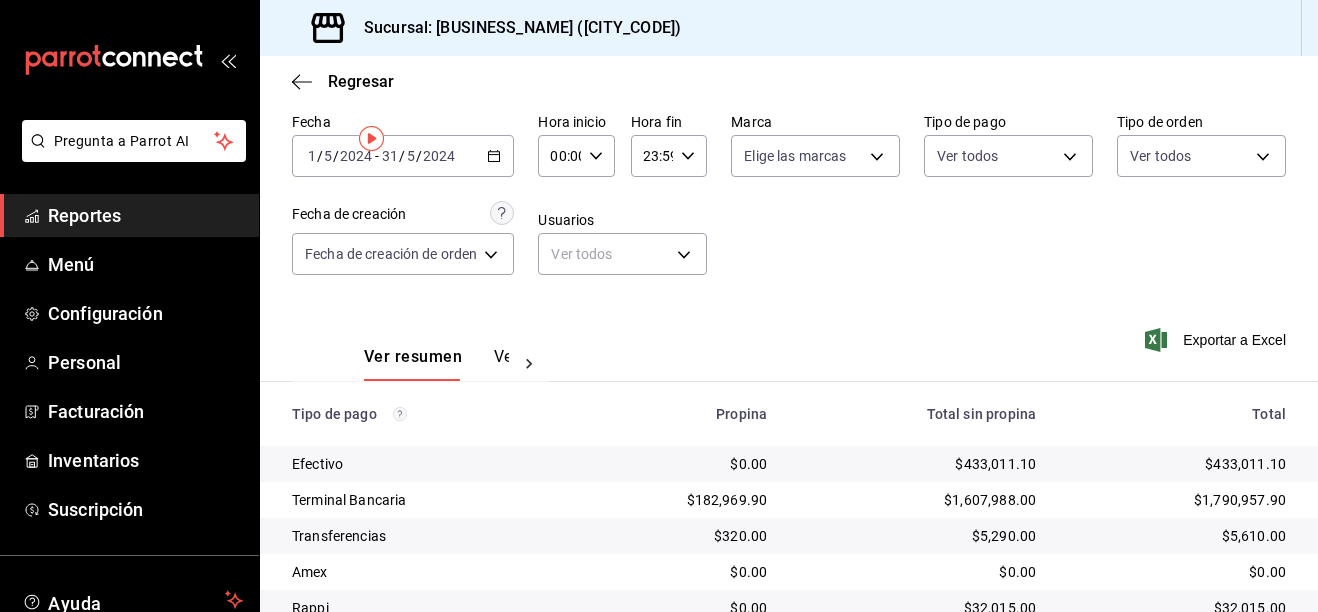 scroll, scrollTop: 163, scrollLeft: 0, axis: vertical 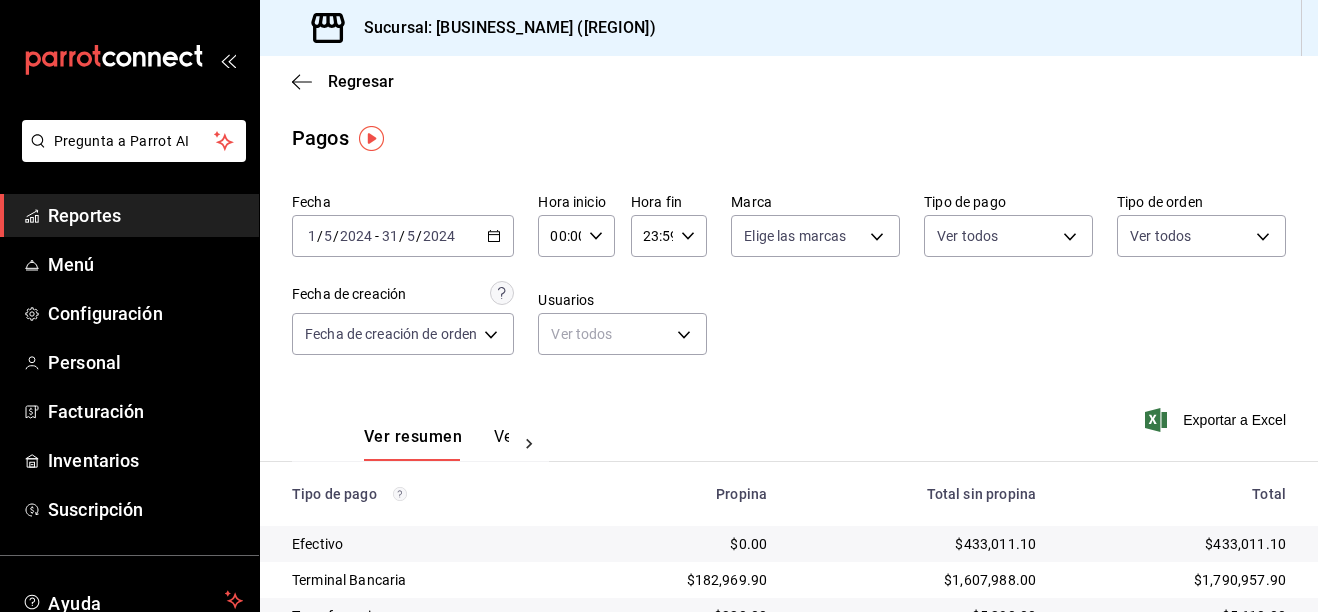 click 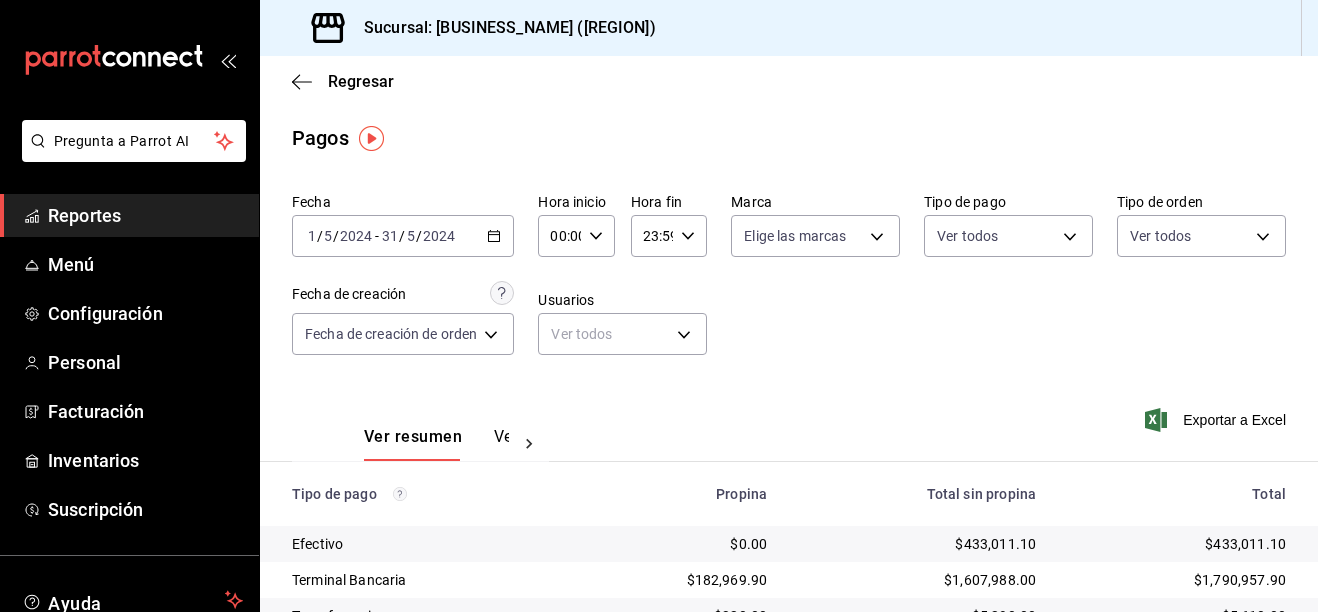 click 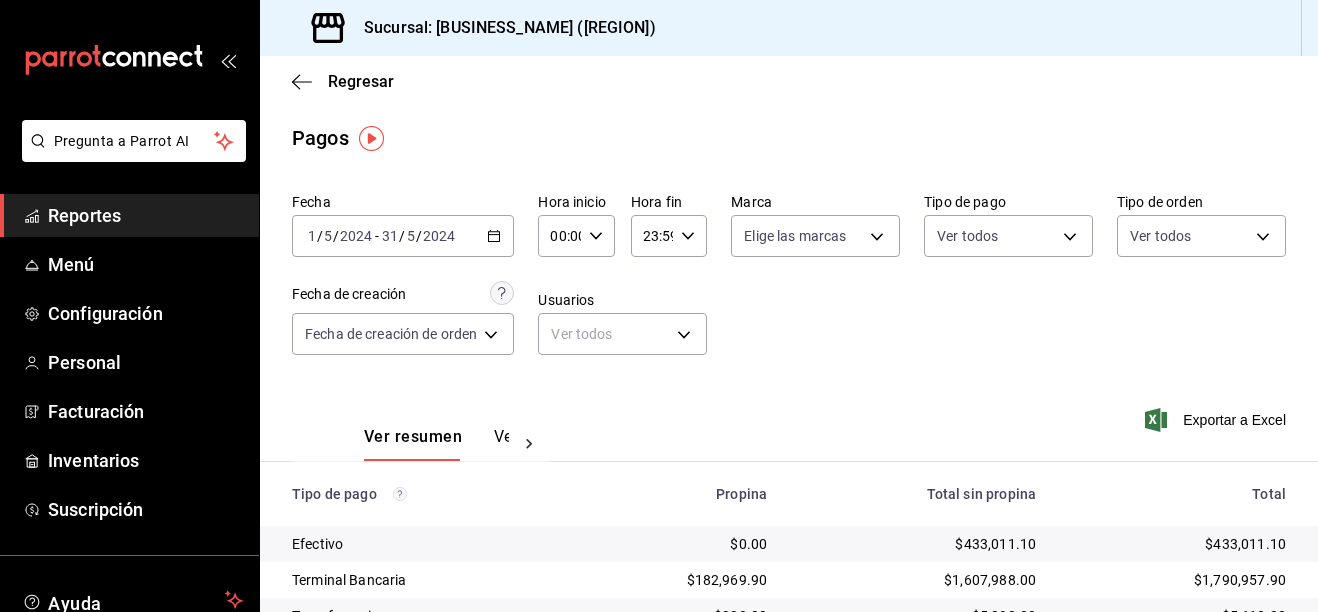 click 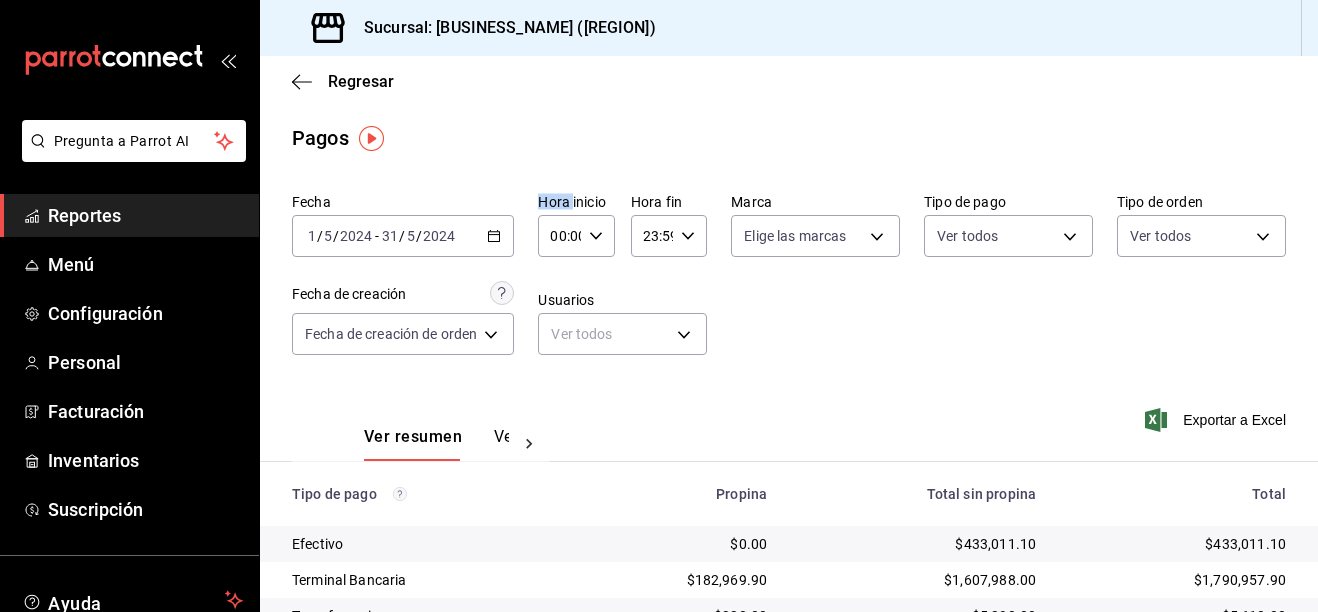 click on "2024-05-01 1 / 5 / 2024 - 2024-05-31 31 / 5 / 2024" at bounding box center (403, 236) 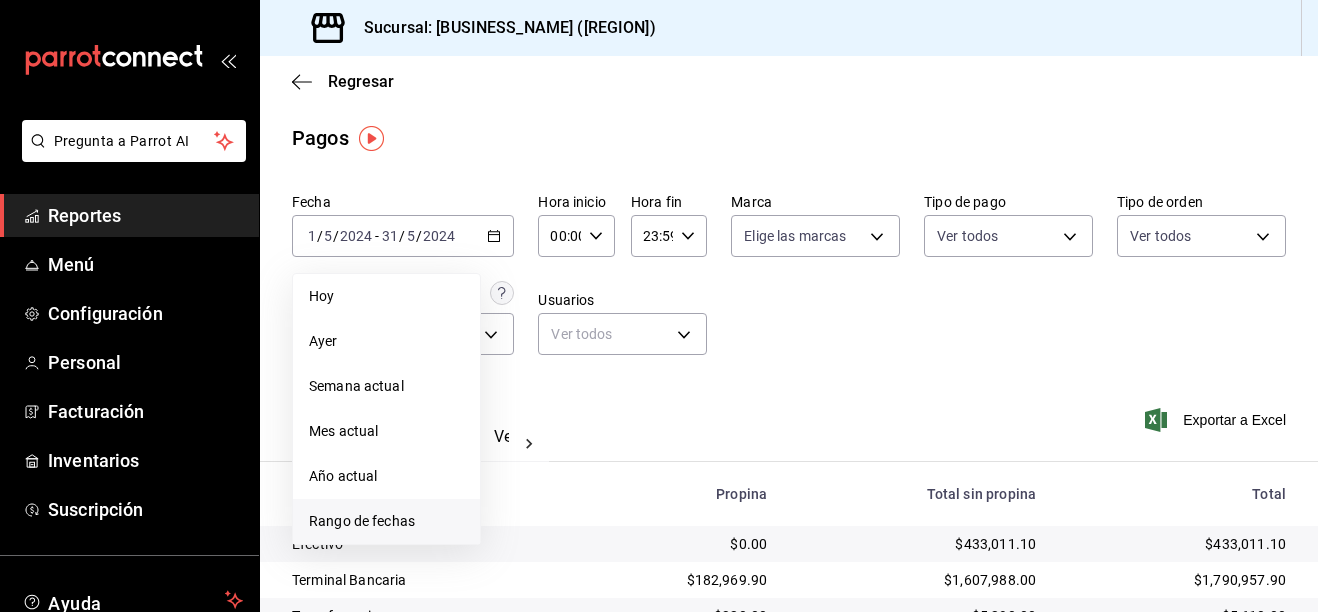 click on "Rango de fechas" at bounding box center (386, 521) 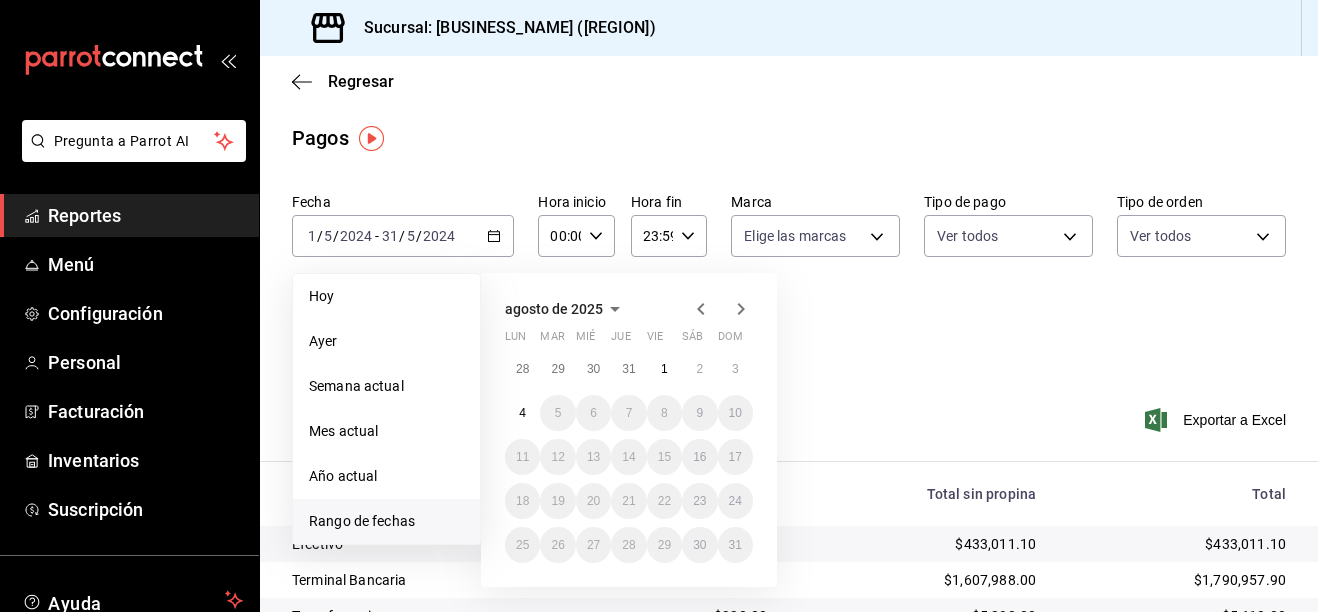 click 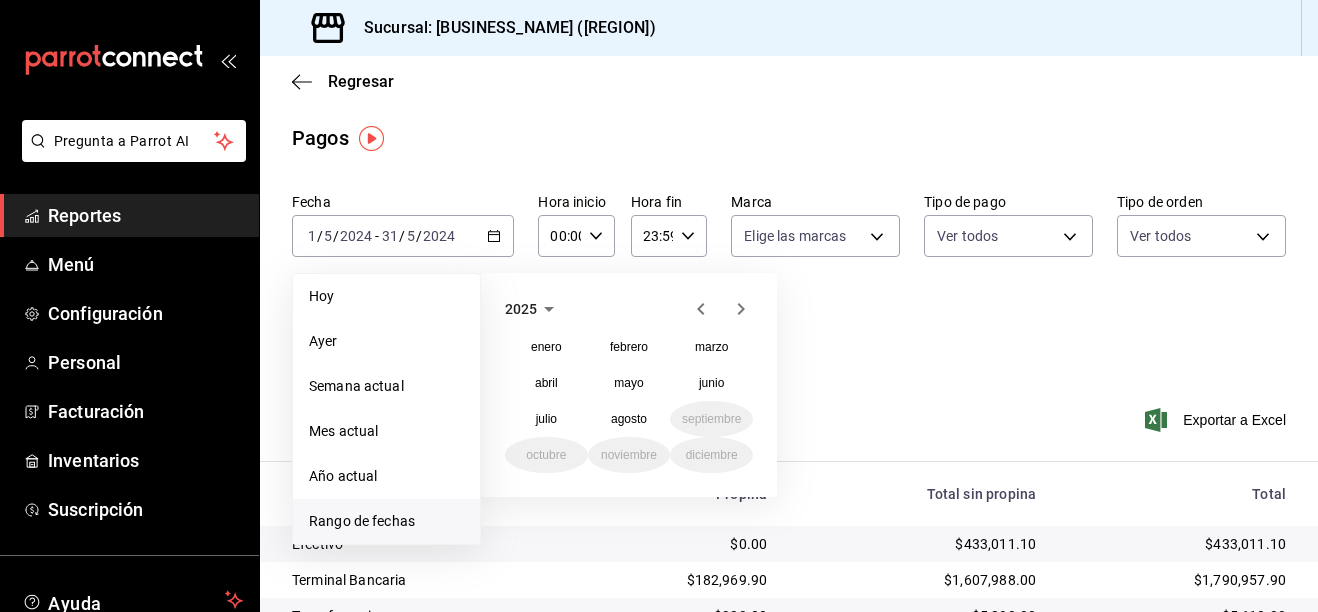 click 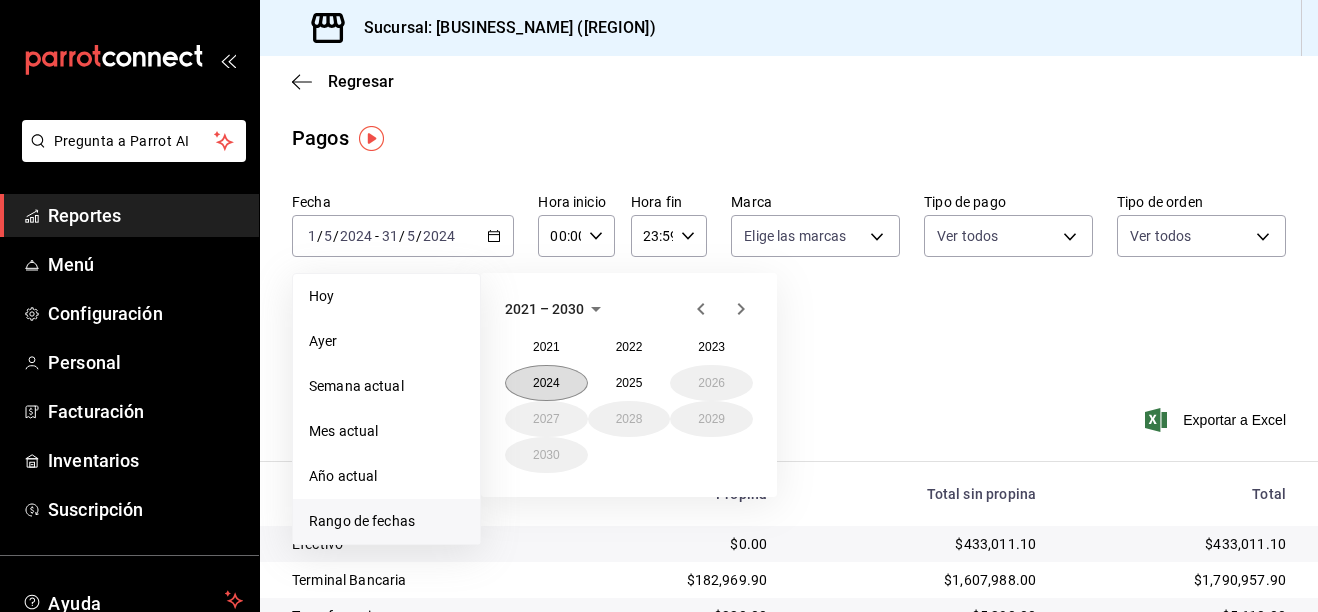 click on "2024" at bounding box center (546, 383) 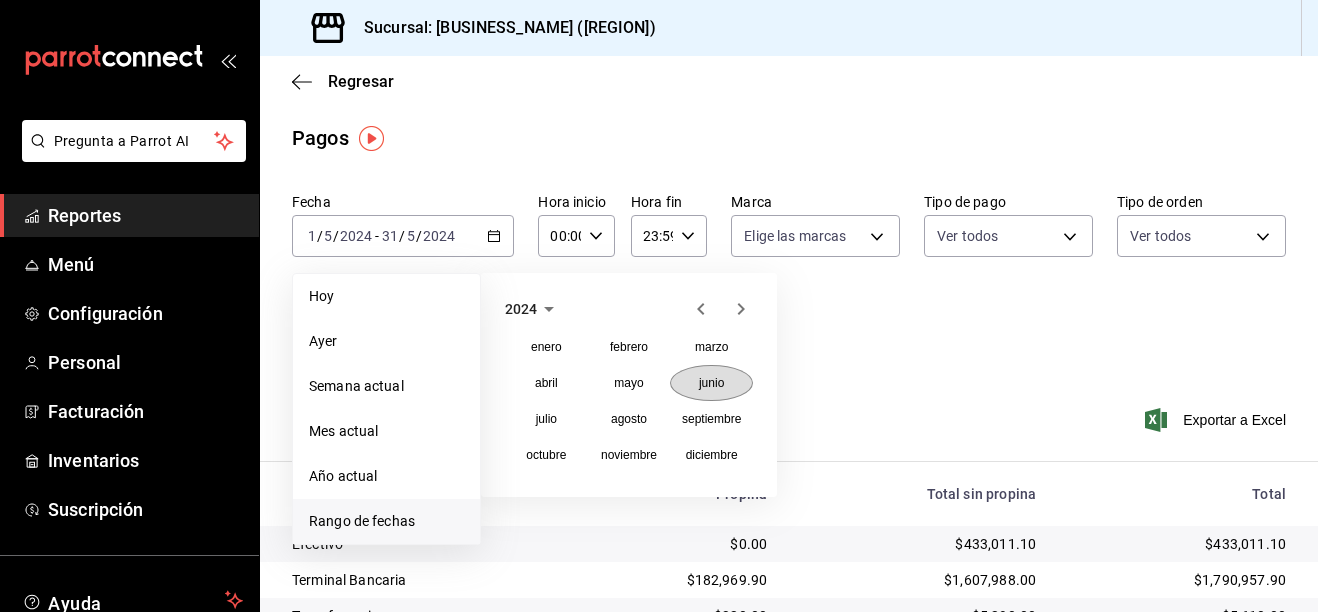click on "junio" at bounding box center (711, 383) 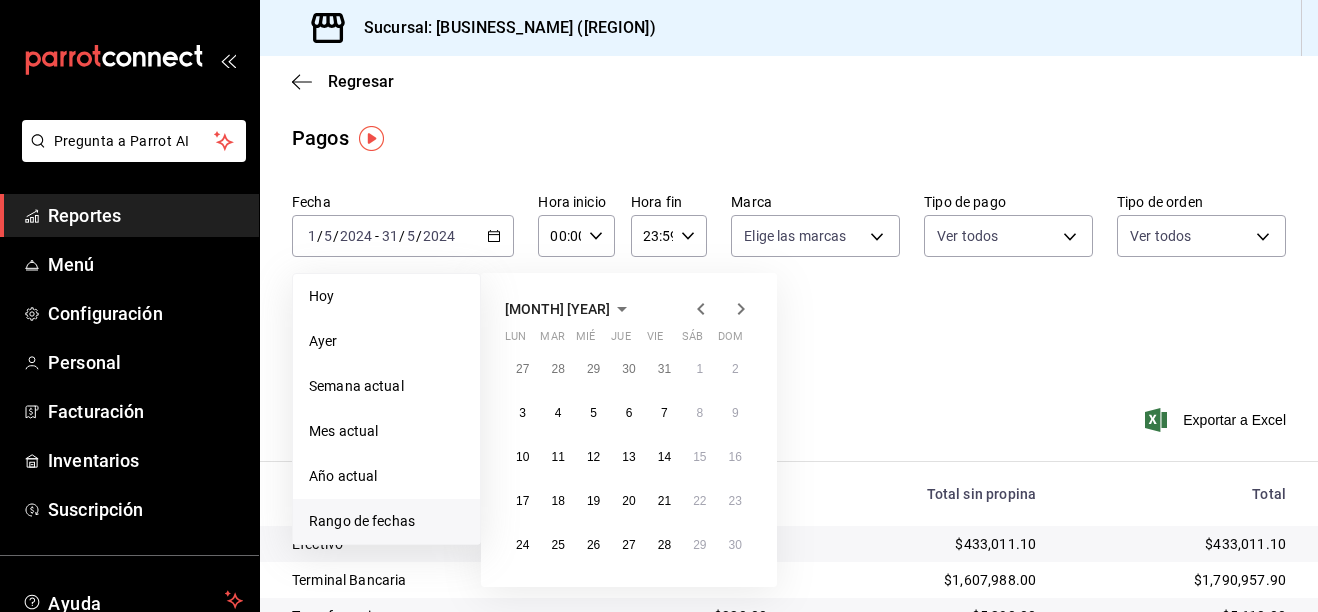 click on "1" at bounding box center [699, 369] 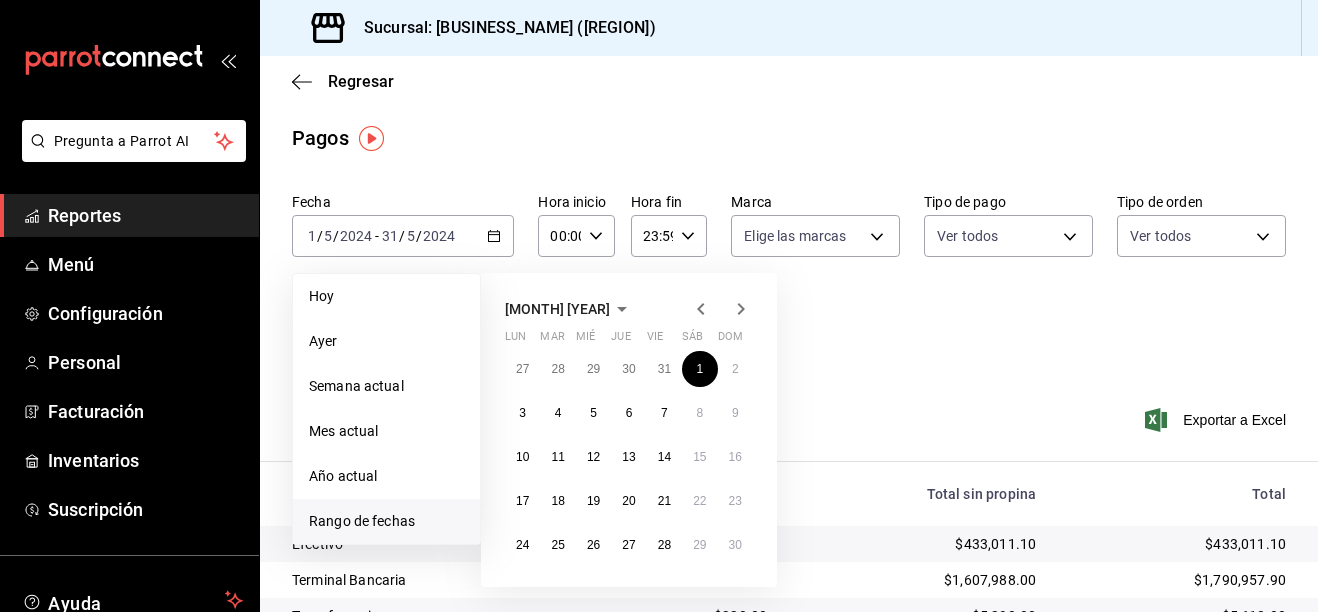 click on "1" at bounding box center [699, 369] 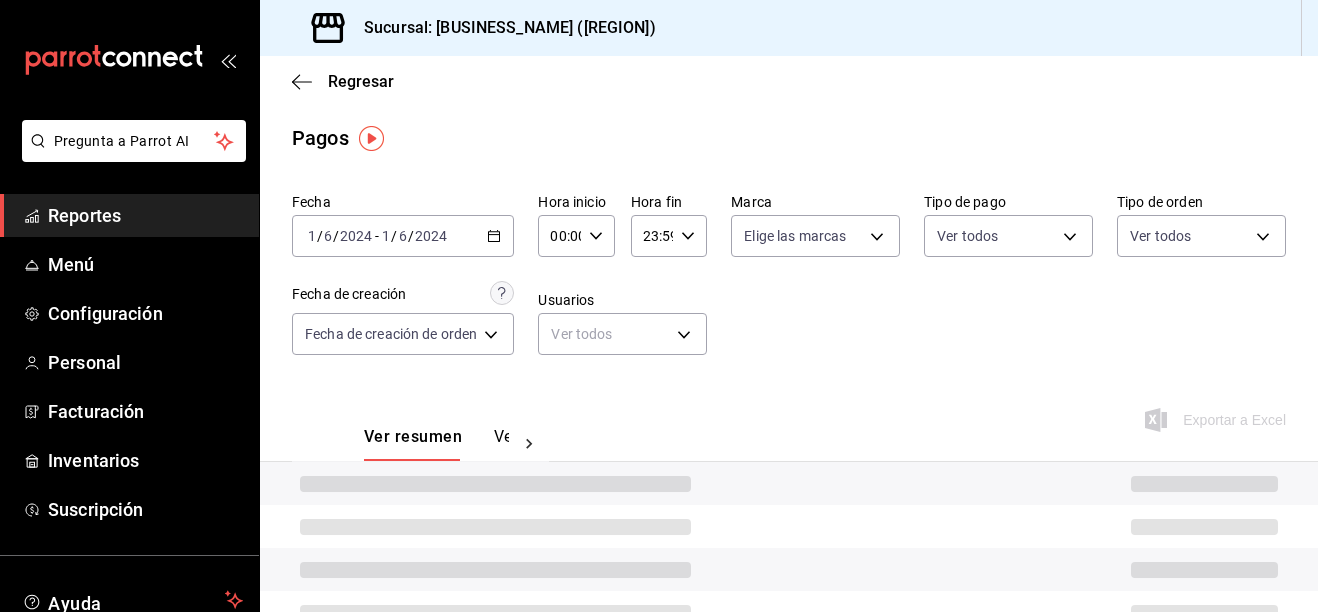 click 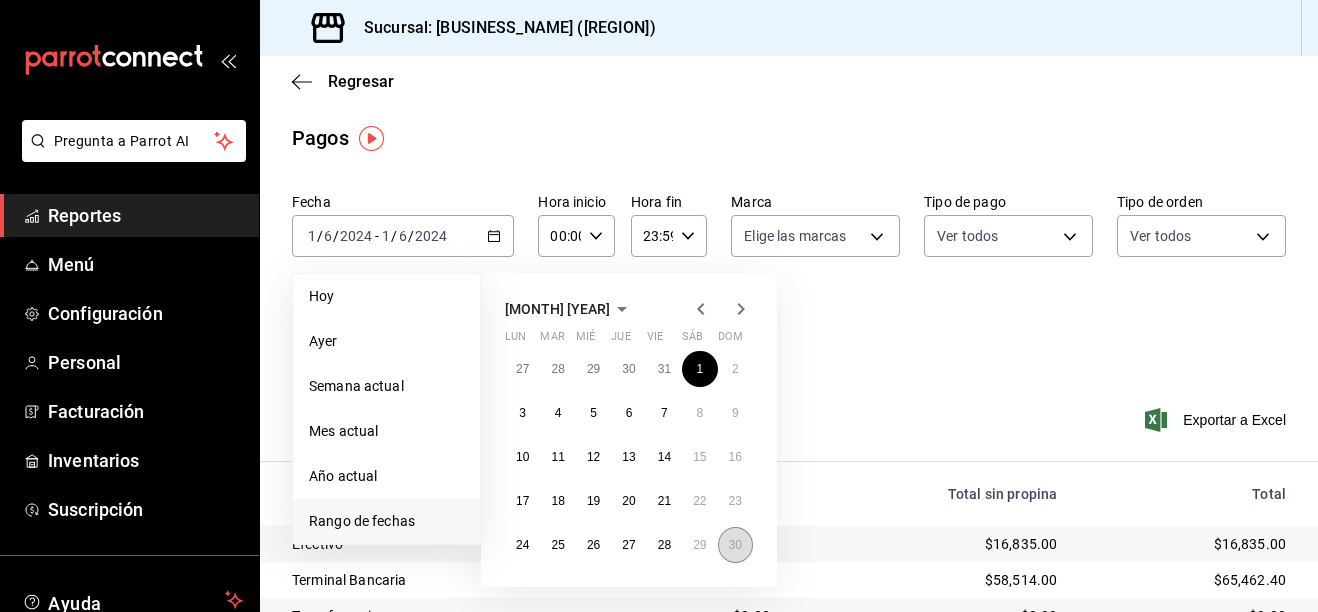 click on "30" at bounding box center (735, 545) 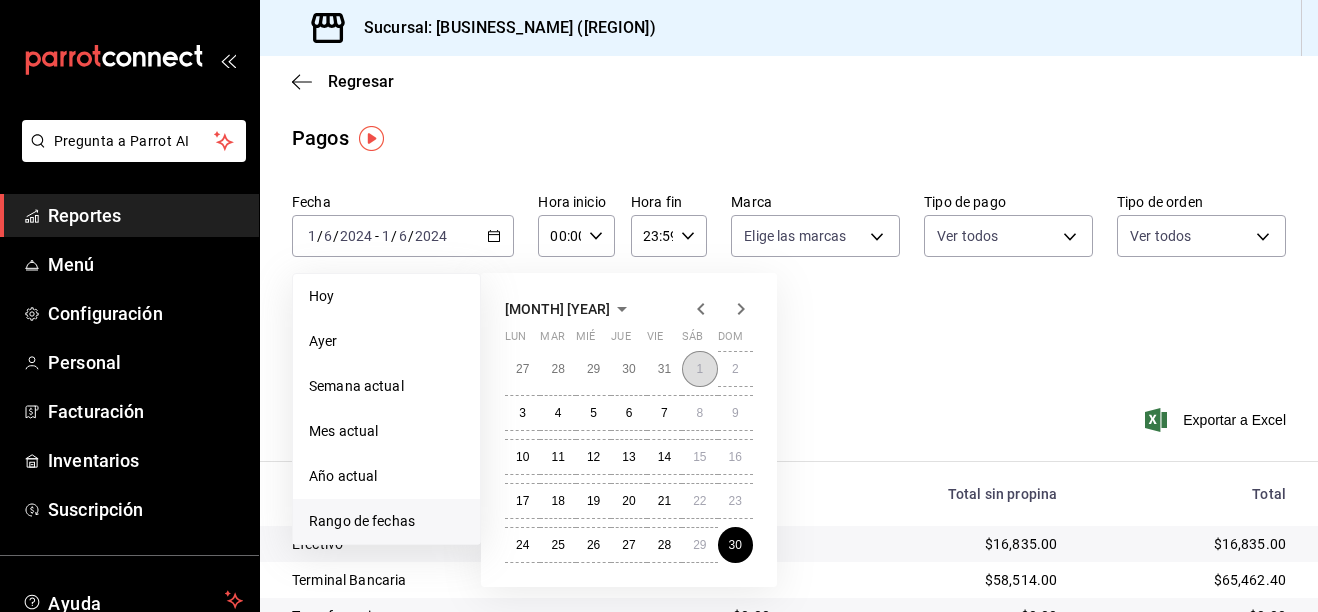 click on "1" at bounding box center [699, 369] 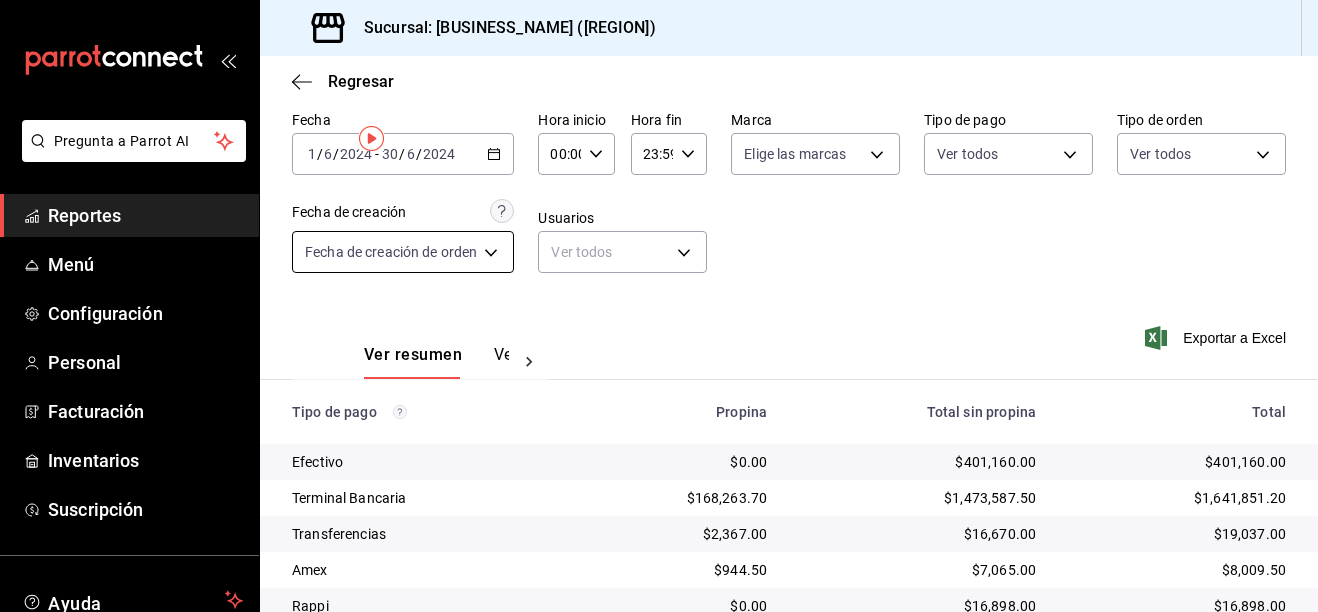 scroll, scrollTop: 0, scrollLeft: 0, axis: both 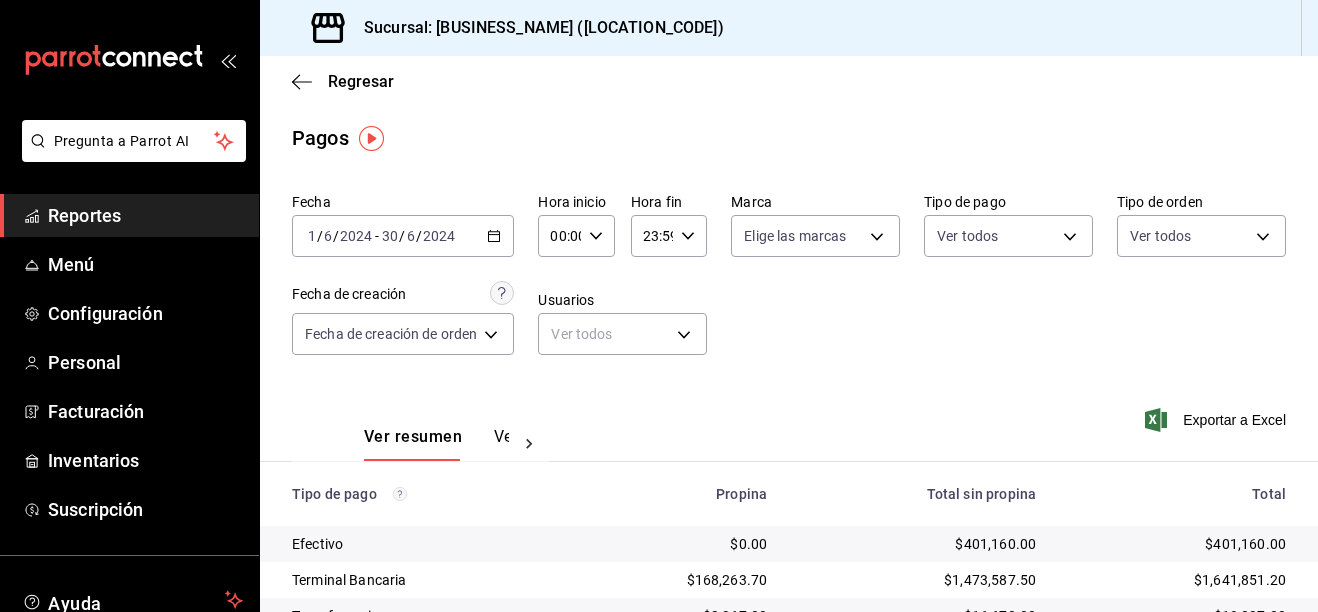 click on "[DATE] [DATE] - [DATE] [DATE]" at bounding box center [403, 236] 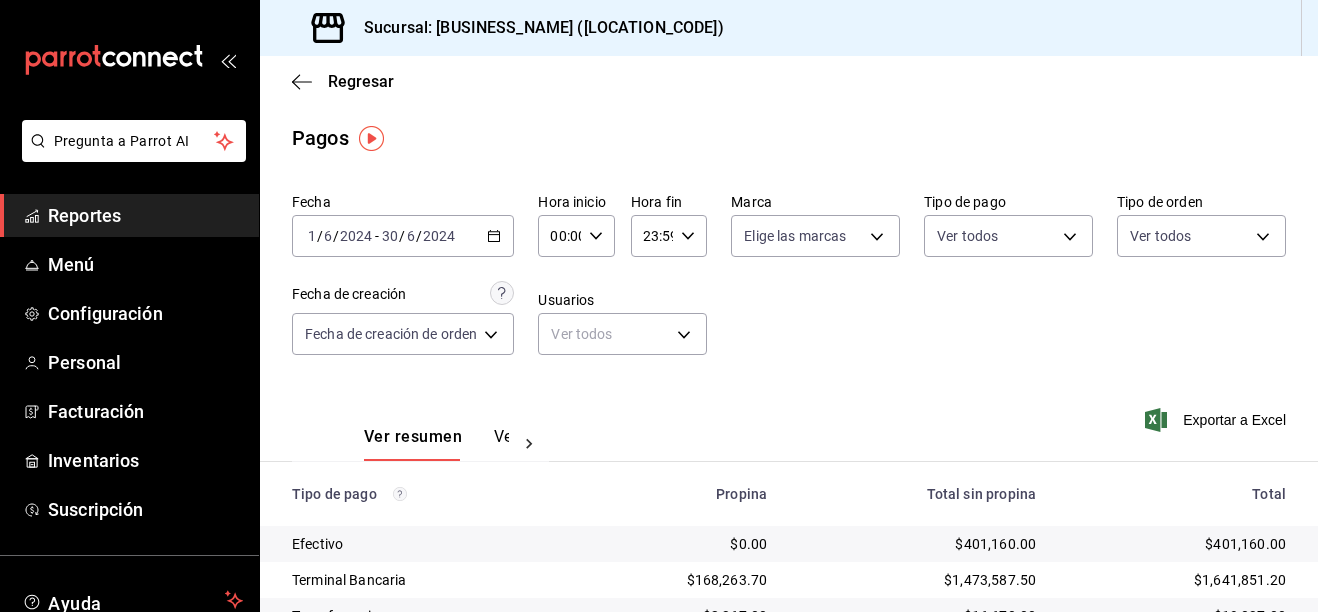click on "6" at bounding box center (328, 236) 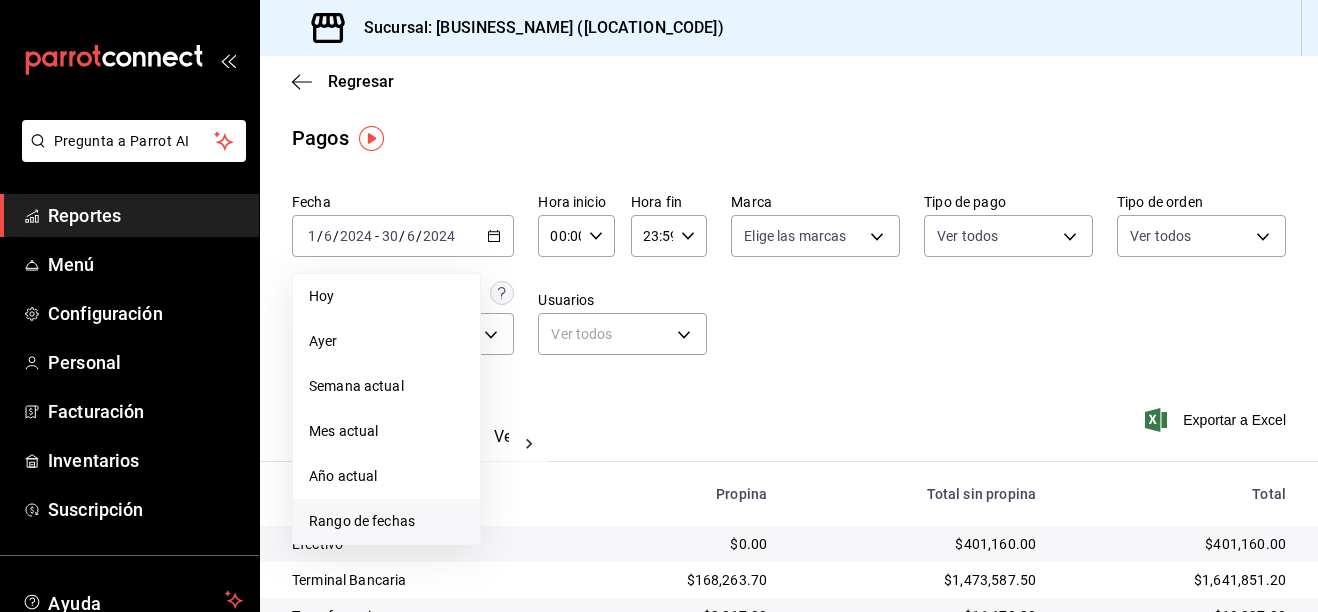 click on "Rango de fechas" at bounding box center (386, 521) 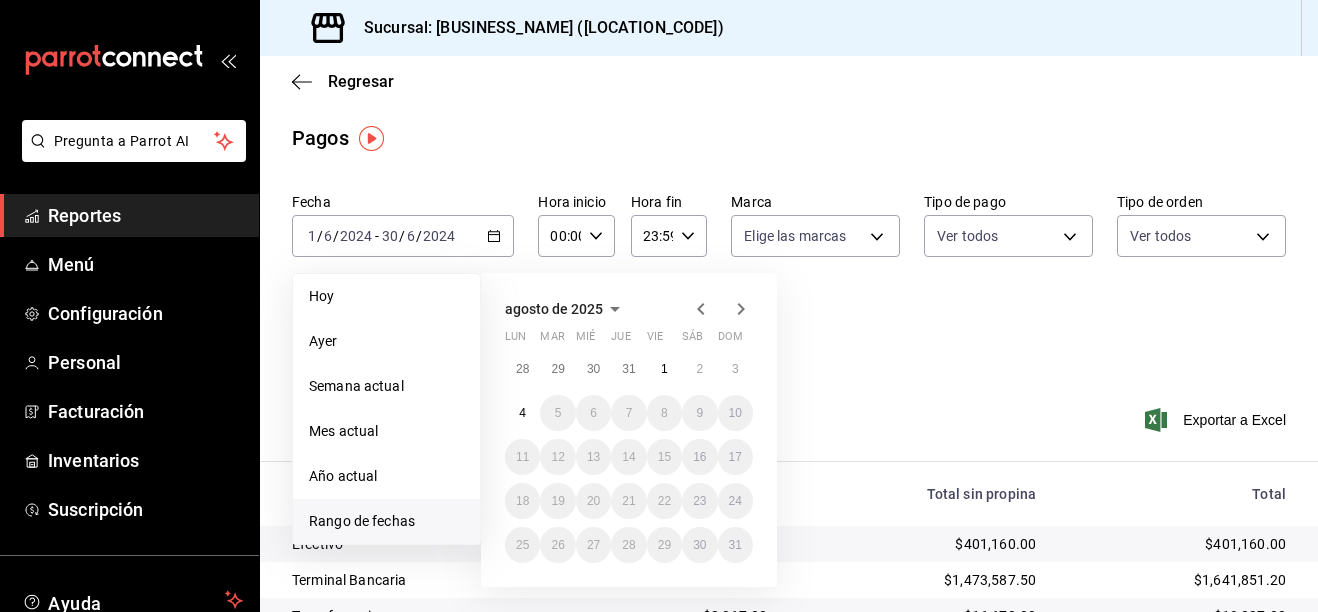 click 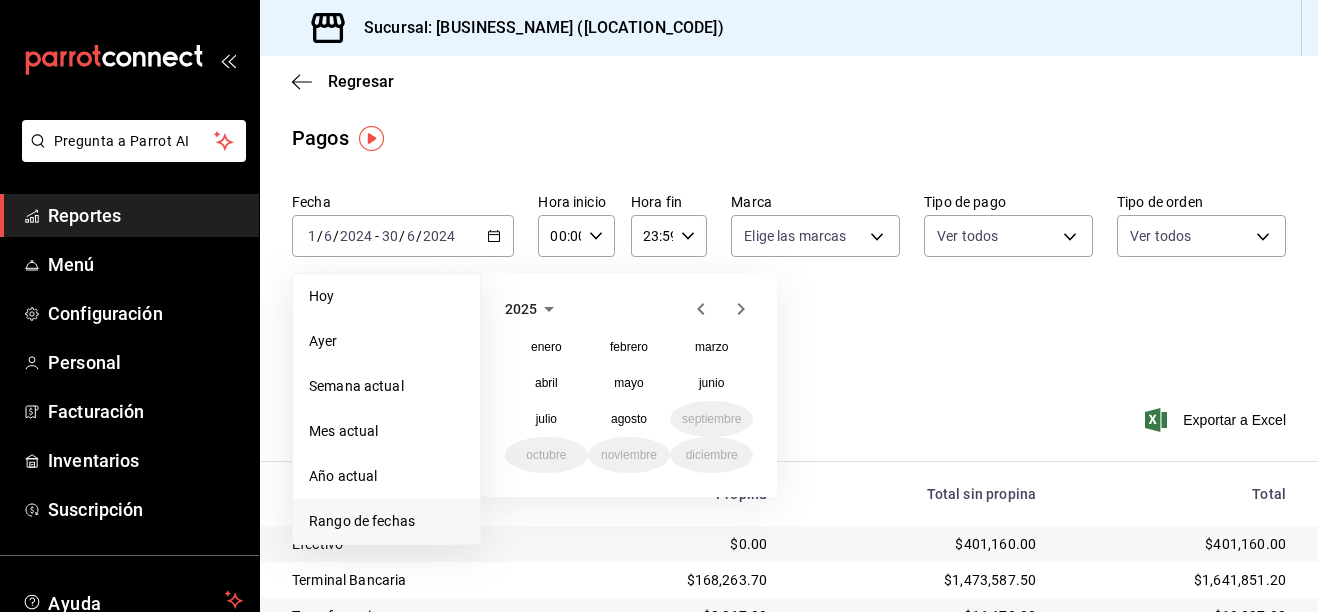 click 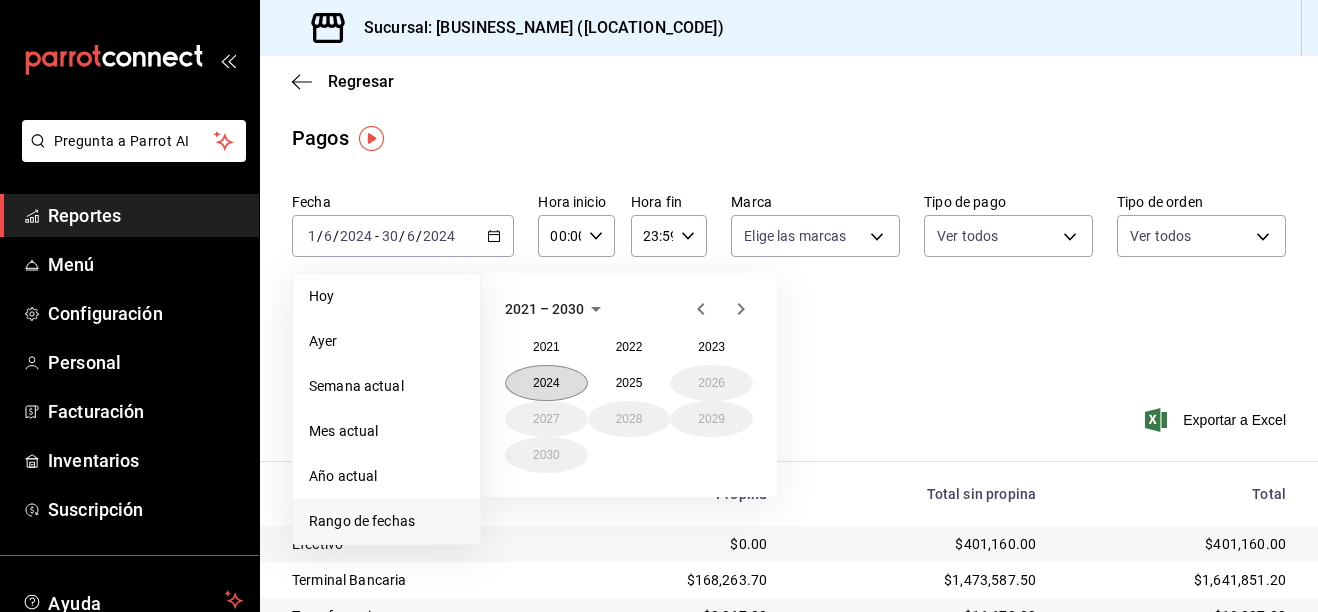 click on "2024" at bounding box center [546, 383] 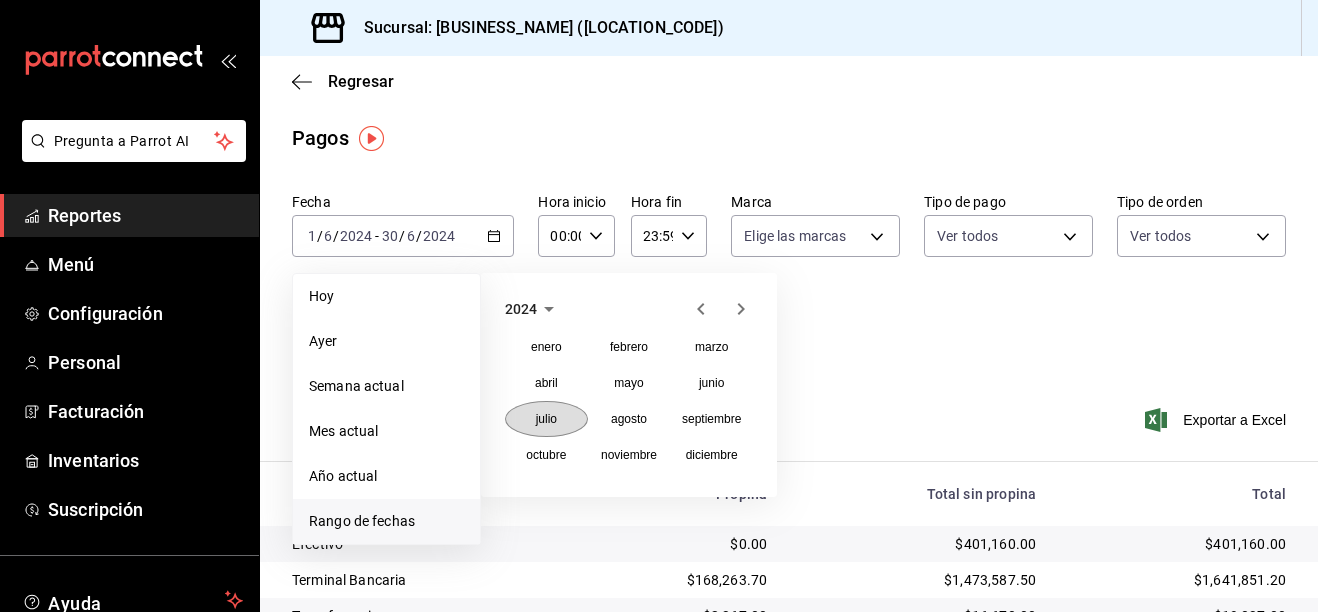 click on "julio" at bounding box center [546, 419] 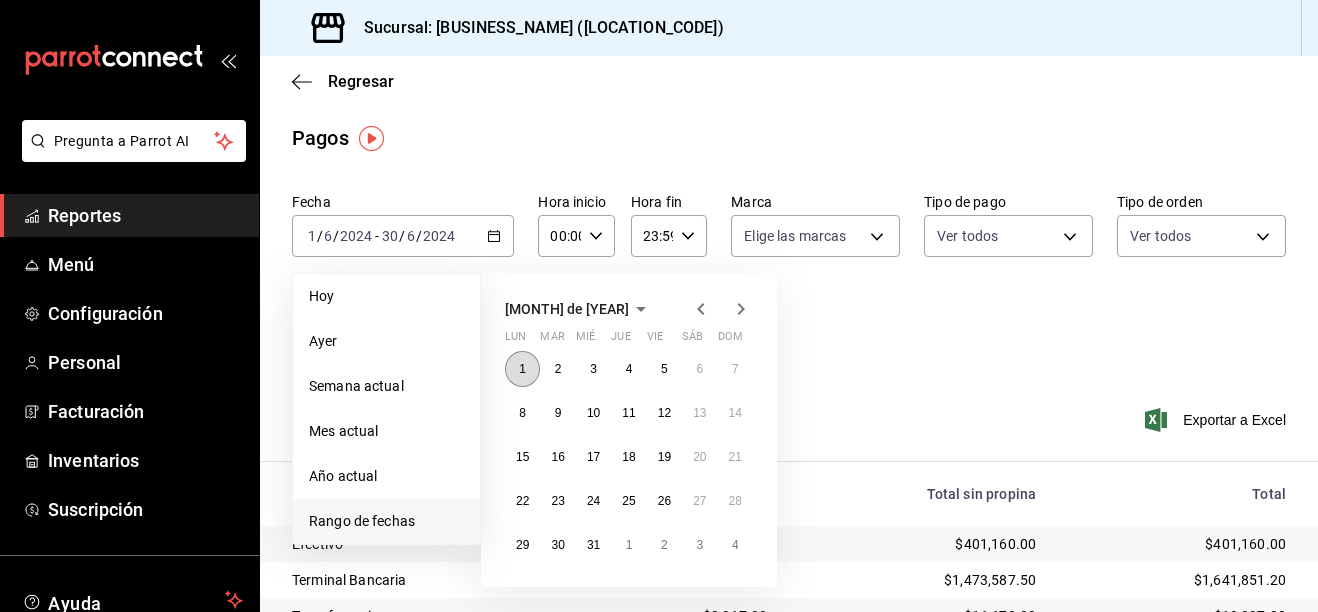 click on "1" at bounding box center (522, 369) 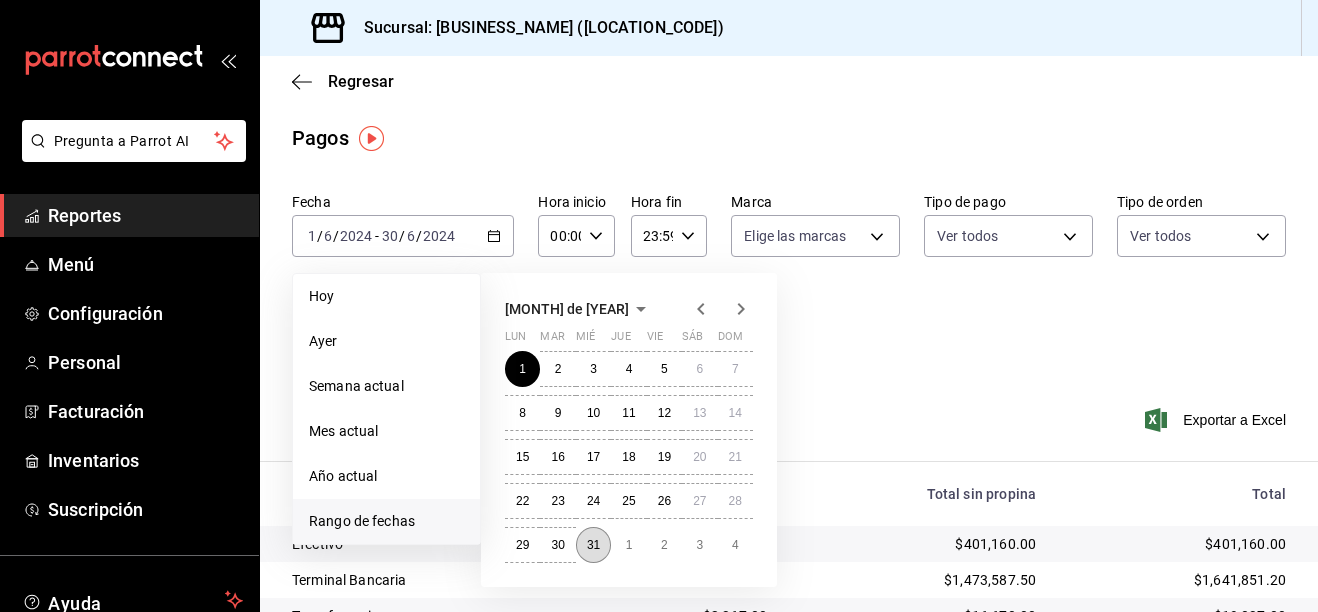 click on "31" at bounding box center [593, 545] 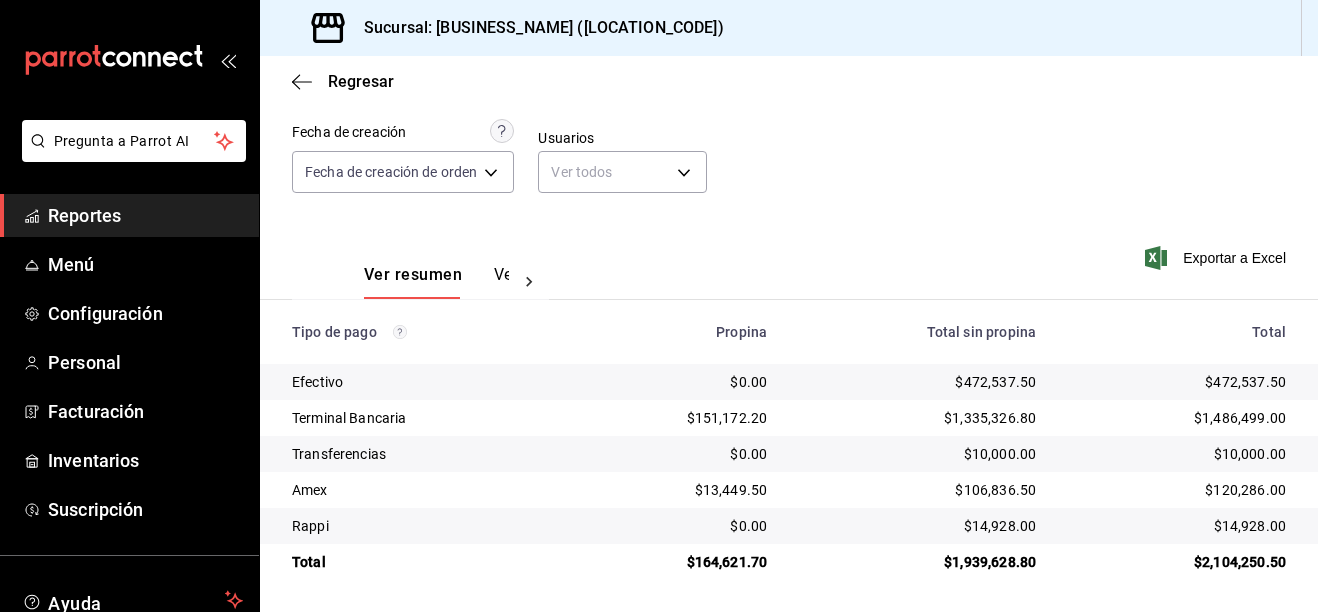 scroll, scrollTop: 163, scrollLeft: 0, axis: vertical 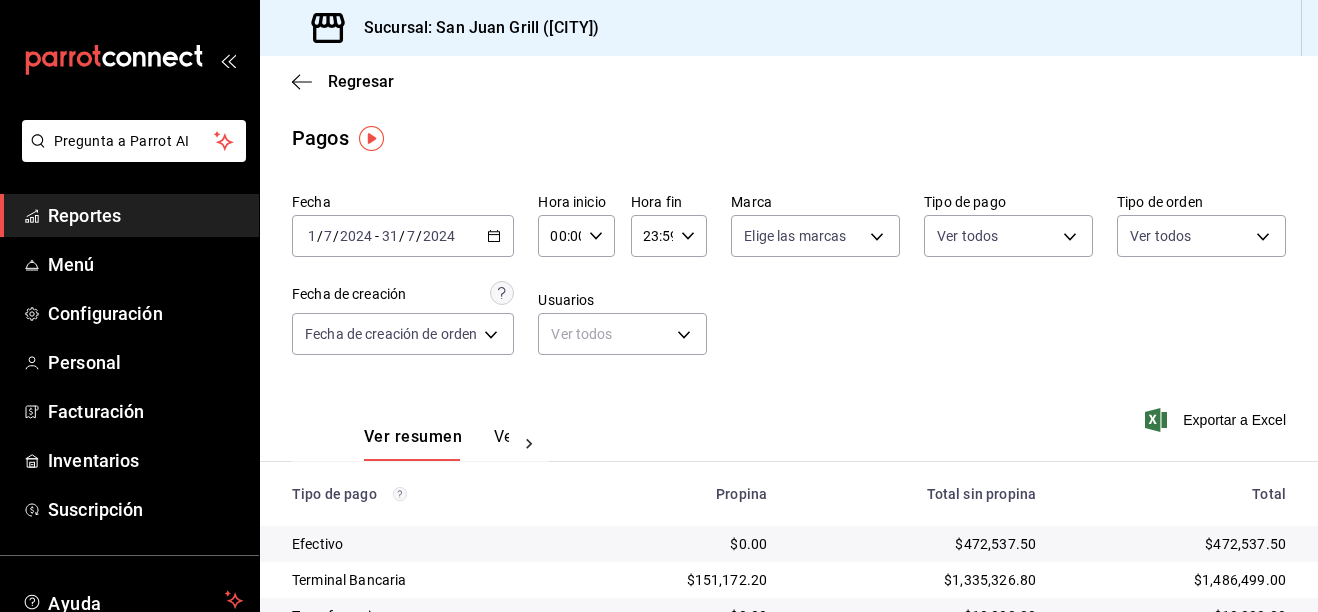 click 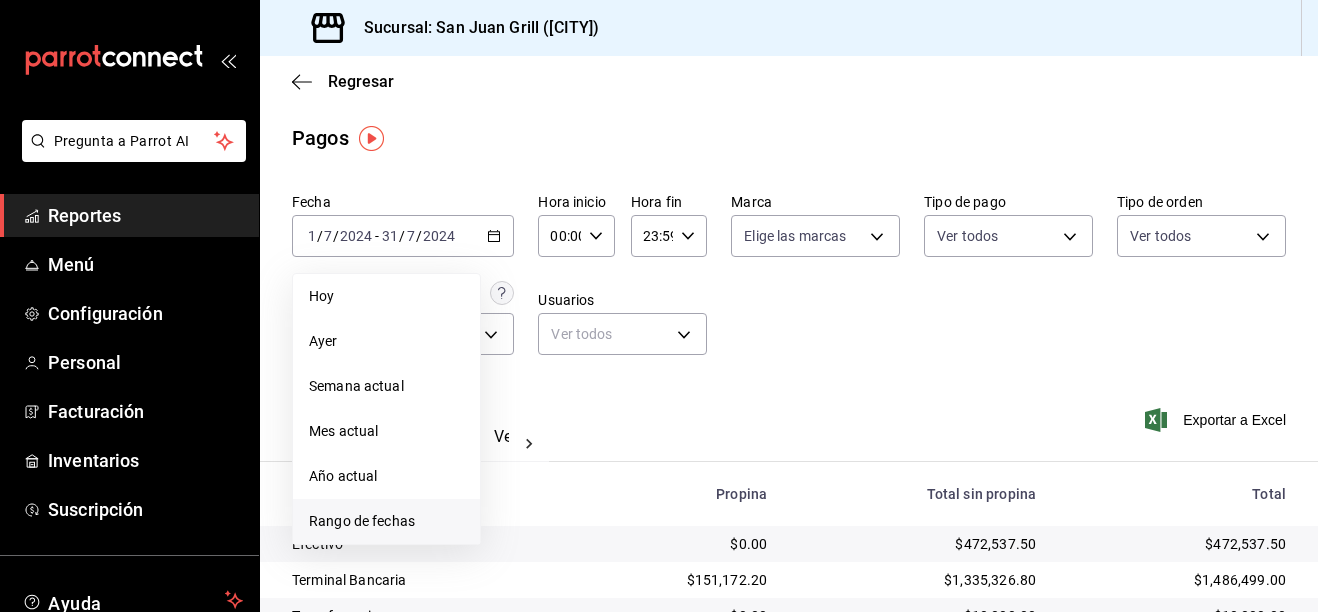 click on "Rango de fechas" at bounding box center (386, 521) 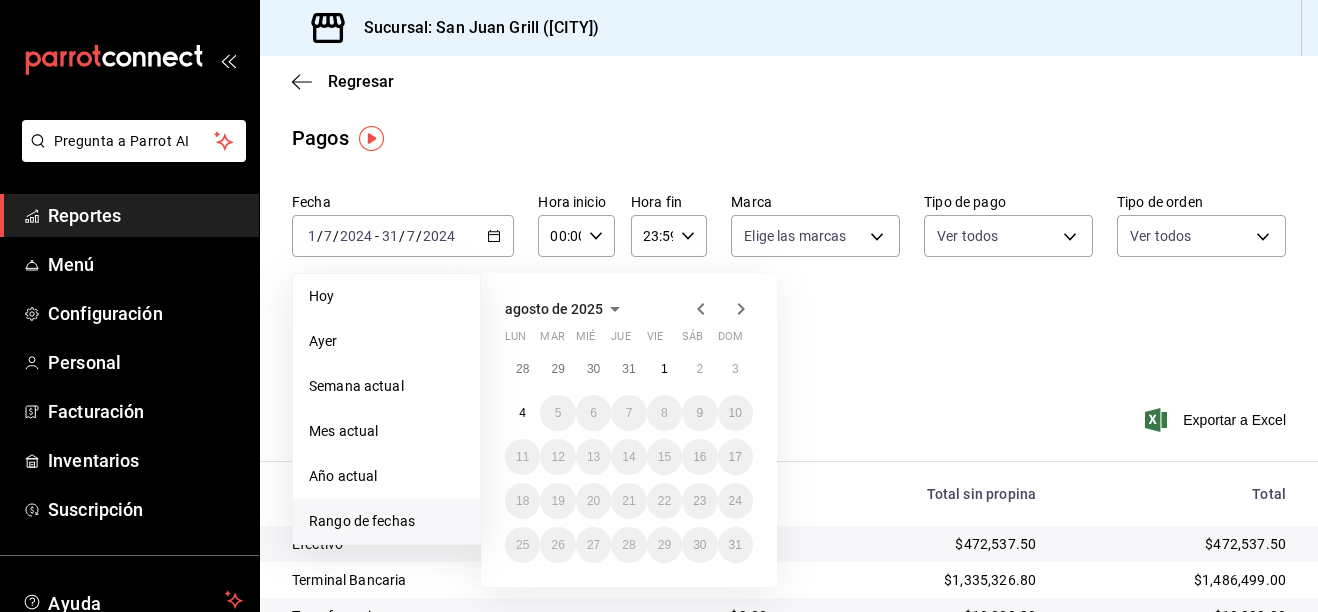 click 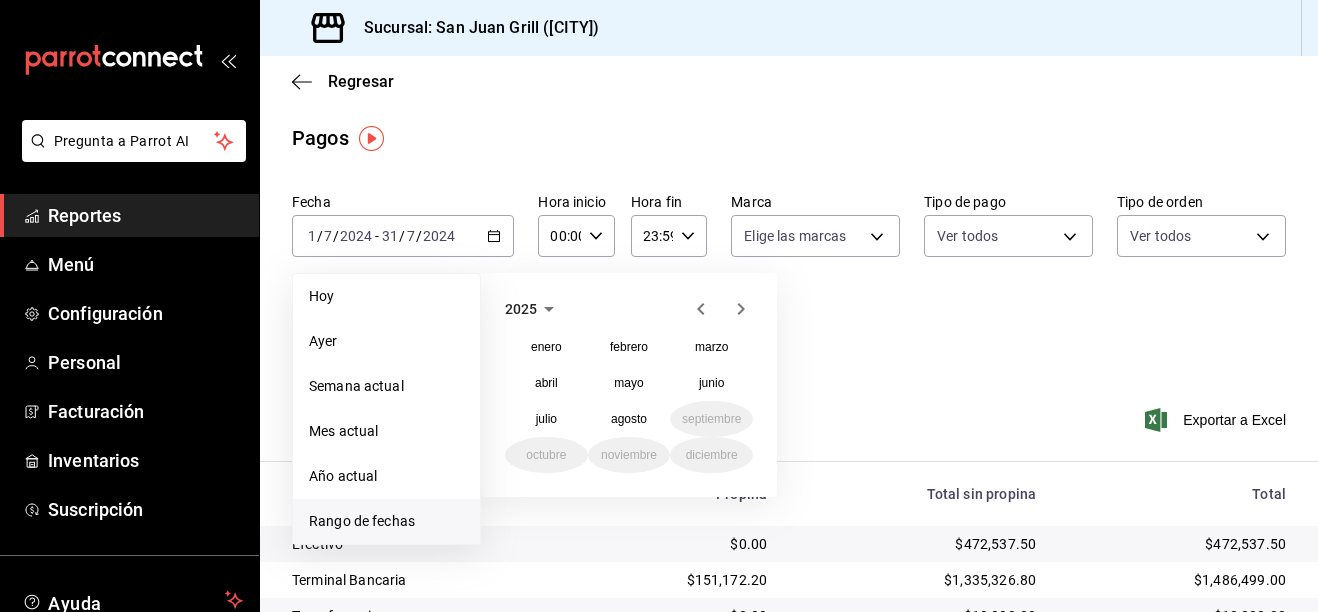 click 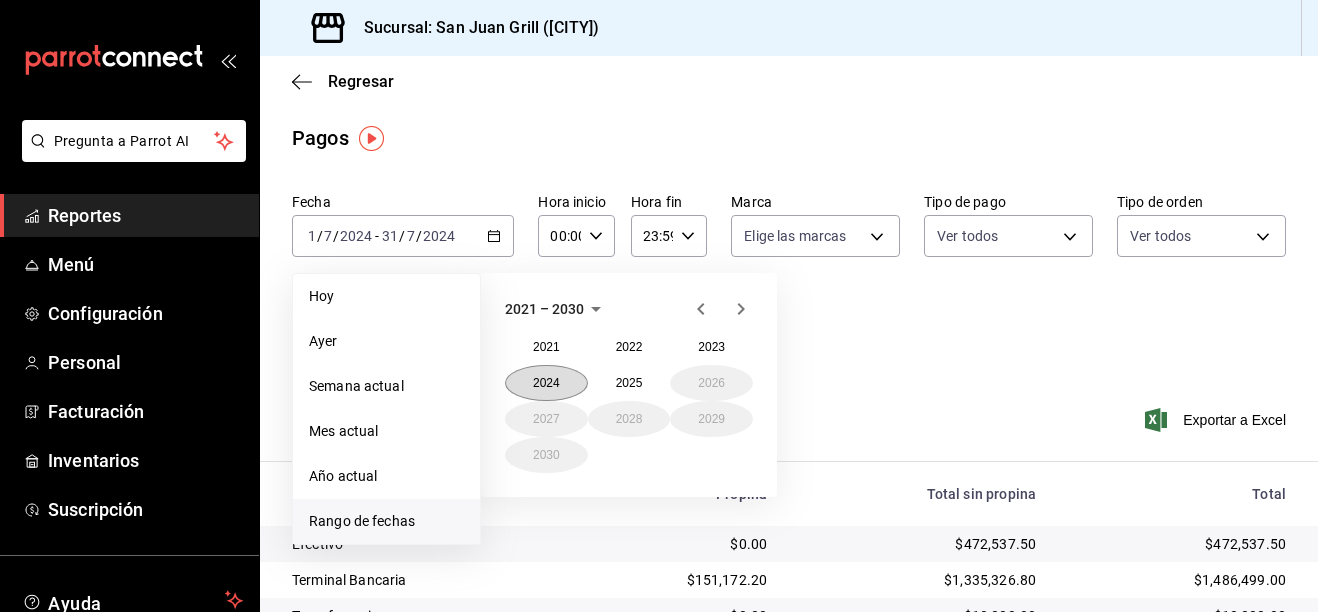 click on "2024" at bounding box center [546, 383] 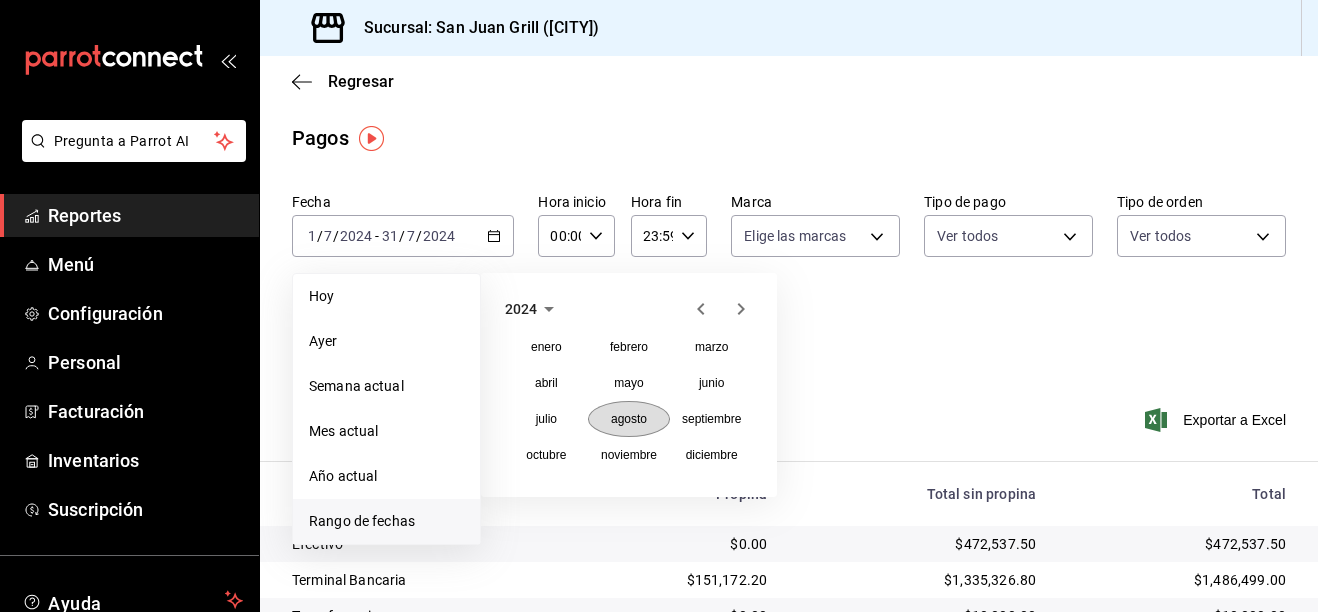 click on "agosto" at bounding box center (629, 419) 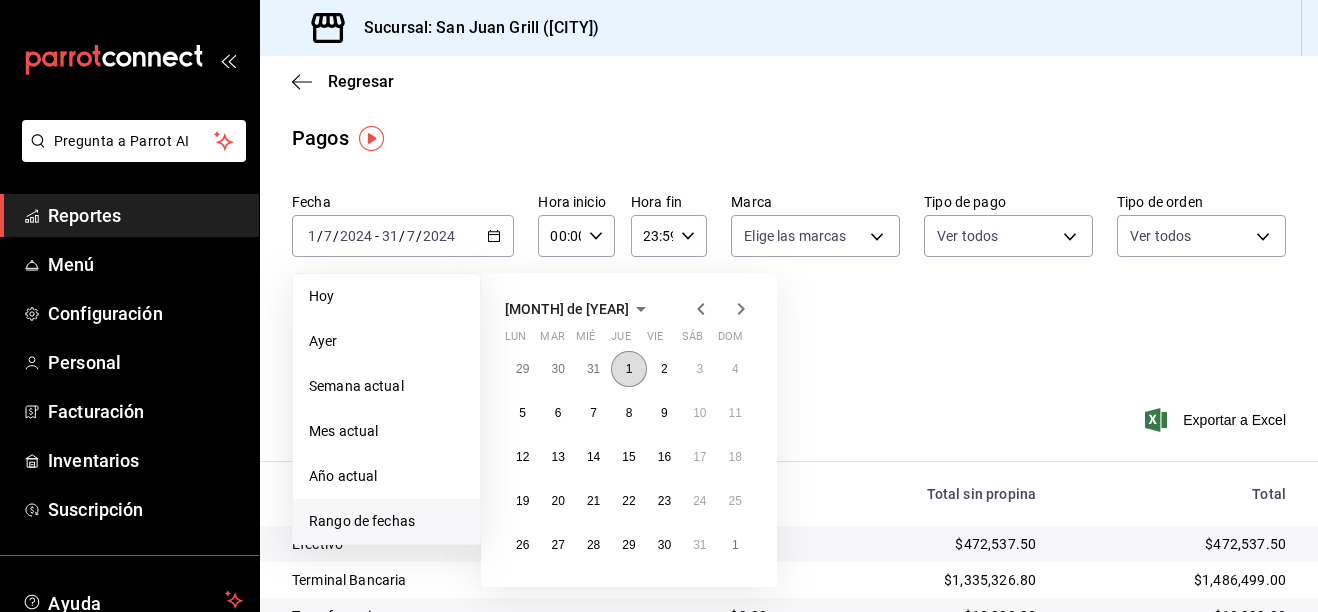click on "1" at bounding box center [628, 369] 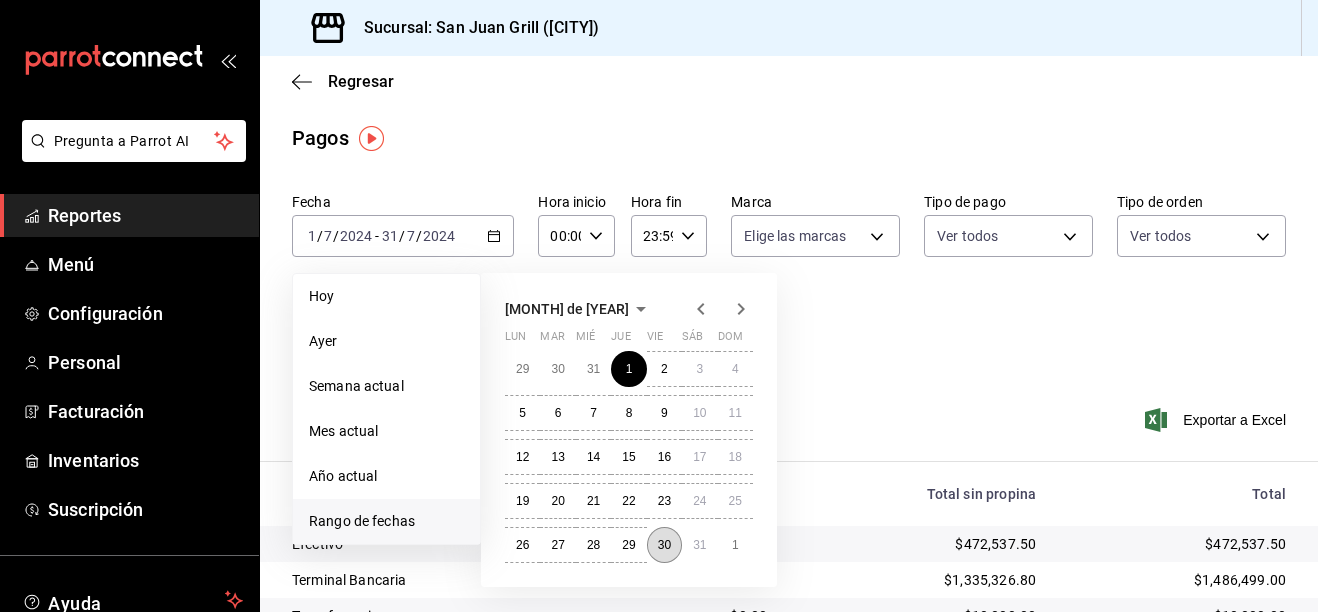 click on "30" at bounding box center (664, 545) 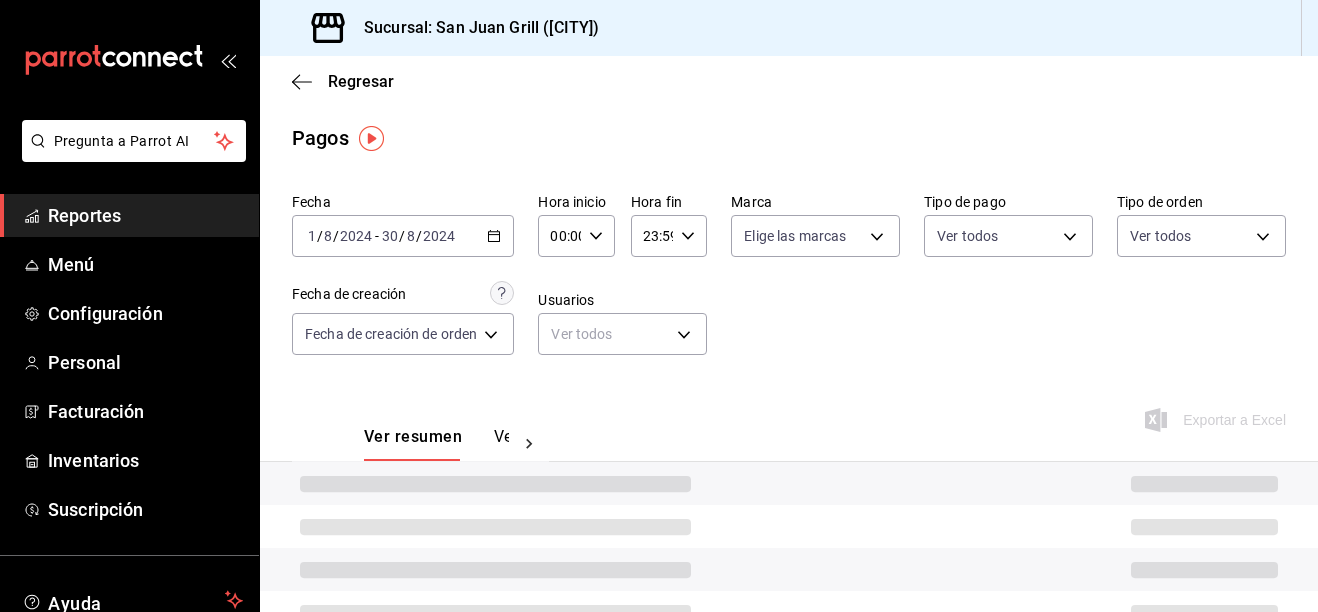 click 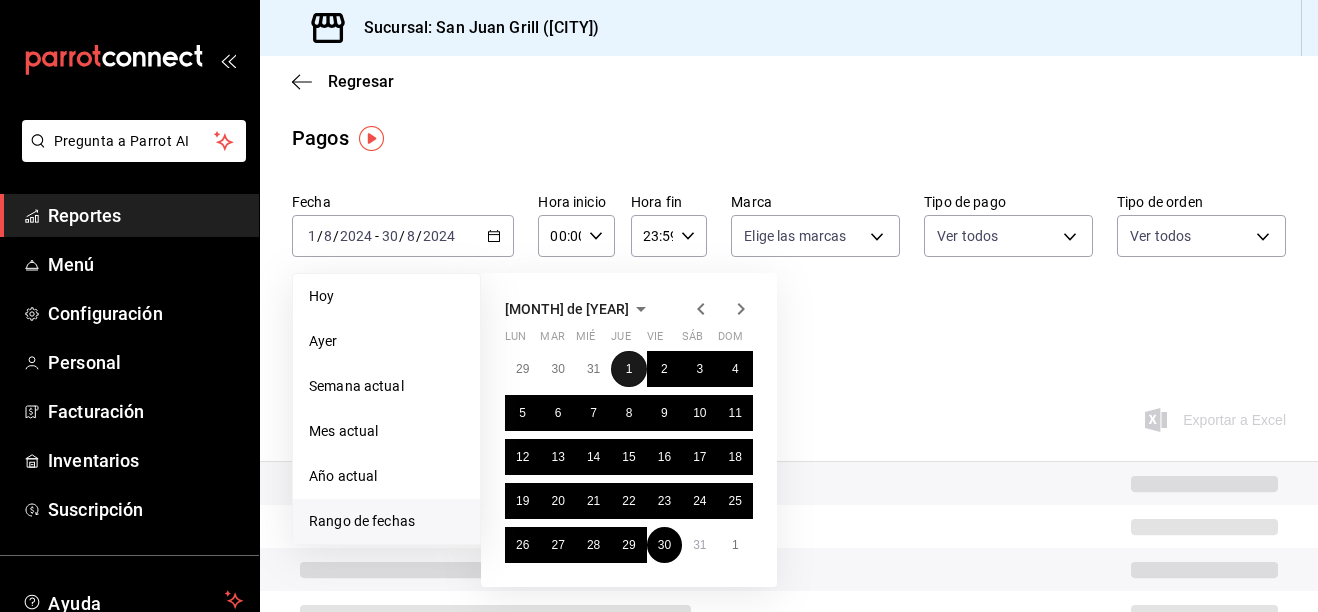 click on "1" at bounding box center (628, 369) 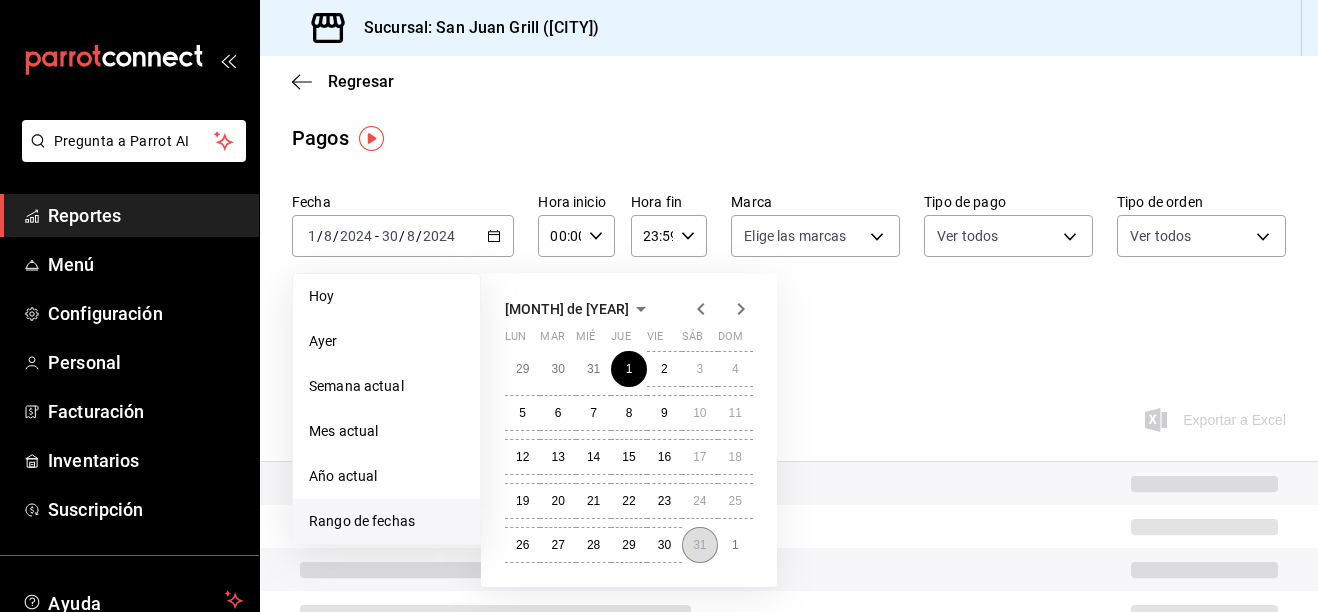 click on "31" at bounding box center [699, 545] 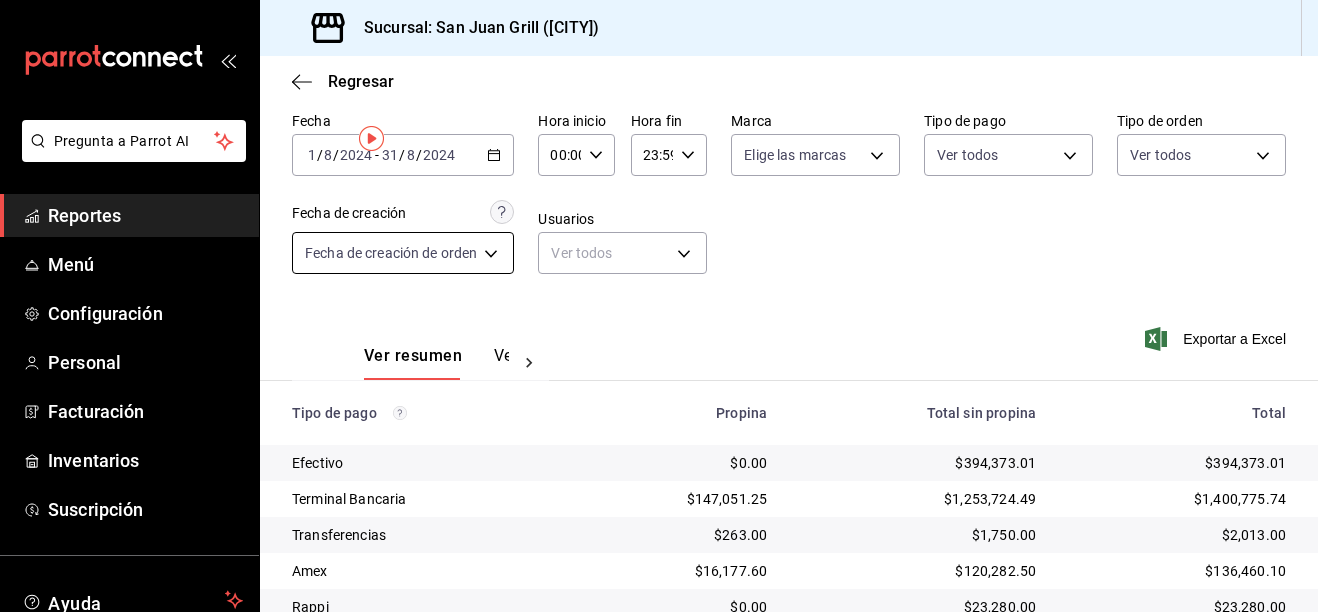 scroll, scrollTop: 0, scrollLeft: 0, axis: both 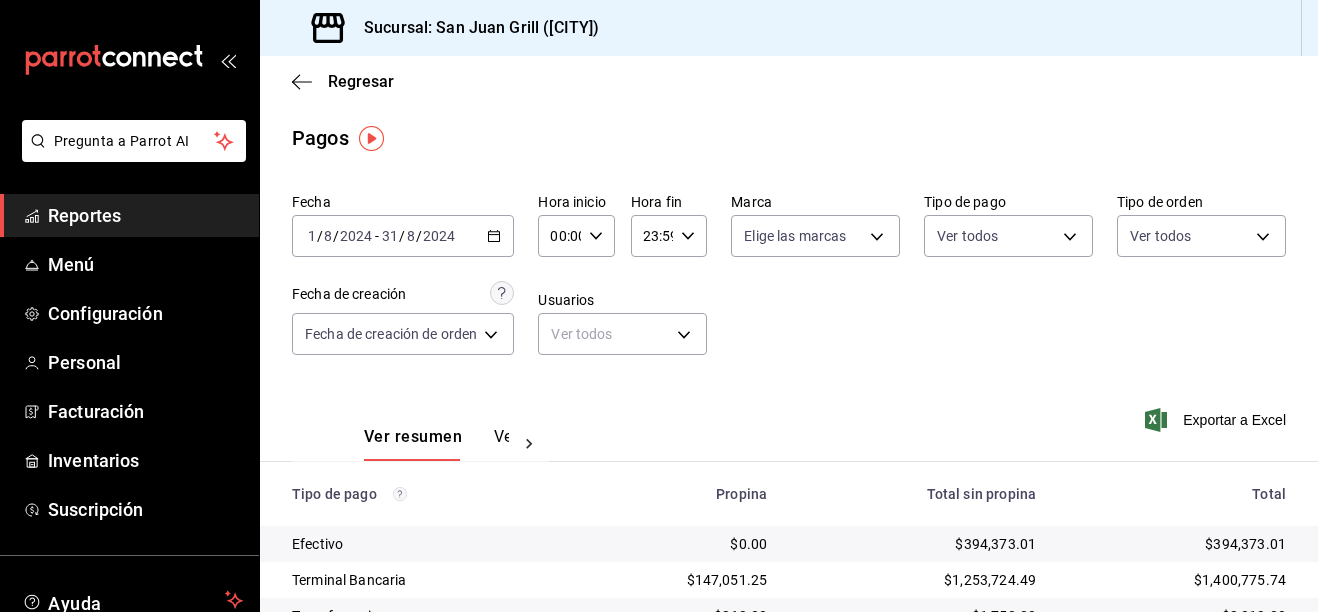 click 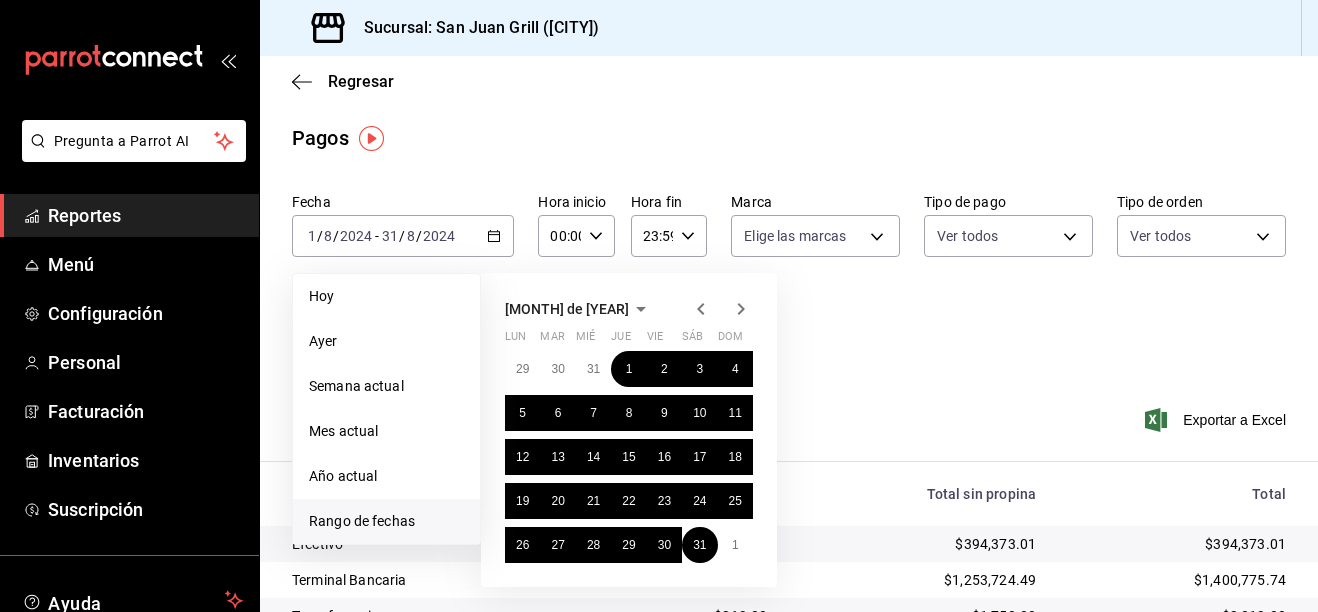 click 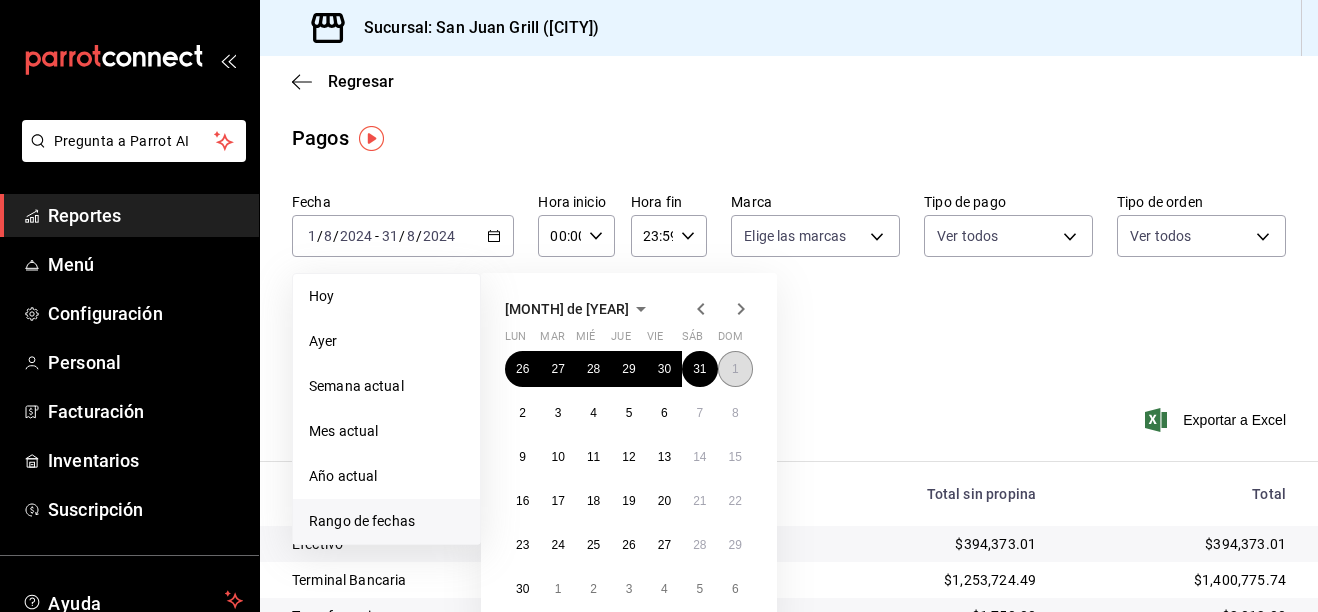 click on "1" at bounding box center [735, 369] 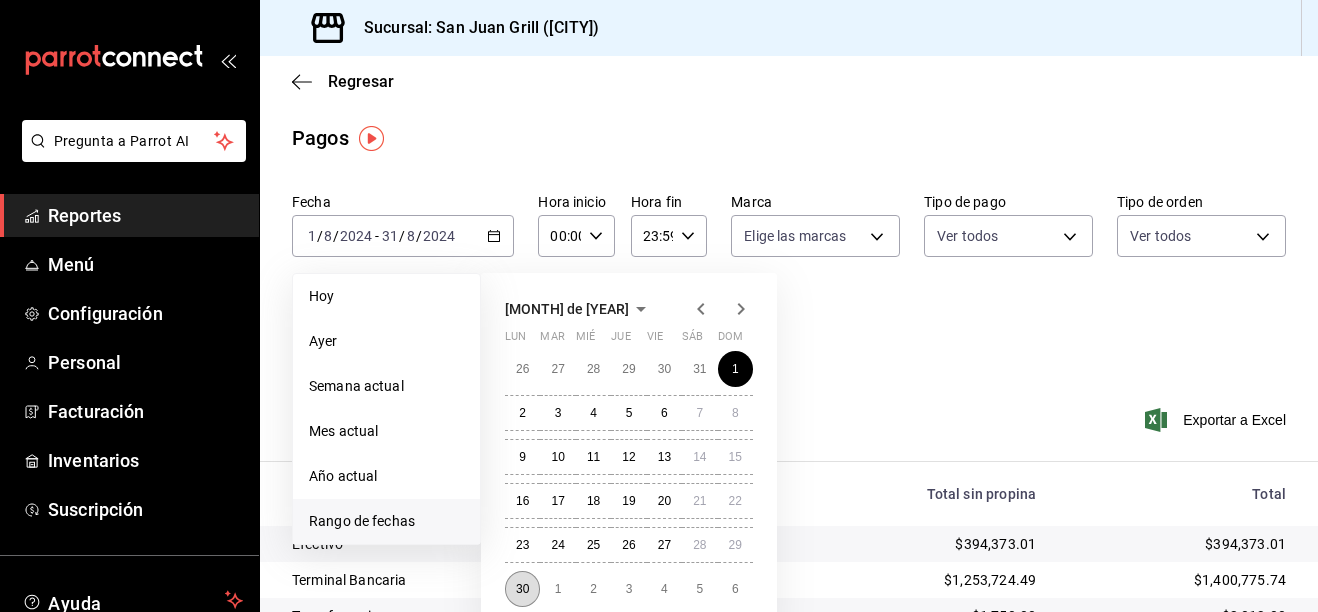 click on "30" at bounding box center (522, 589) 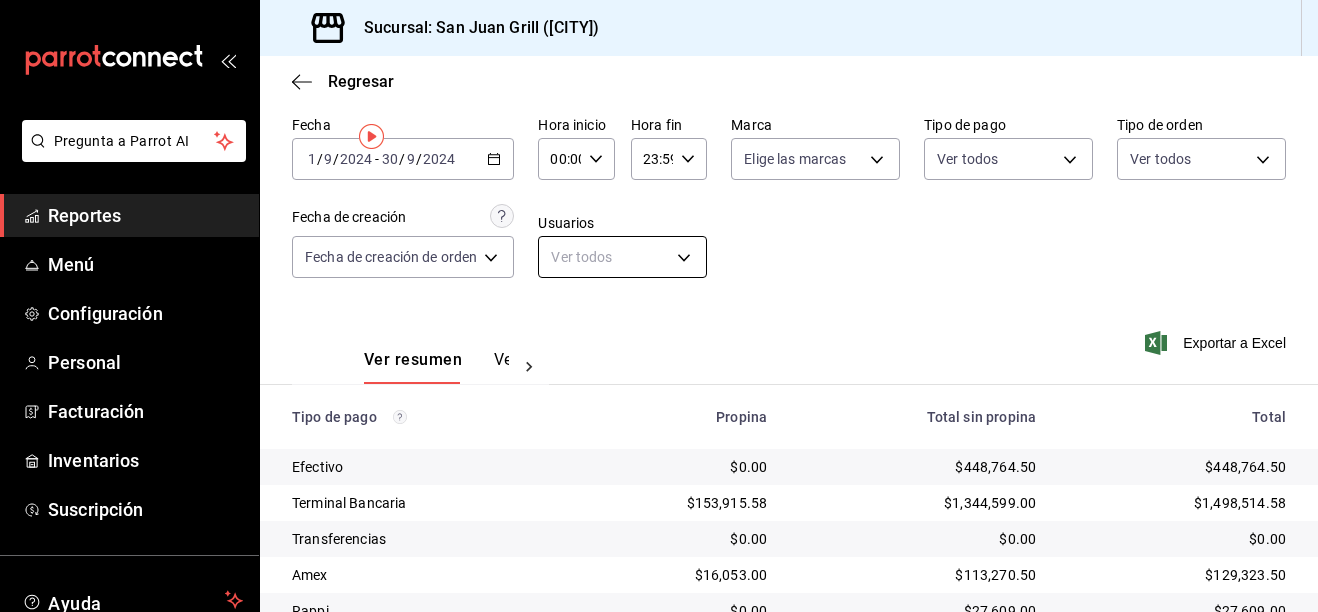scroll, scrollTop: 0, scrollLeft: 0, axis: both 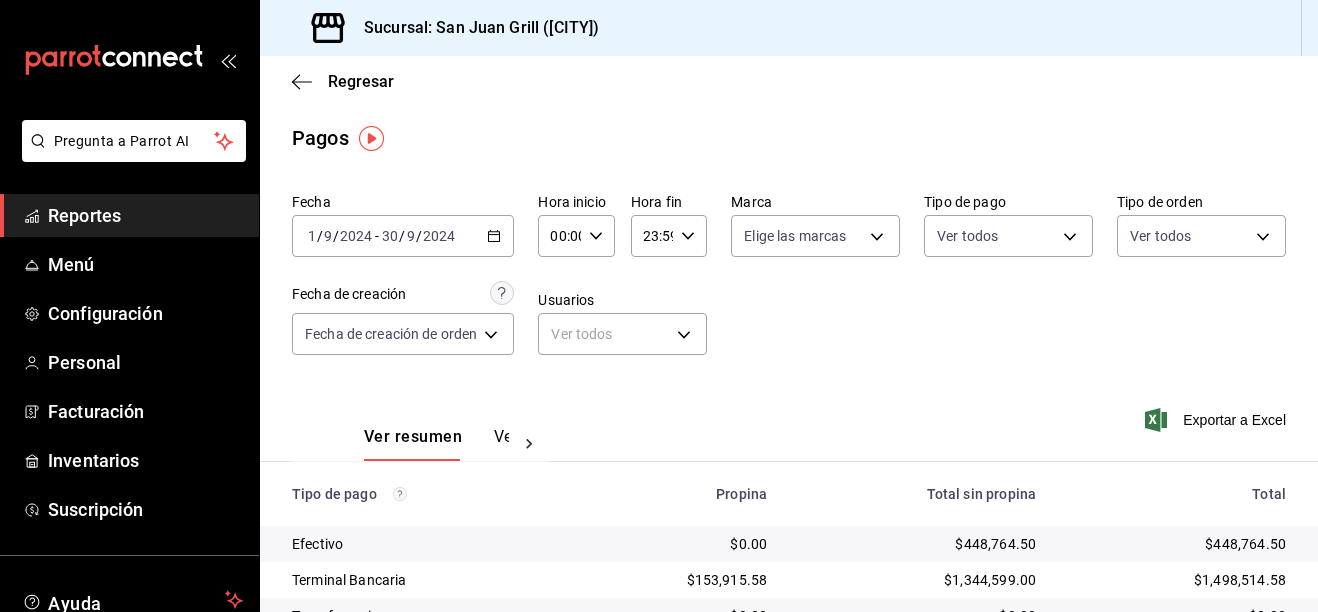 click 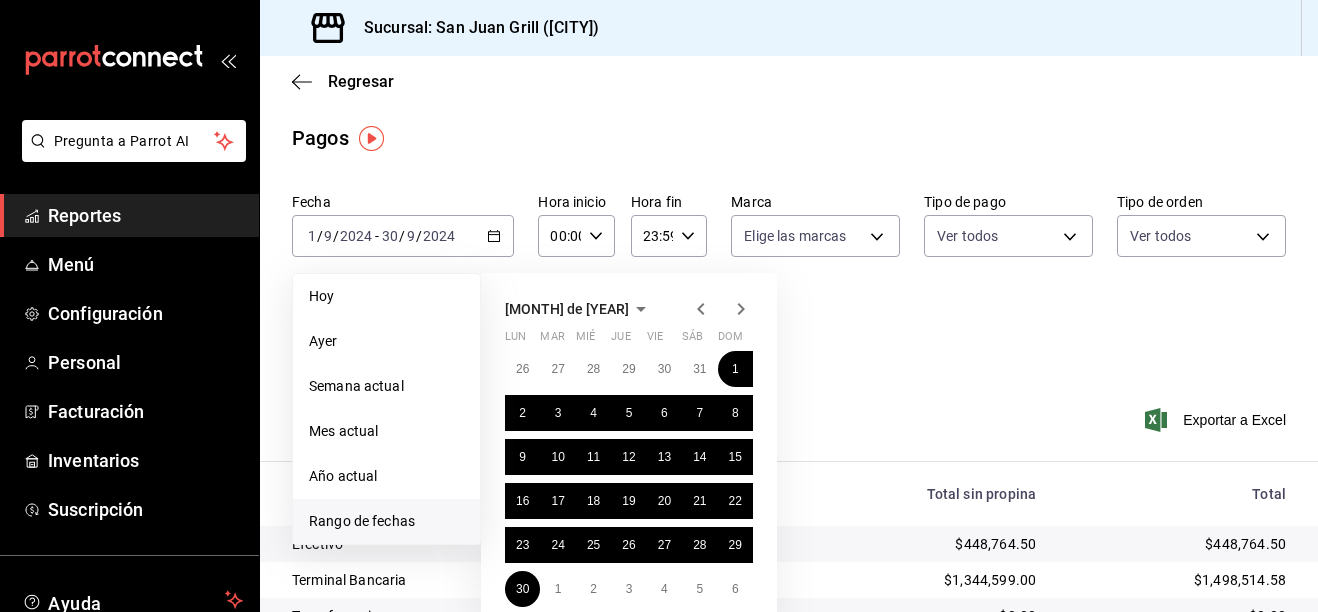 click 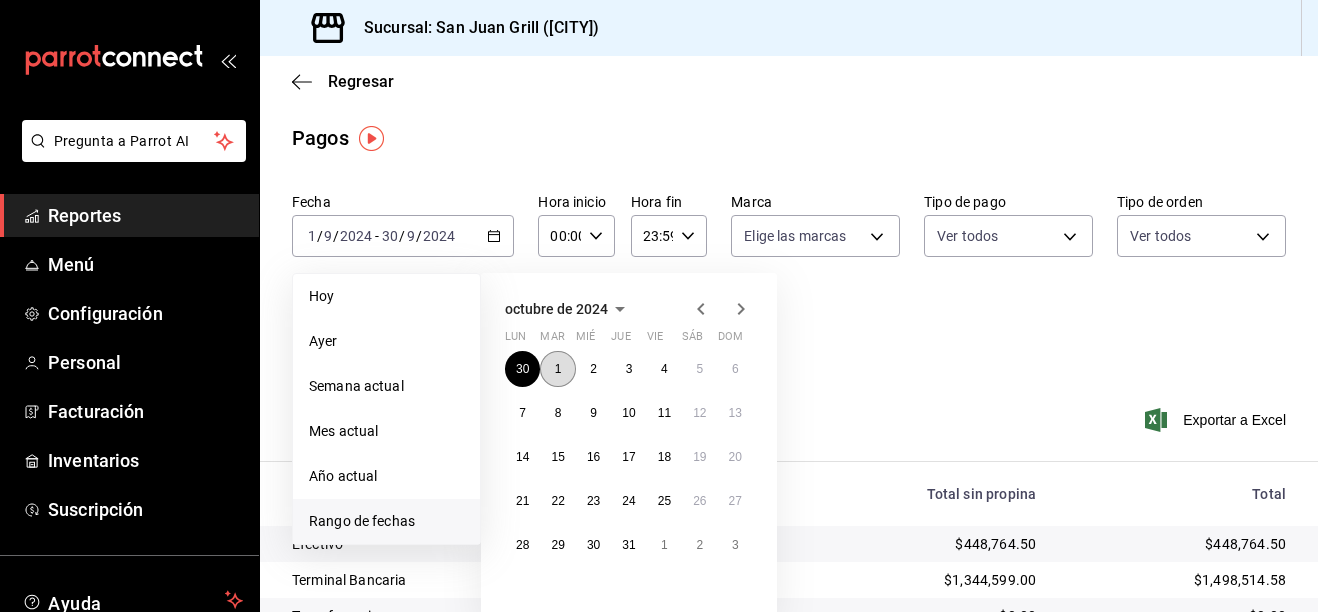 click on "1" at bounding box center (557, 369) 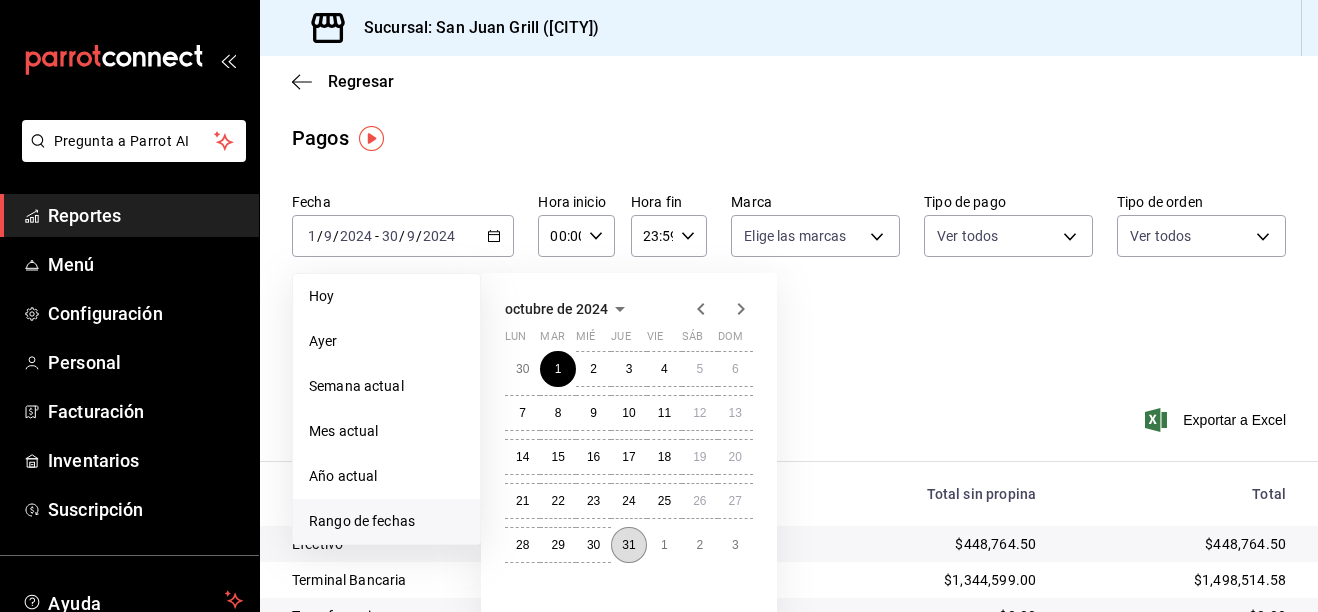 click on "31" at bounding box center (628, 545) 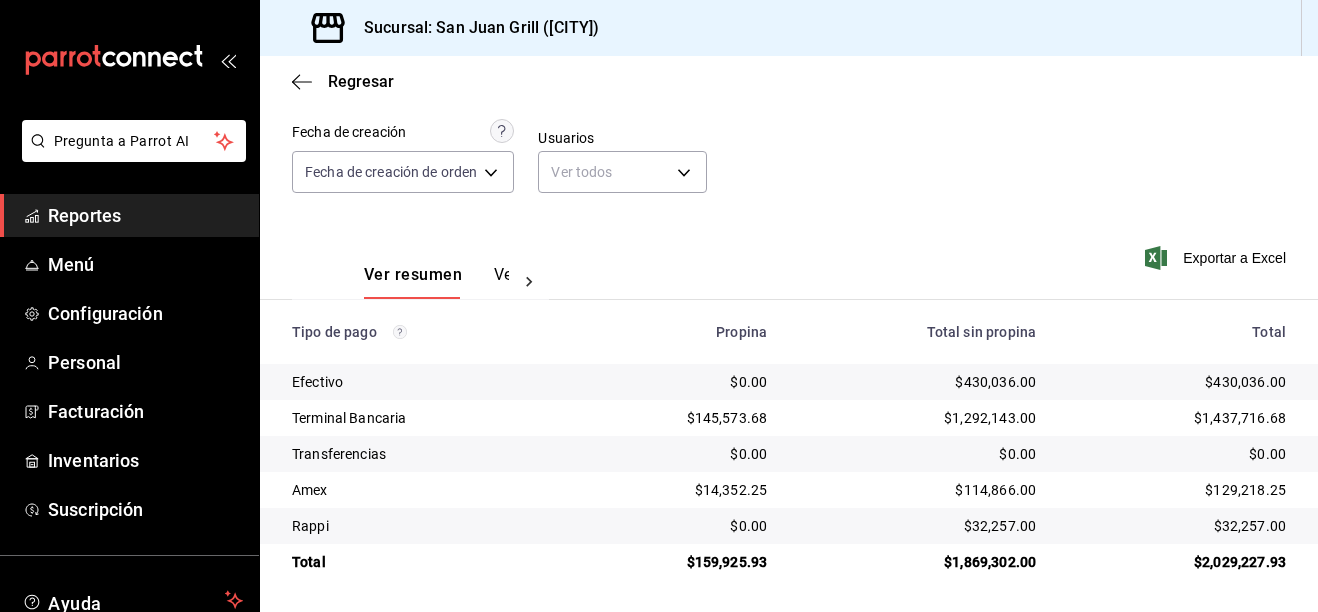 scroll, scrollTop: 0, scrollLeft: 0, axis: both 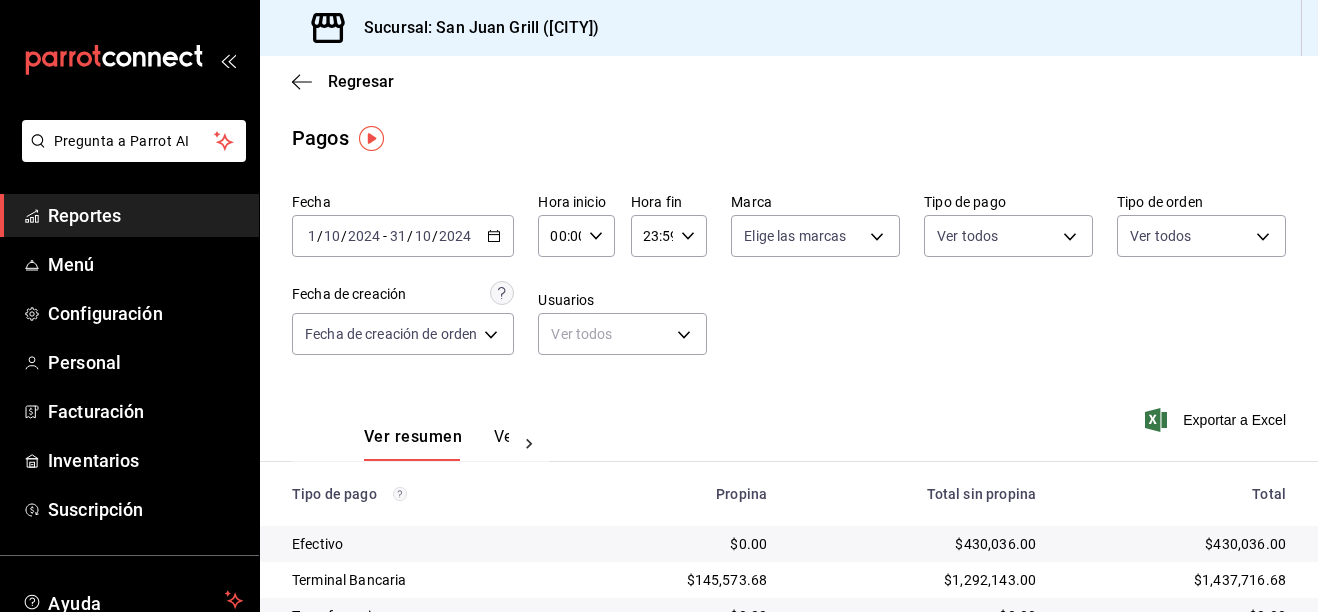 click on "2024-10-01 1 / 10 / 2024 - 2024-10-31 31 / 10 / 2024" at bounding box center [403, 236] 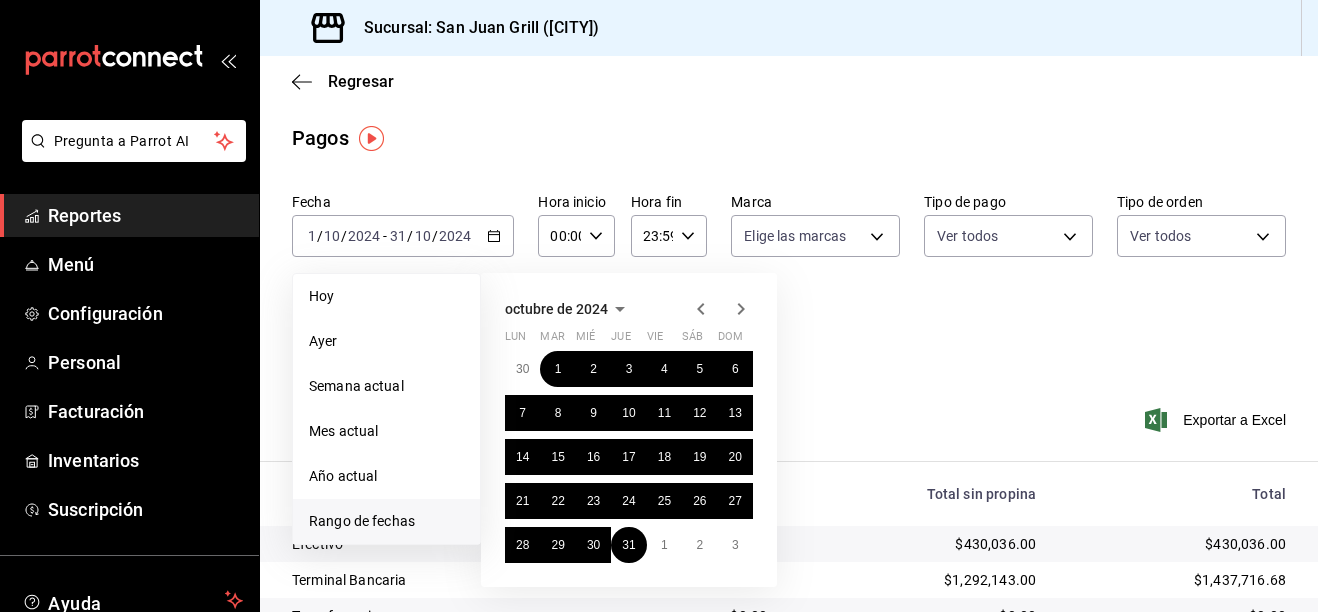 click 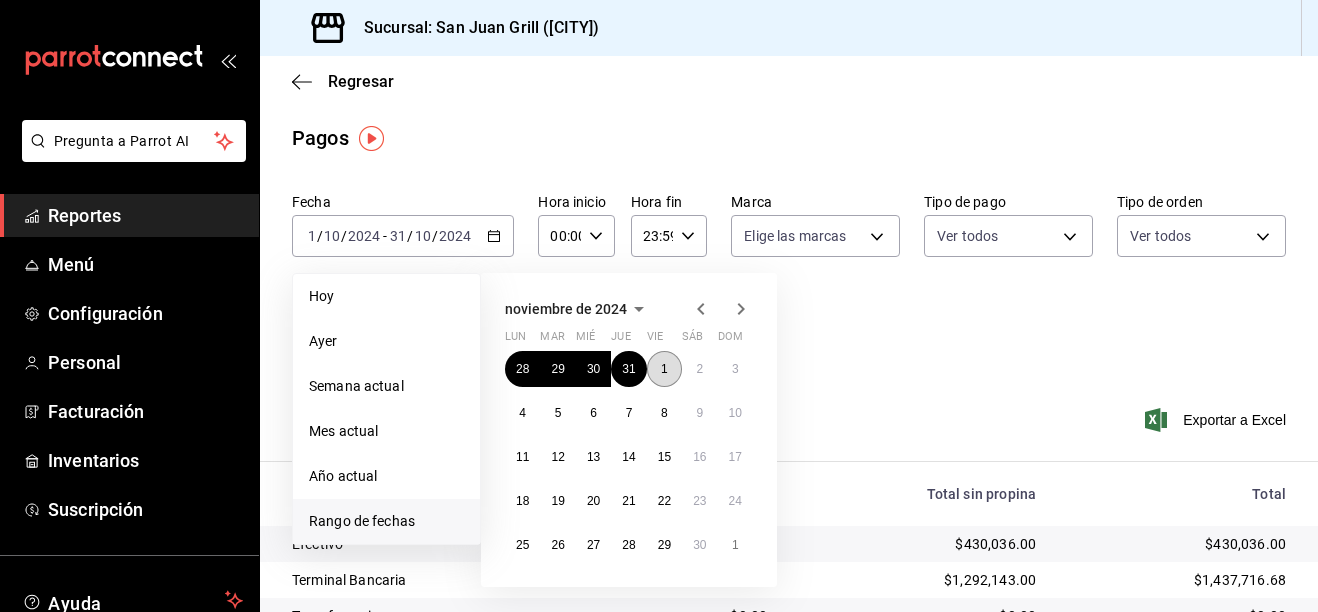 click on "1" at bounding box center (664, 369) 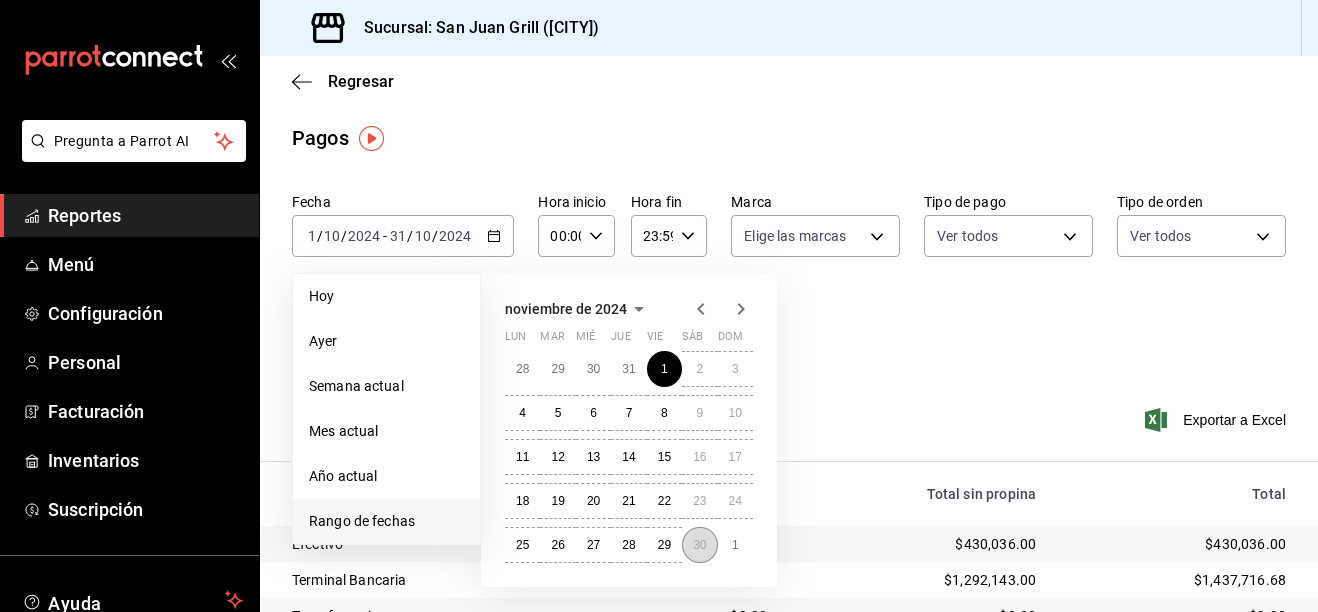 click on "30" at bounding box center [699, 545] 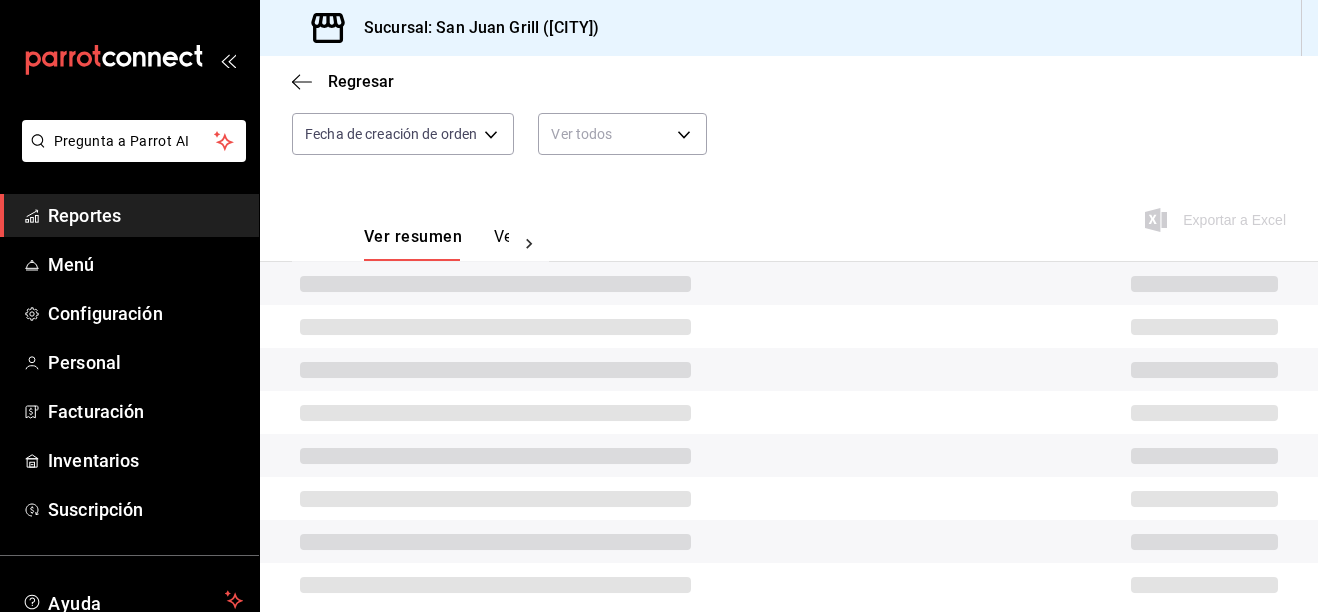 scroll, scrollTop: 163, scrollLeft: 0, axis: vertical 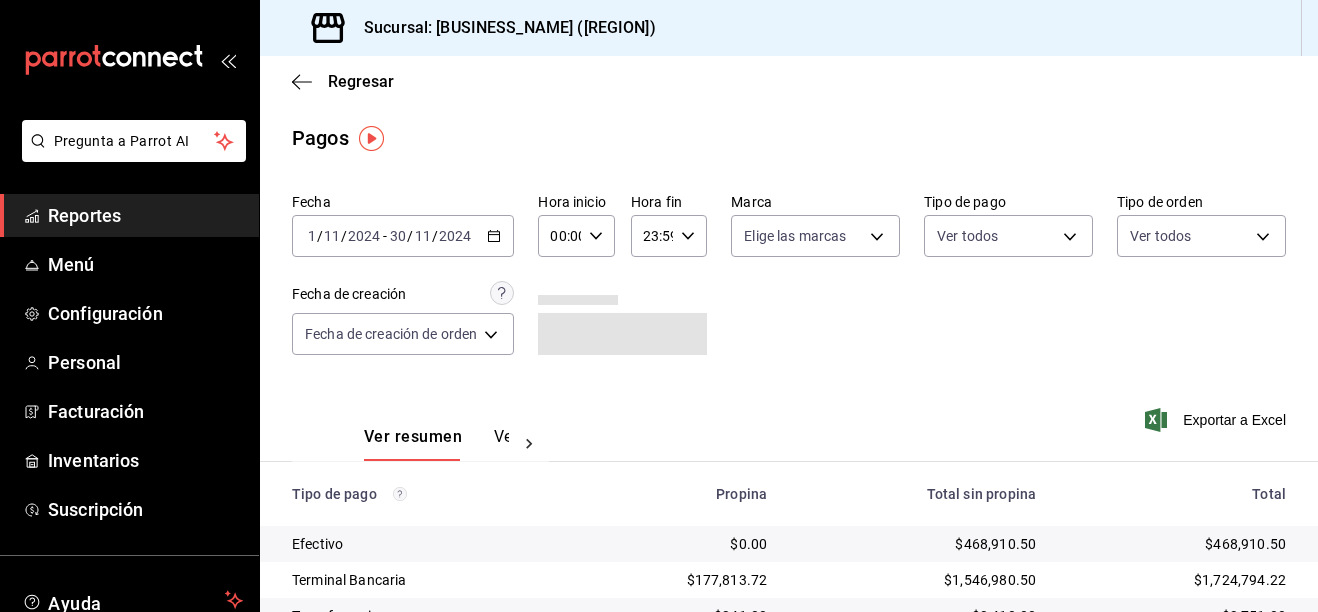 click 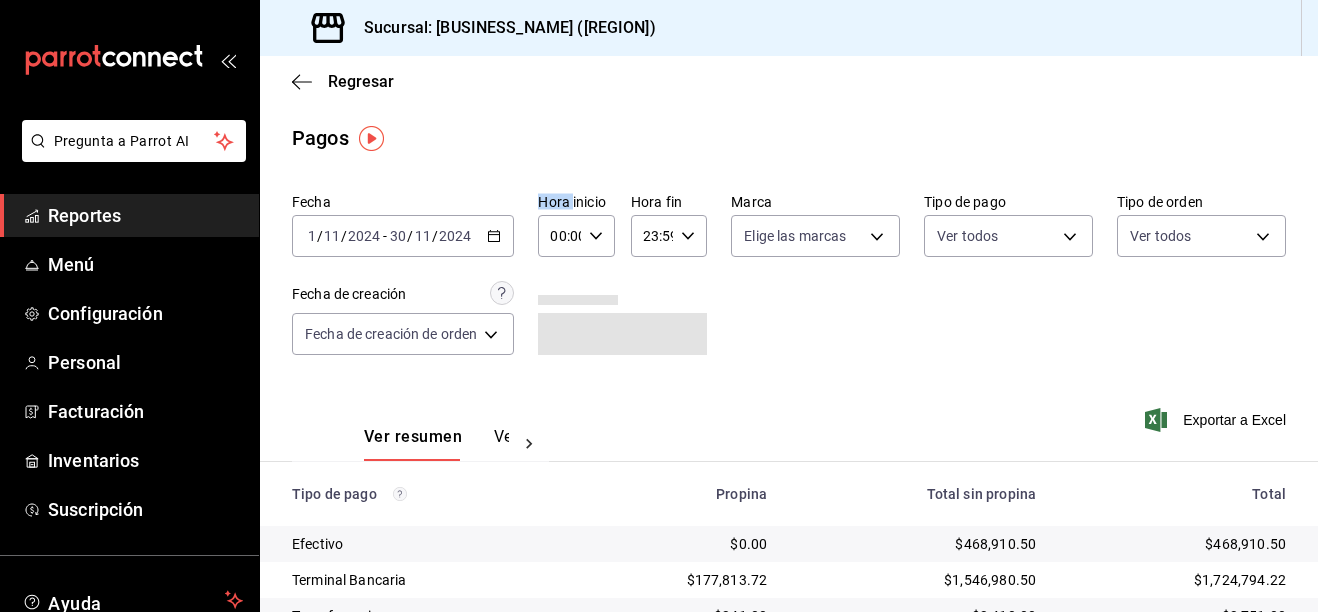 click on "[DATE] [DATE] - [DATE]" at bounding box center [403, 236] 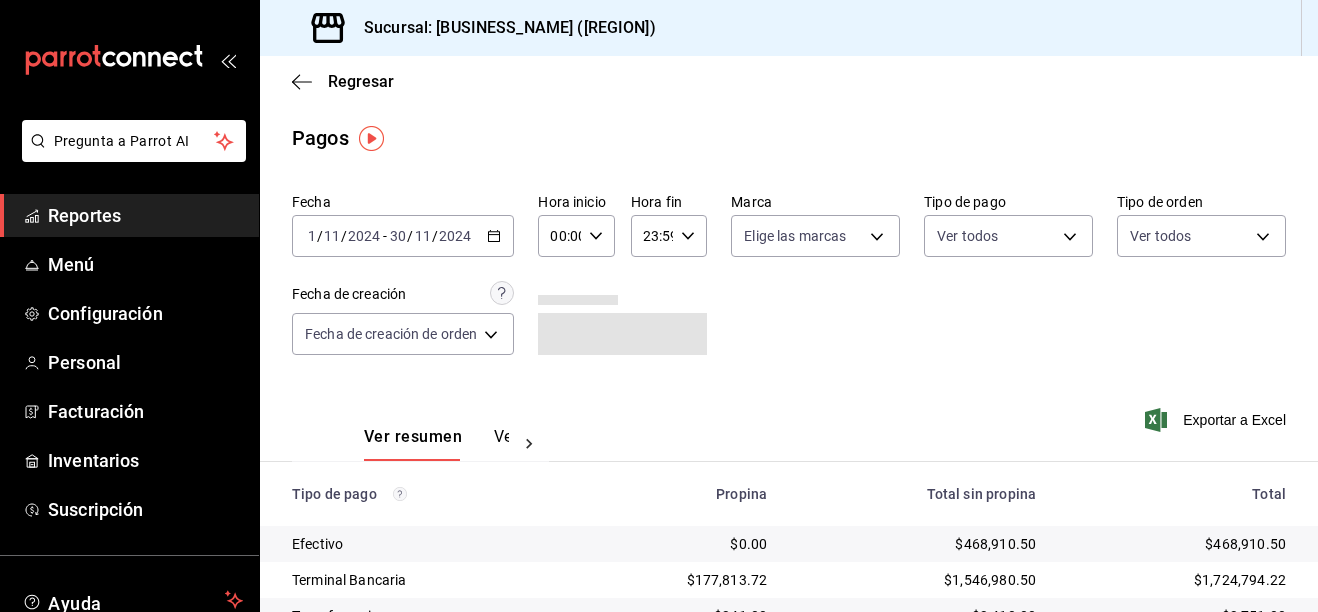 click on "[DATE] [DATE] - [DATE]" at bounding box center [403, 236] 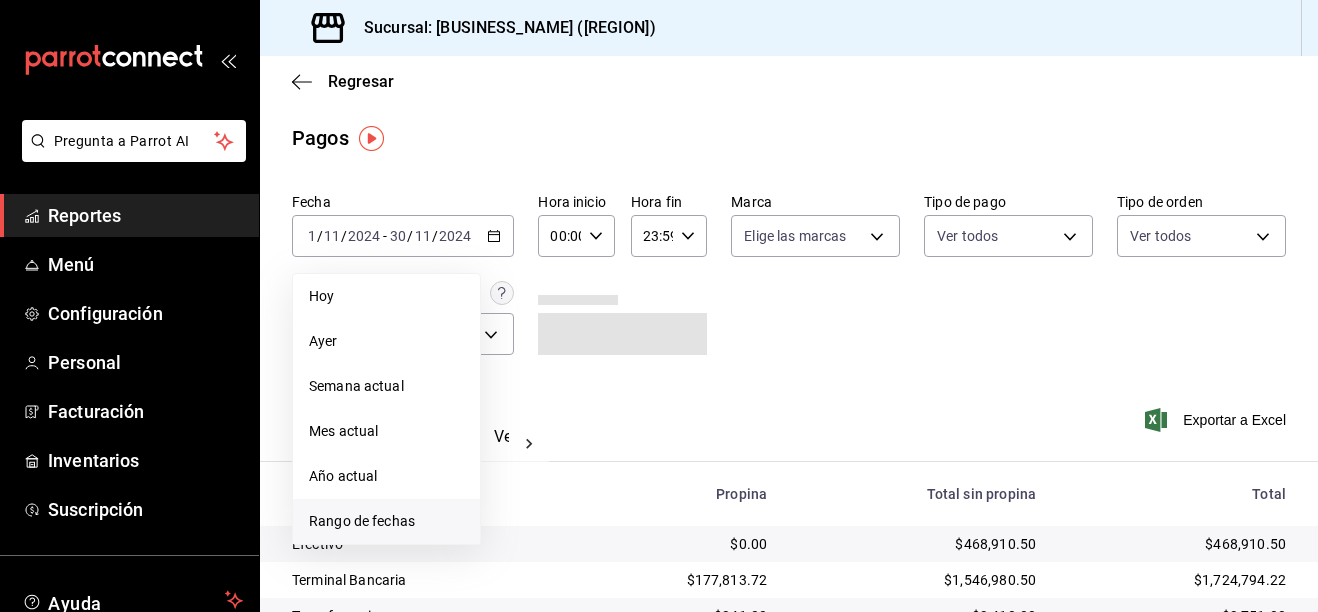 click on "Rango de fechas" at bounding box center (386, 521) 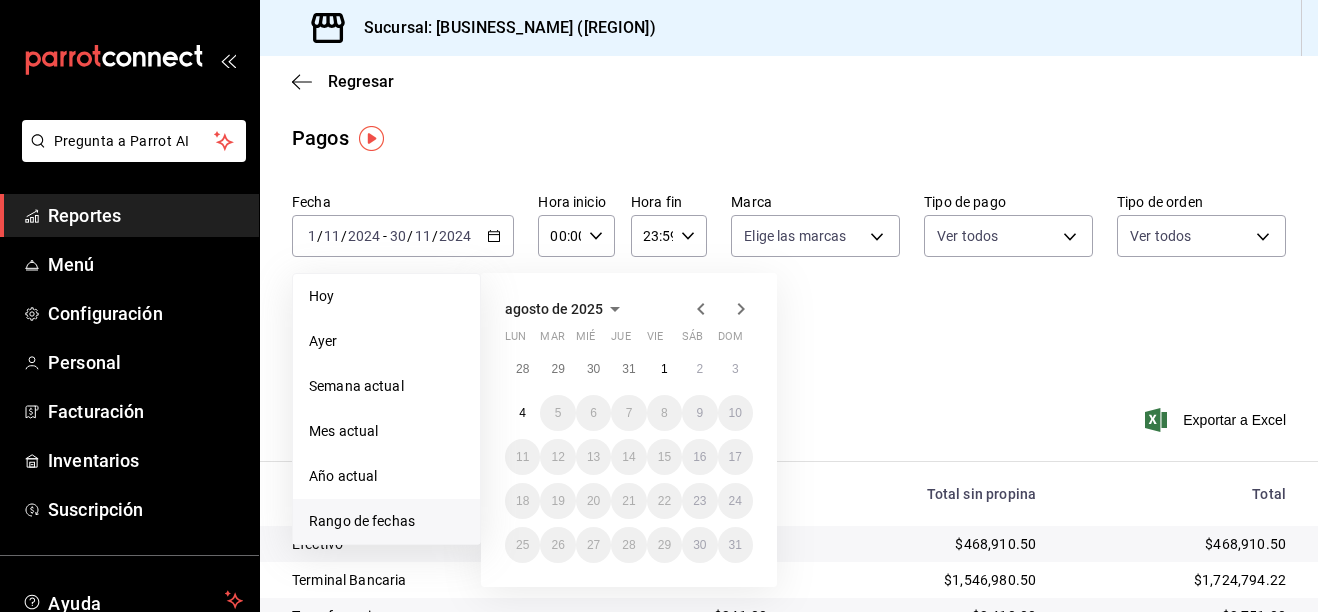 click 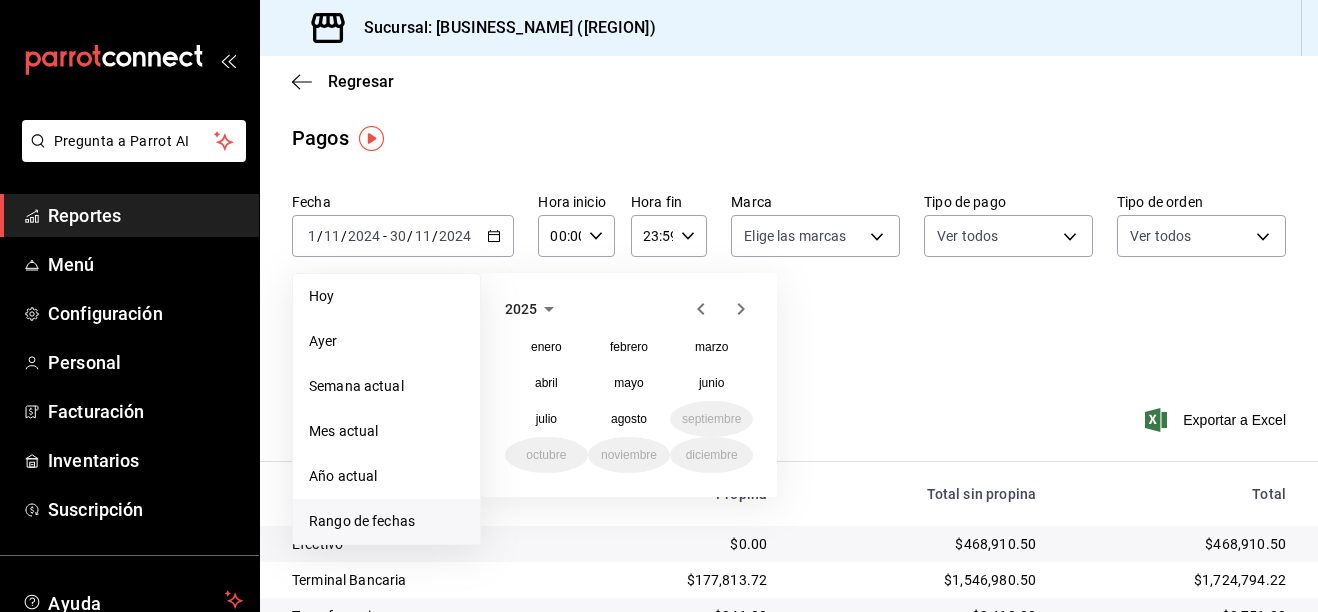 click 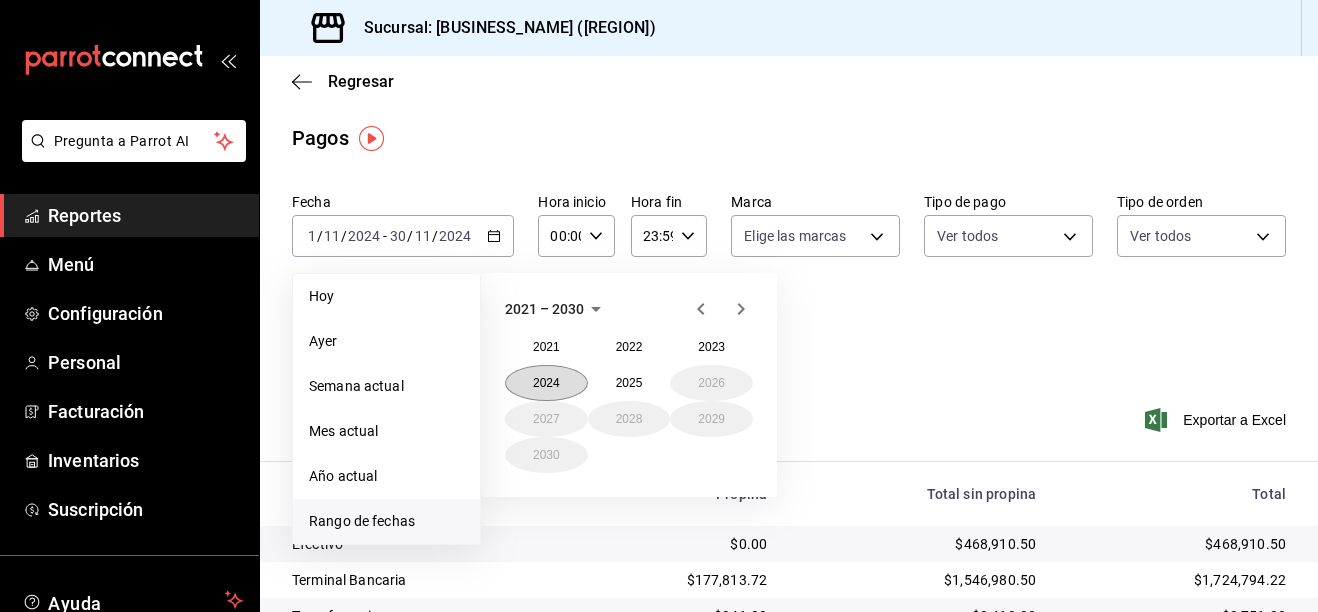 click on "2024" at bounding box center [546, 383] 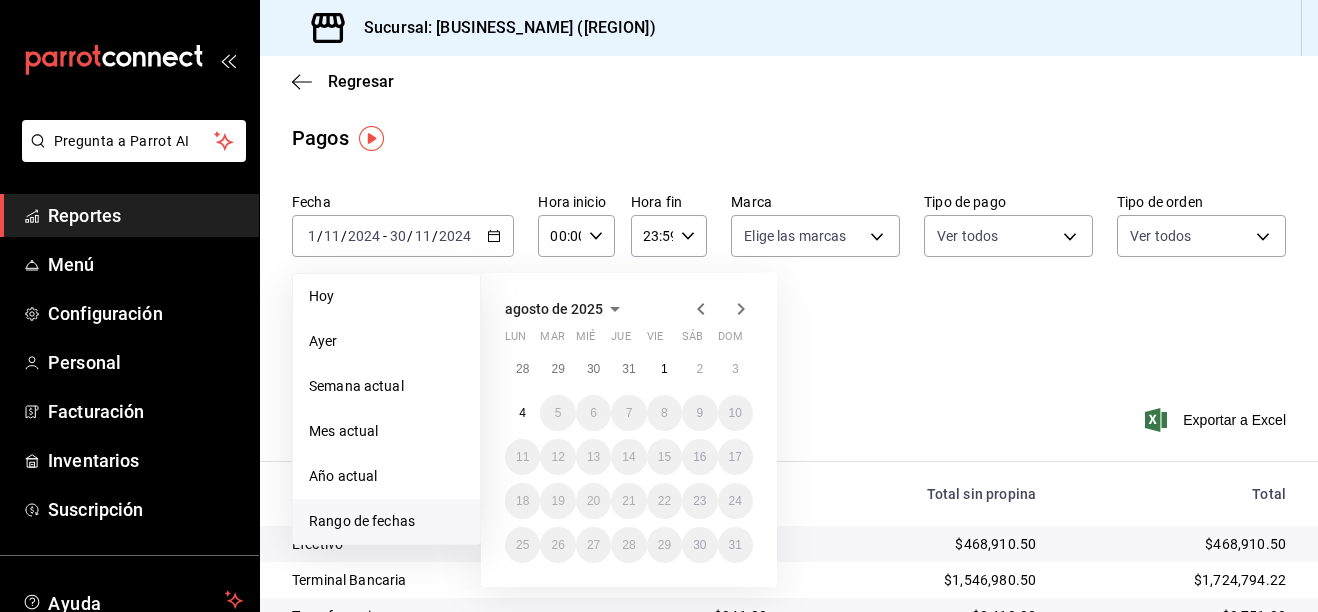click on "agosto de 2025" at bounding box center [554, 309] 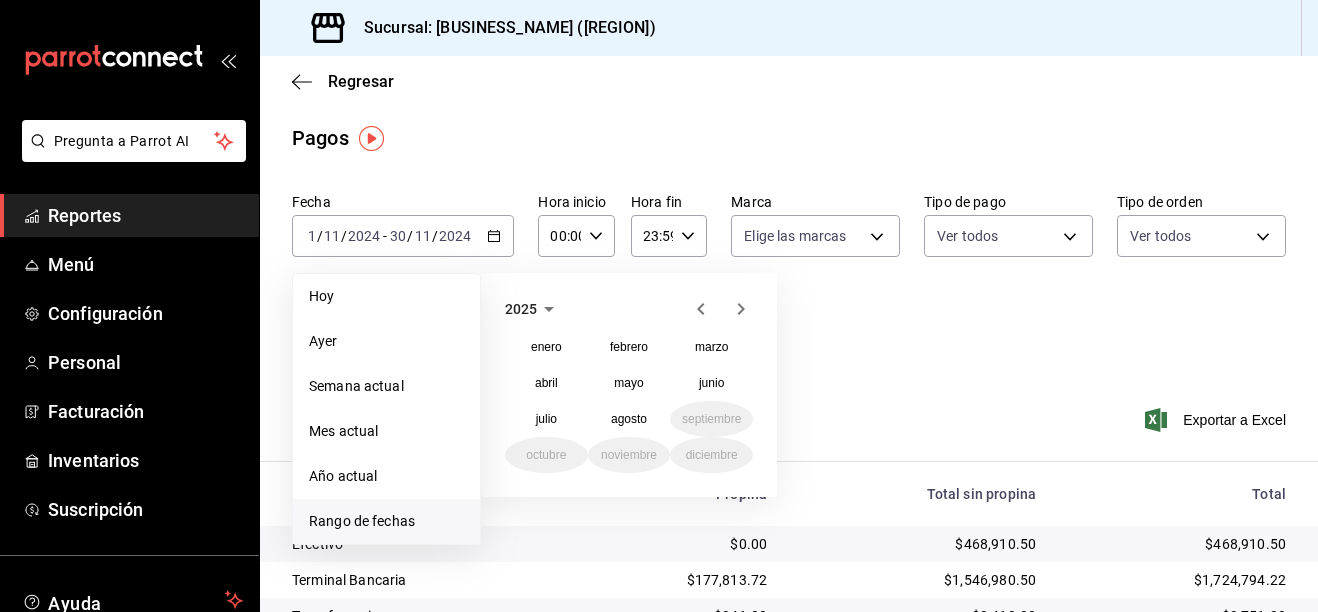 click 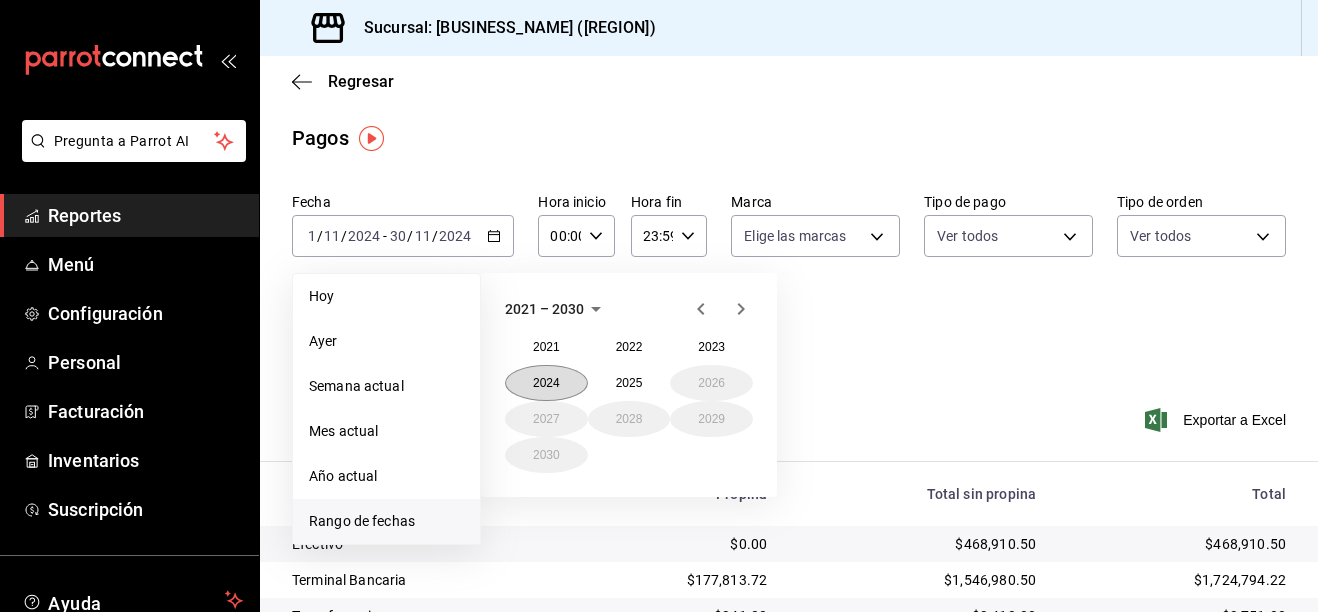 click on "2024" at bounding box center [546, 383] 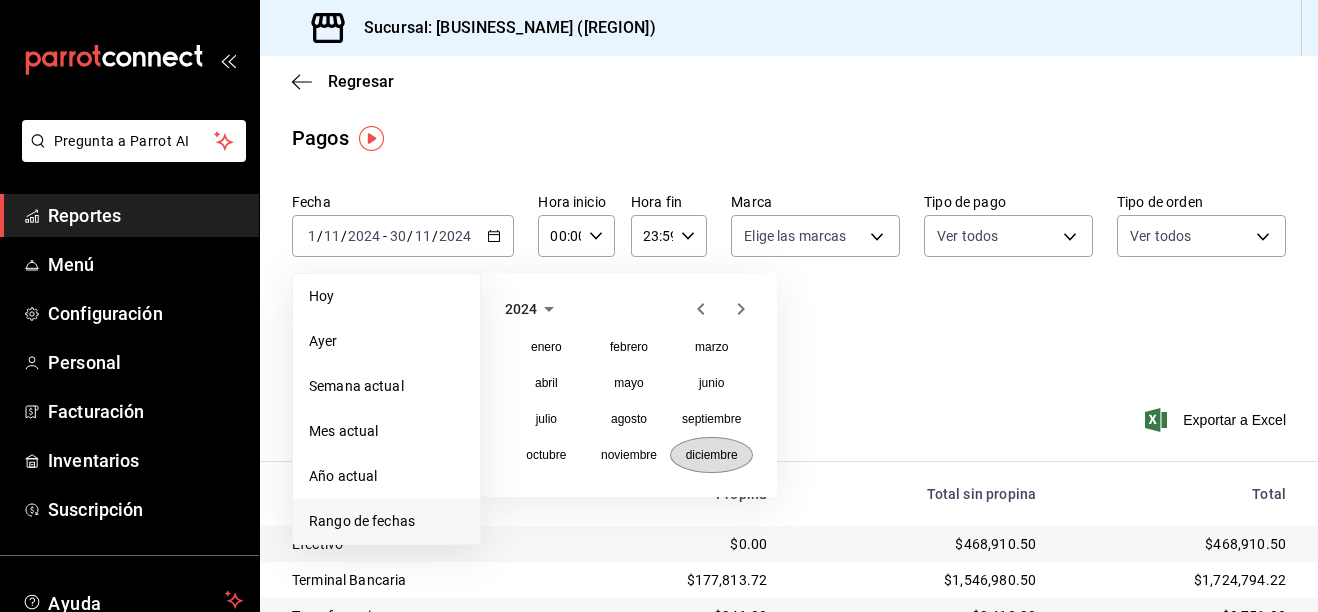 click on "diciembre" at bounding box center [712, 455] 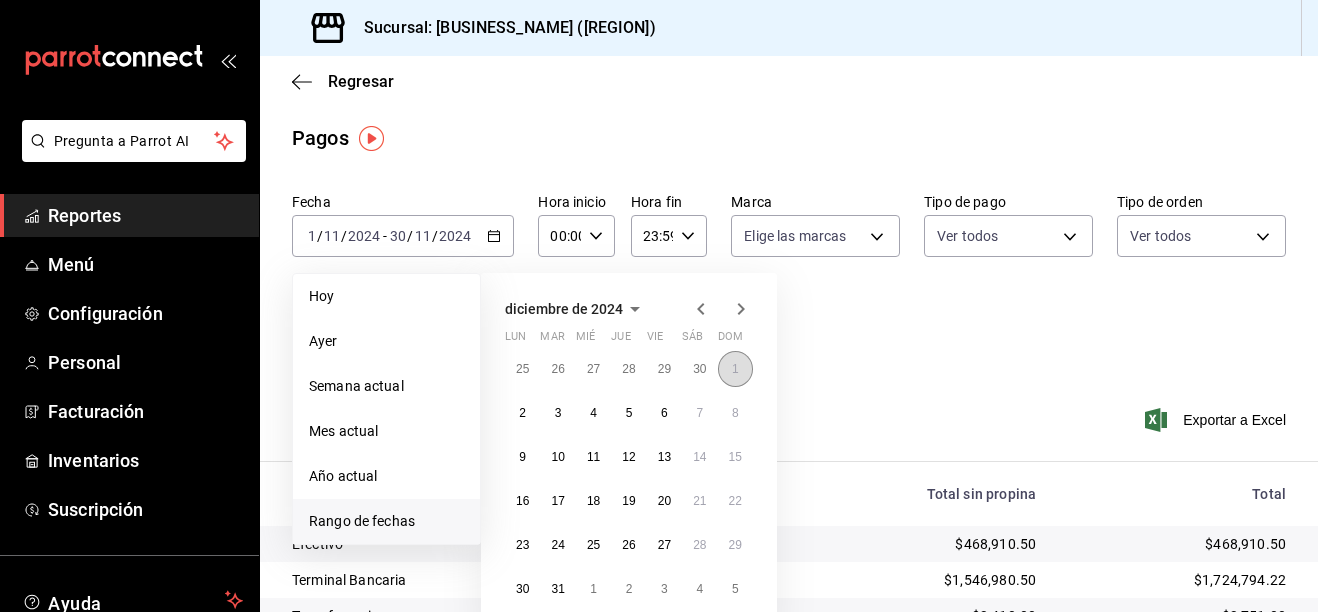 click on "1" at bounding box center [735, 369] 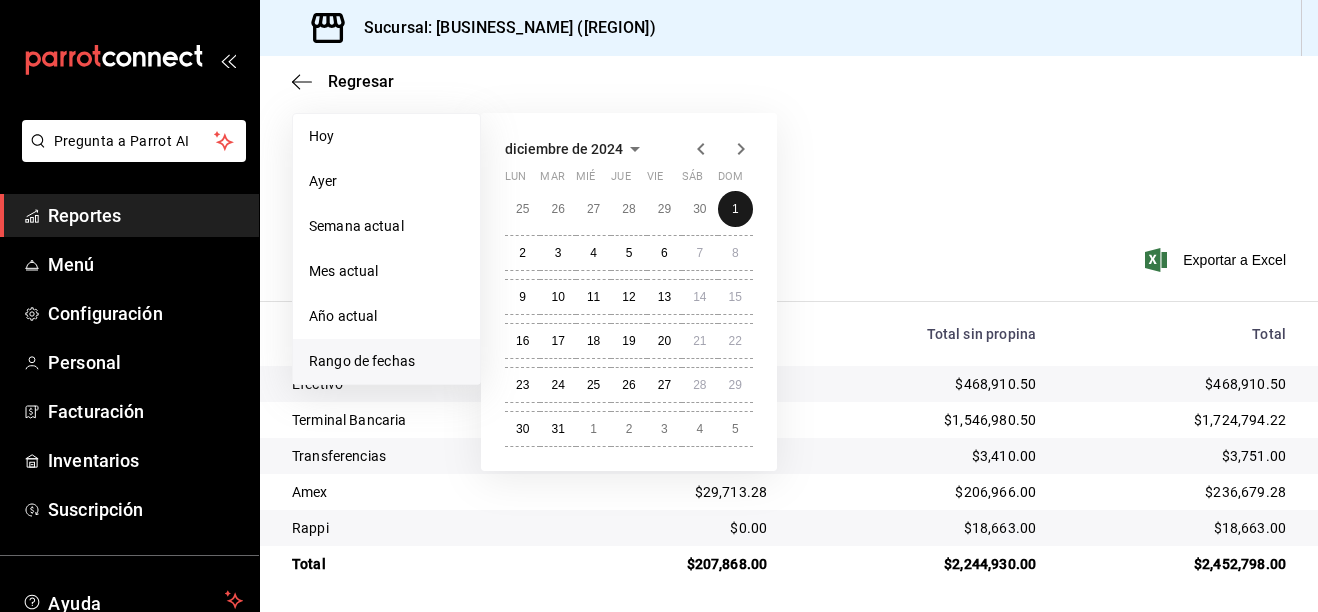 scroll, scrollTop: 163, scrollLeft: 0, axis: vertical 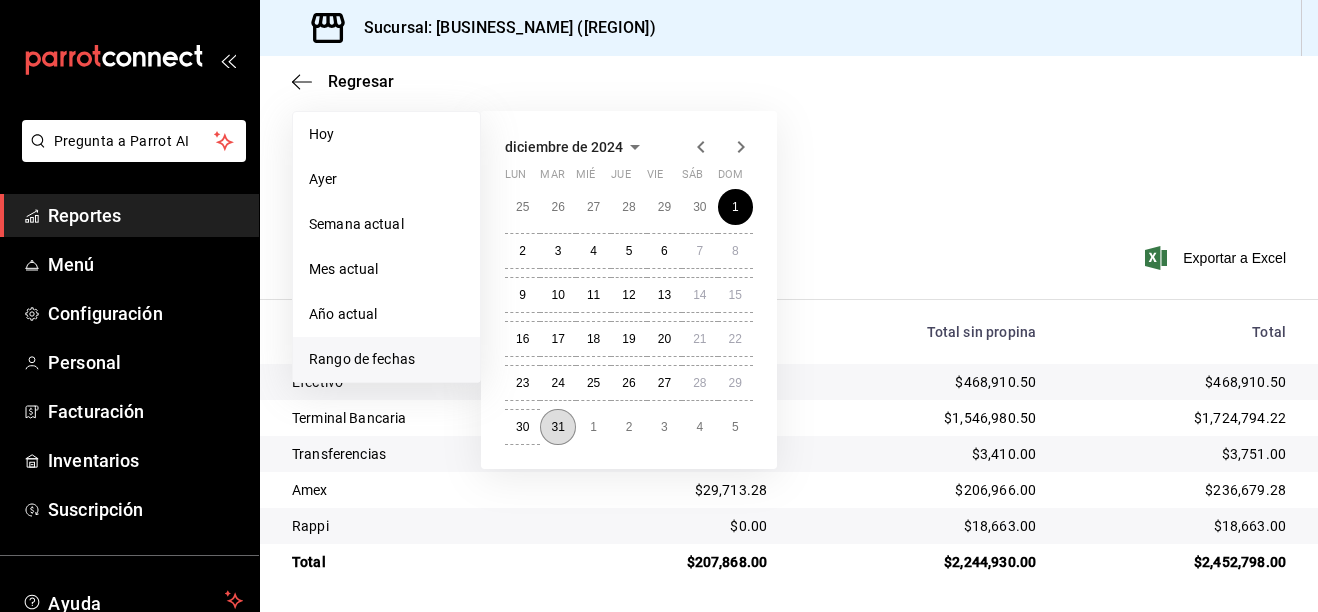 click on "31" at bounding box center [557, 427] 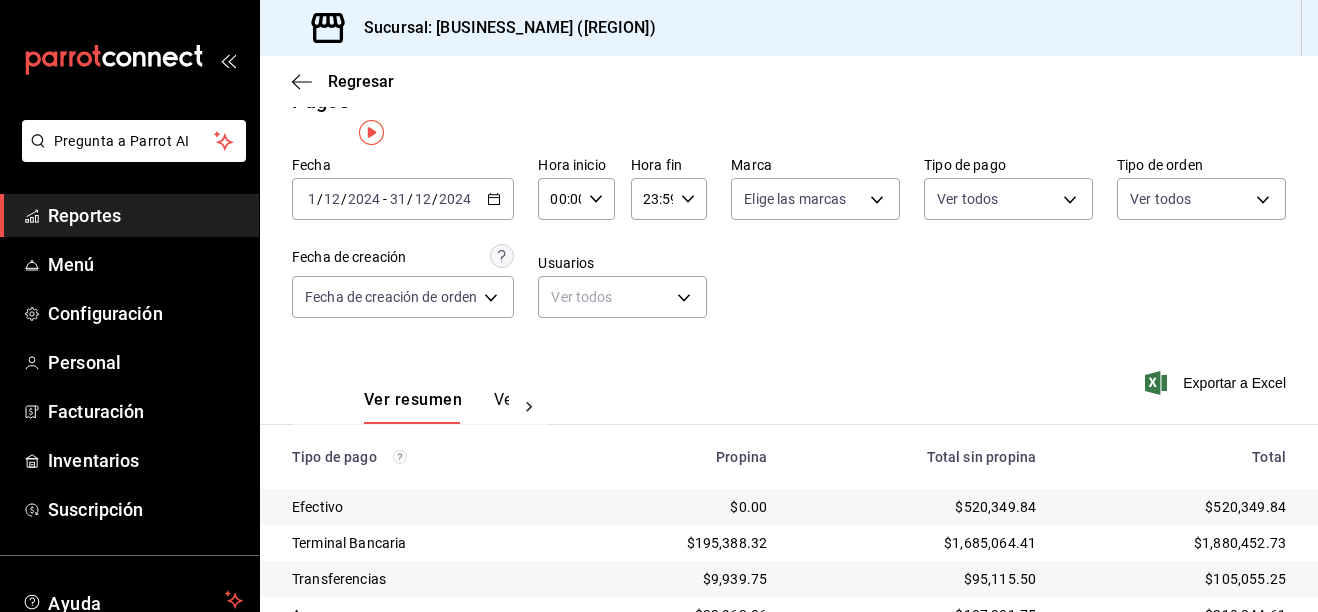 scroll, scrollTop: 100, scrollLeft: 0, axis: vertical 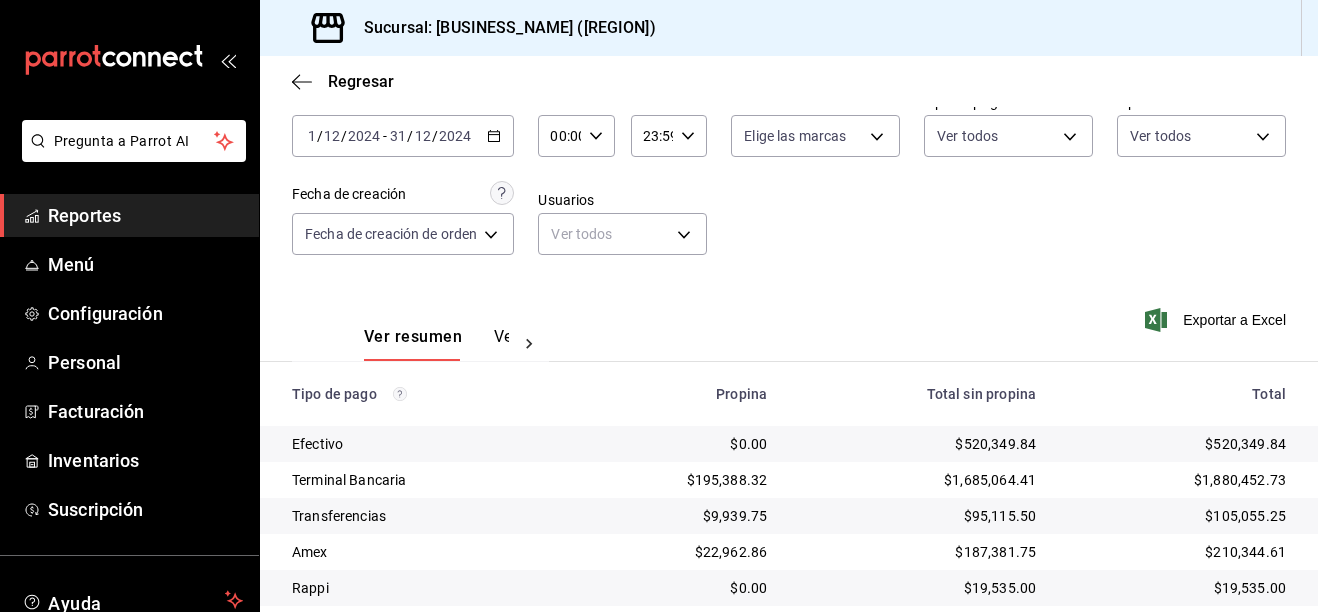click 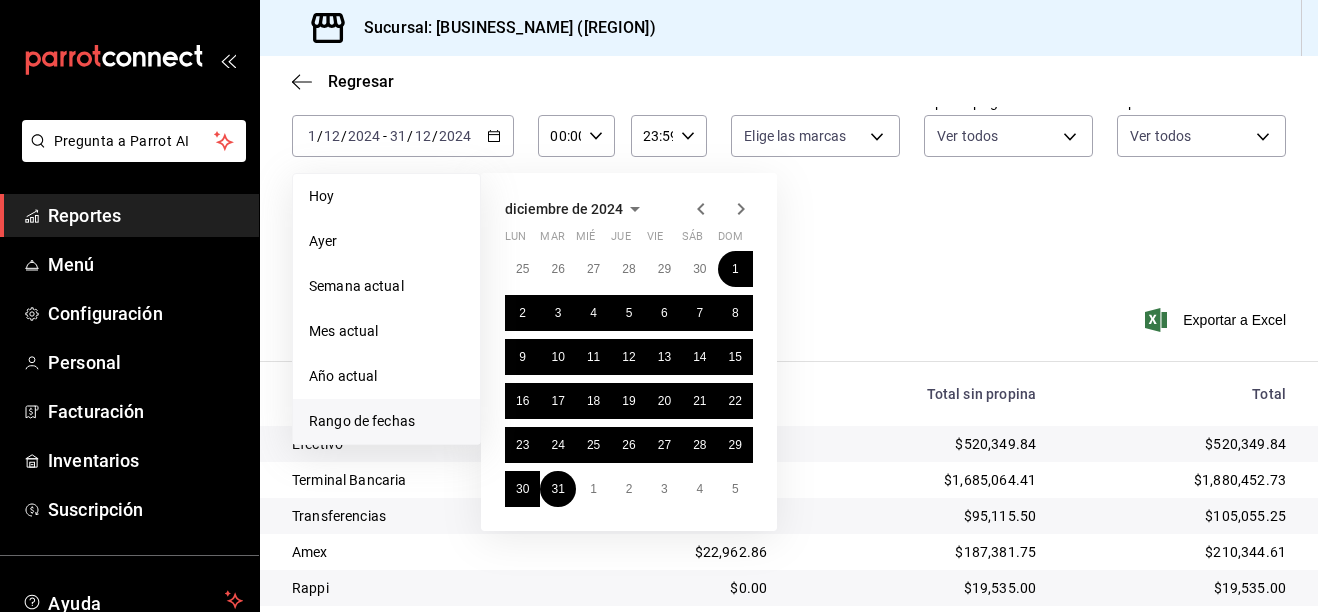 click 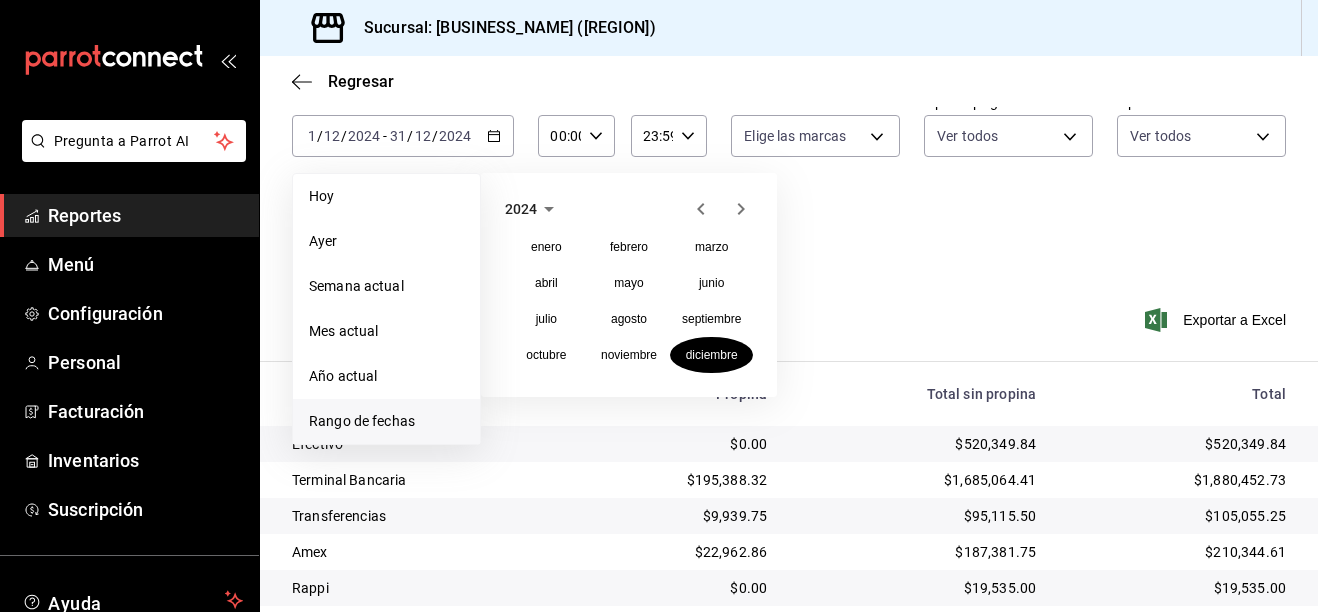click 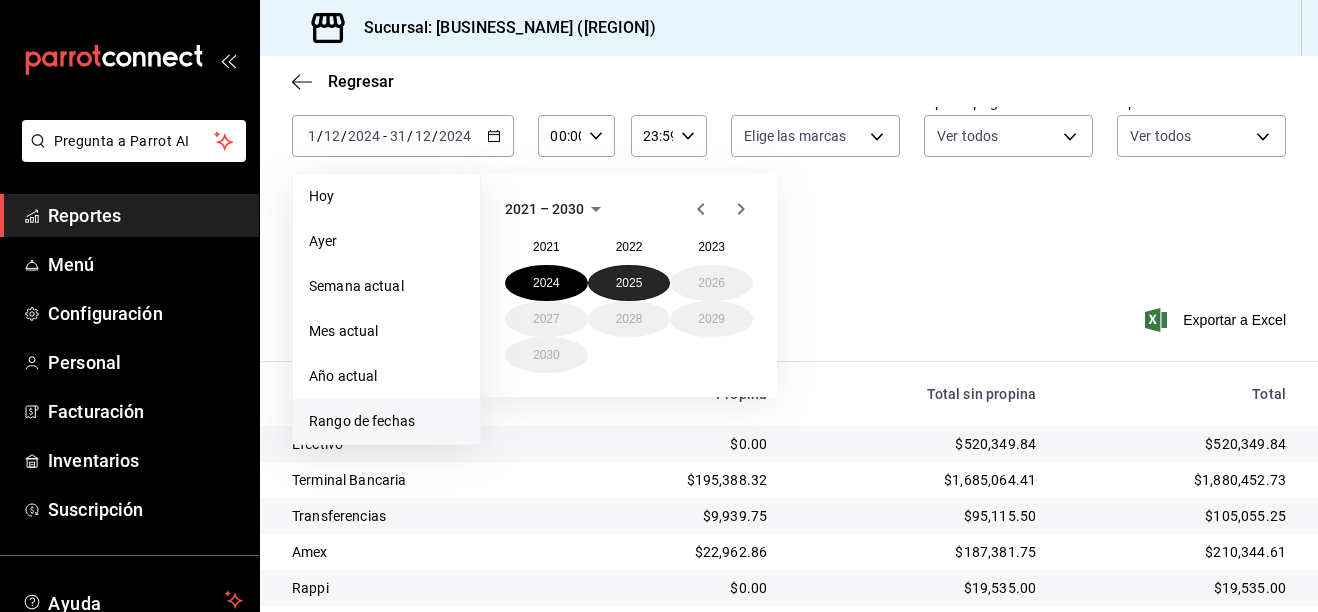 click on "2025" at bounding box center (629, 283) 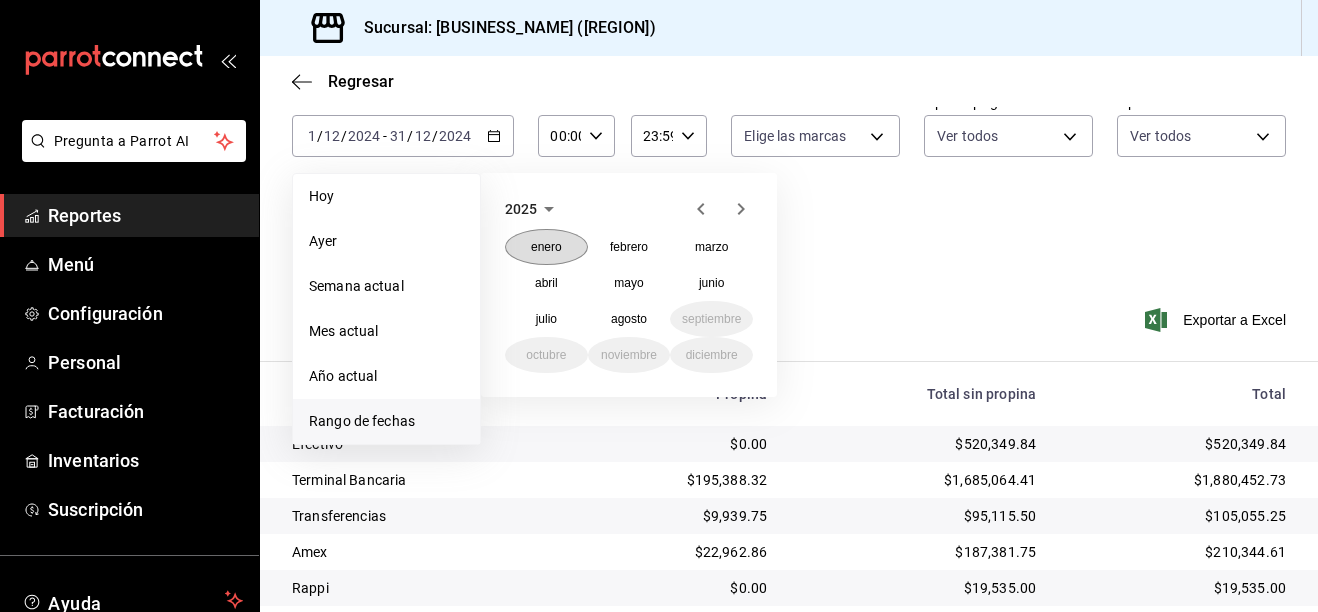 click on "enero" at bounding box center (546, 247) 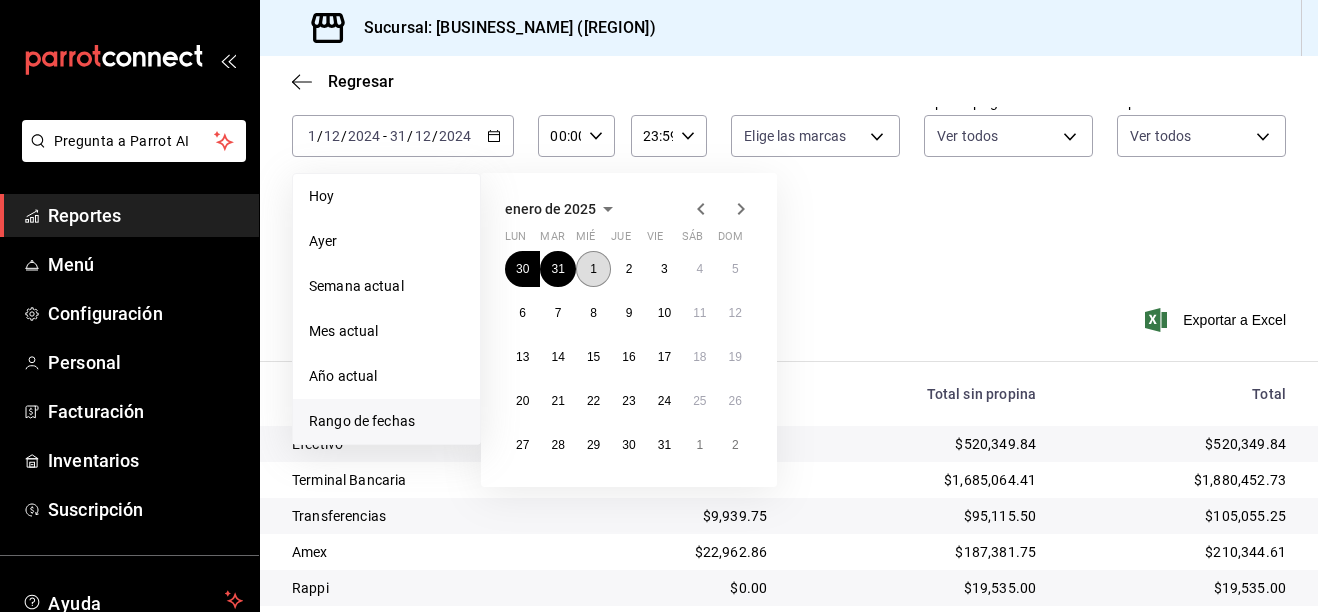 click on "1" at bounding box center [593, 269] 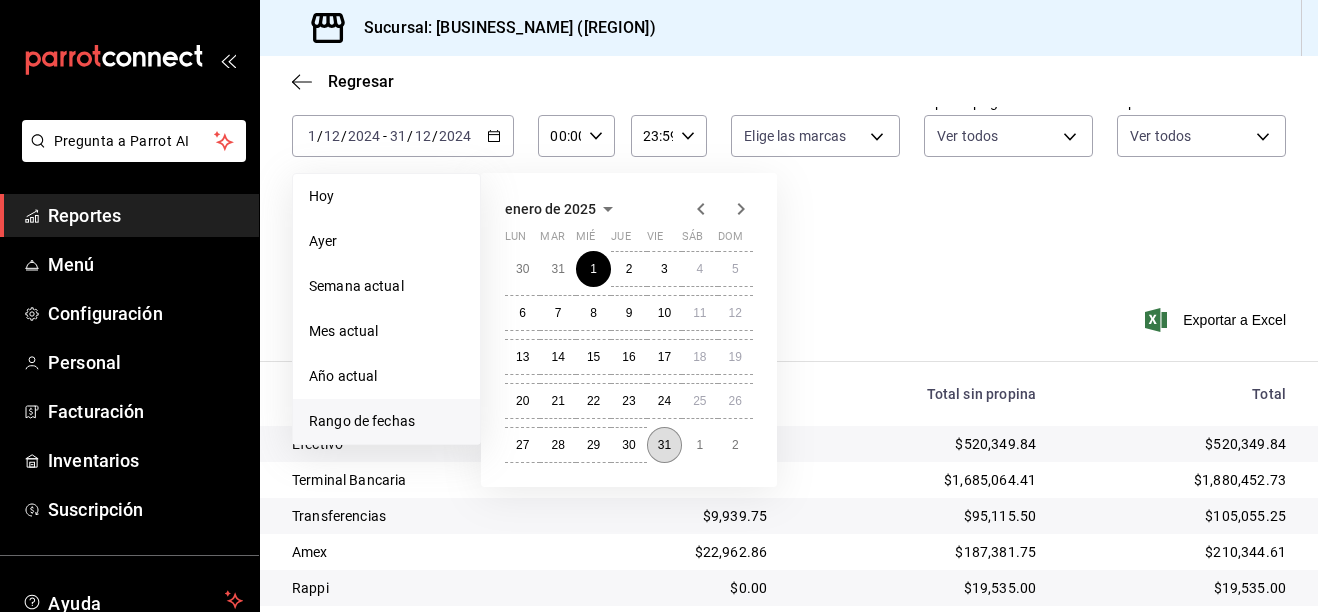 click on "31" at bounding box center (664, 445) 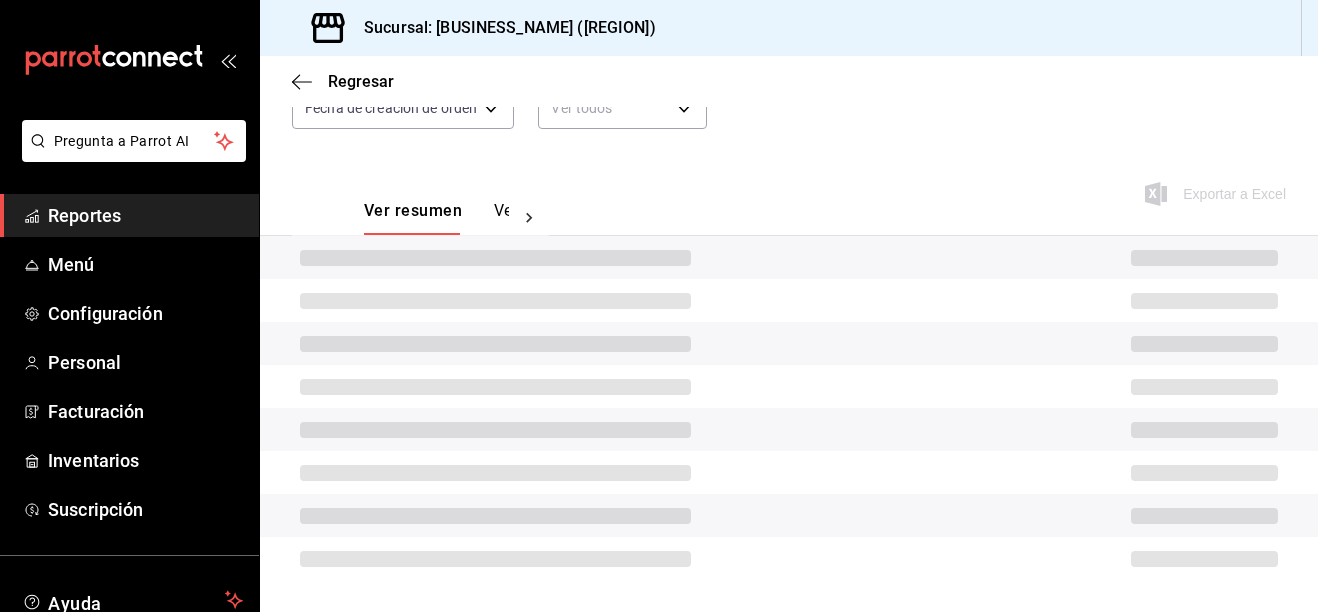 scroll, scrollTop: 163, scrollLeft: 0, axis: vertical 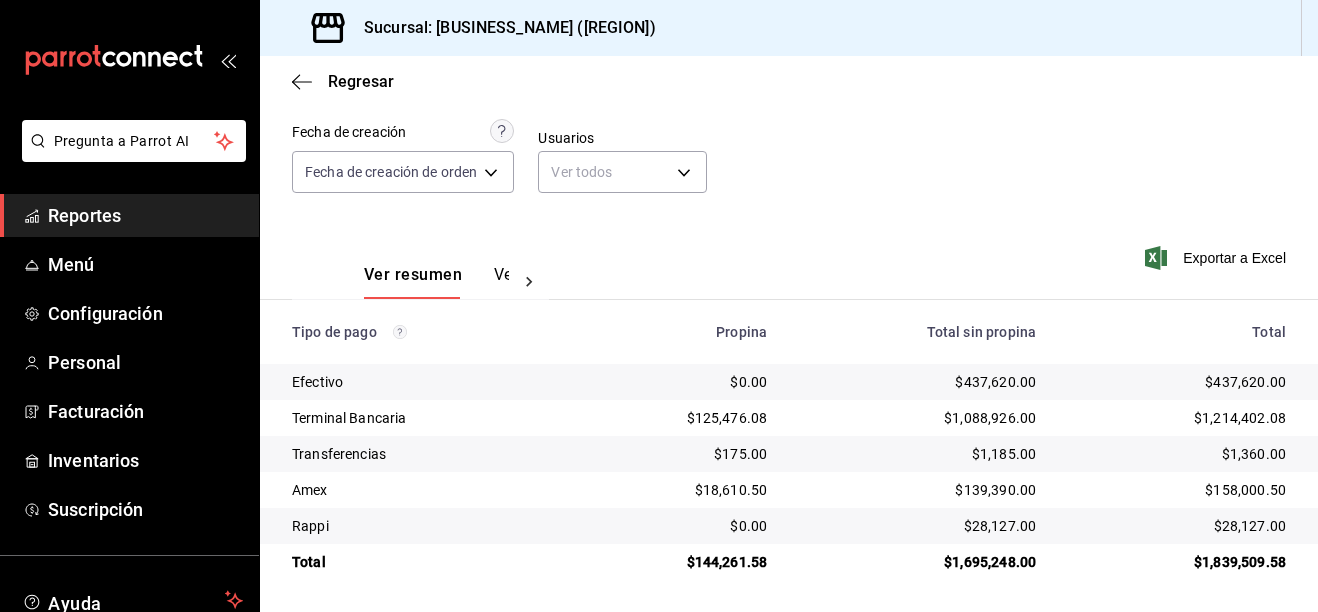 click on "$28,127.00" at bounding box center (1177, 526) 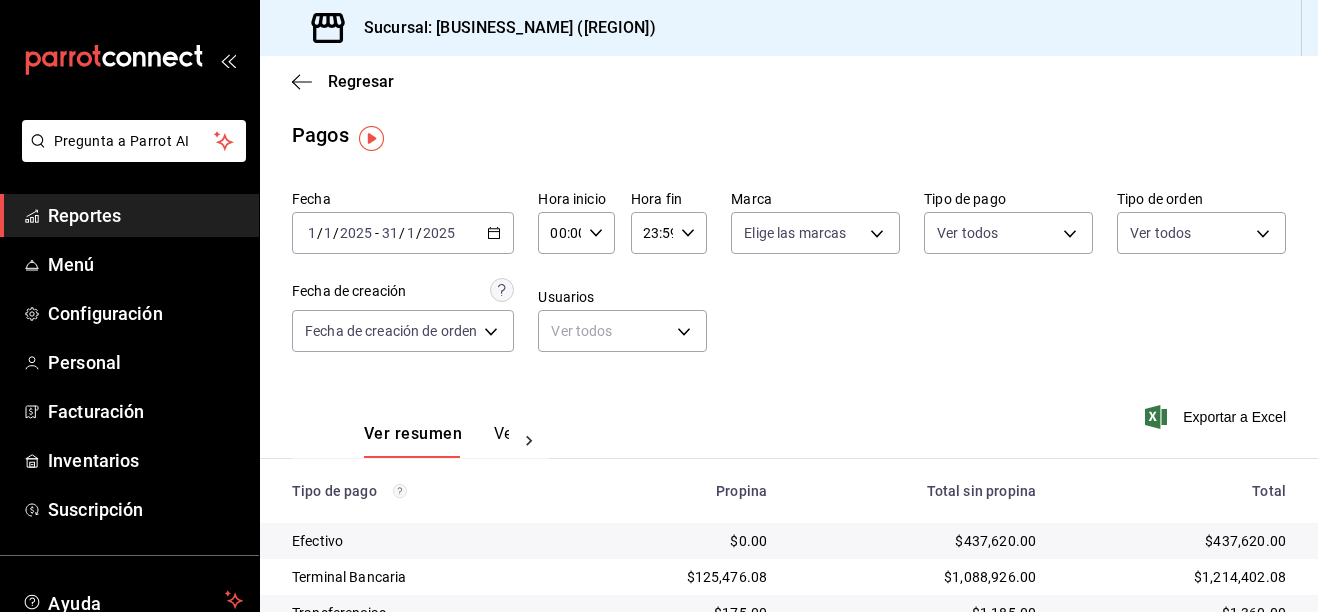 scroll, scrollTop: 0, scrollLeft: 0, axis: both 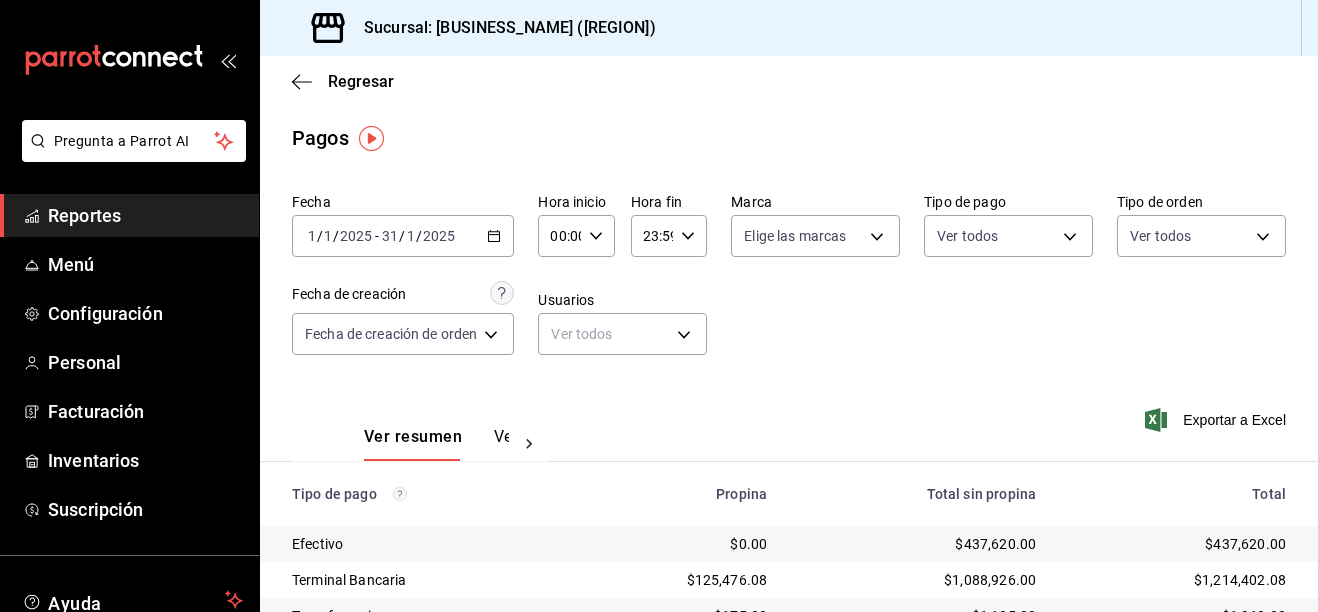 click on "Ver resumen Ver pagos Exportar a Excel" at bounding box center [789, 432] 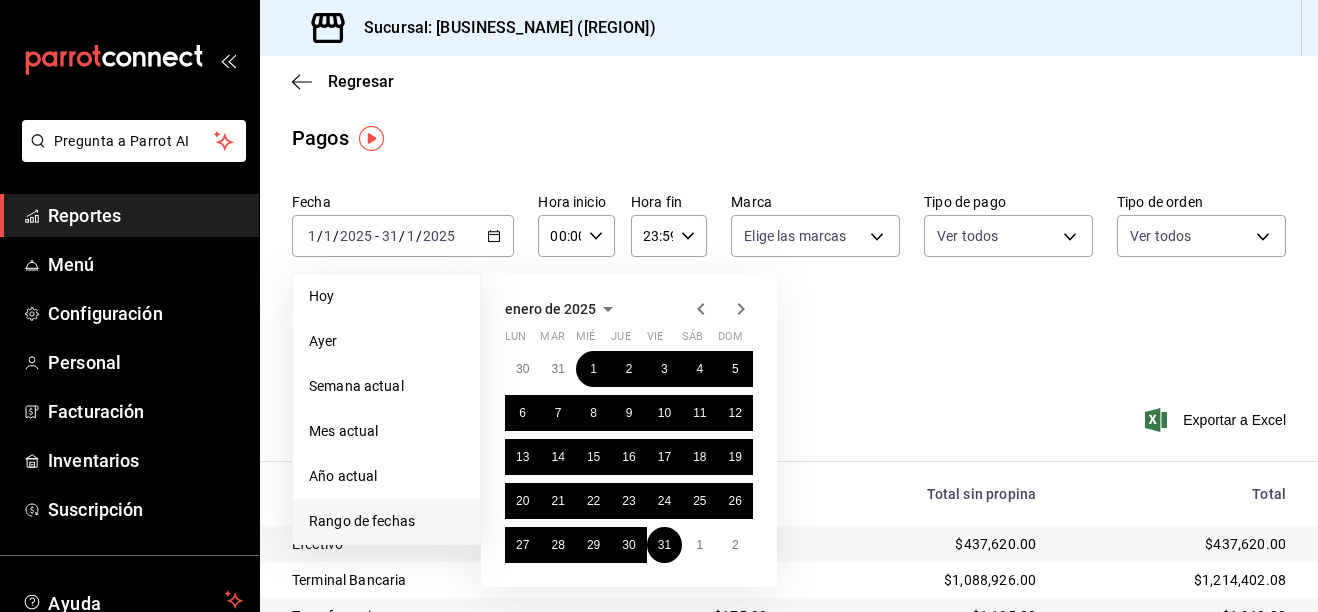 click 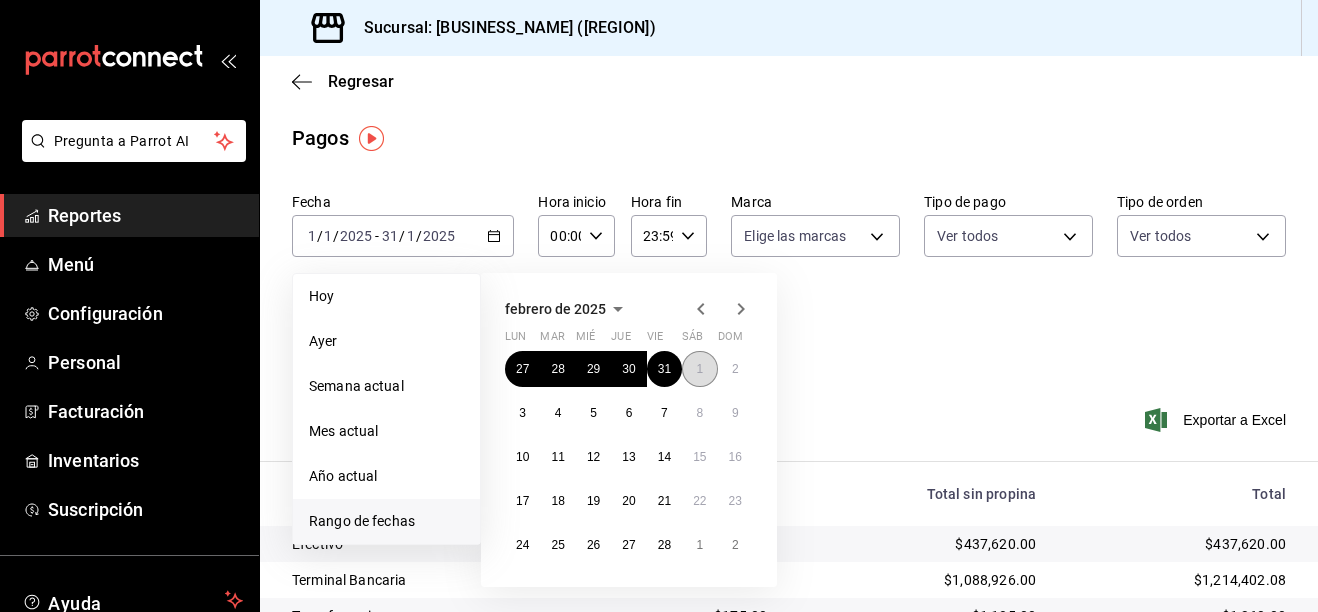 click on "1" at bounding box center (699, 369) 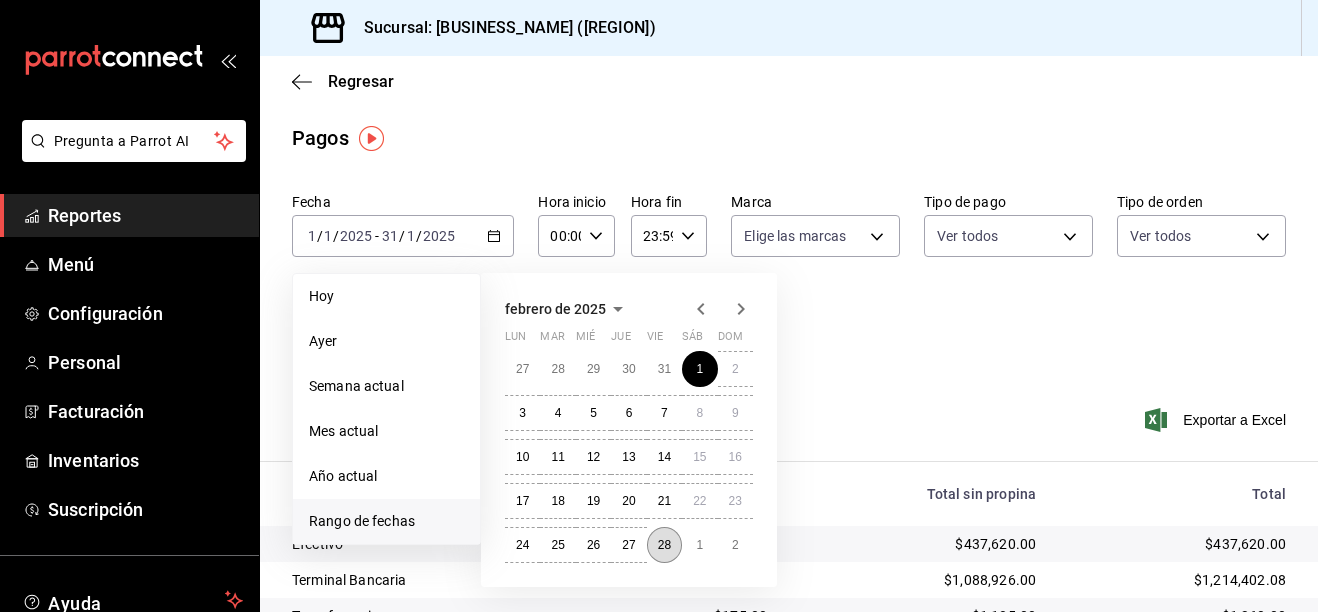 click on "28" at bounding box center [664, 545] 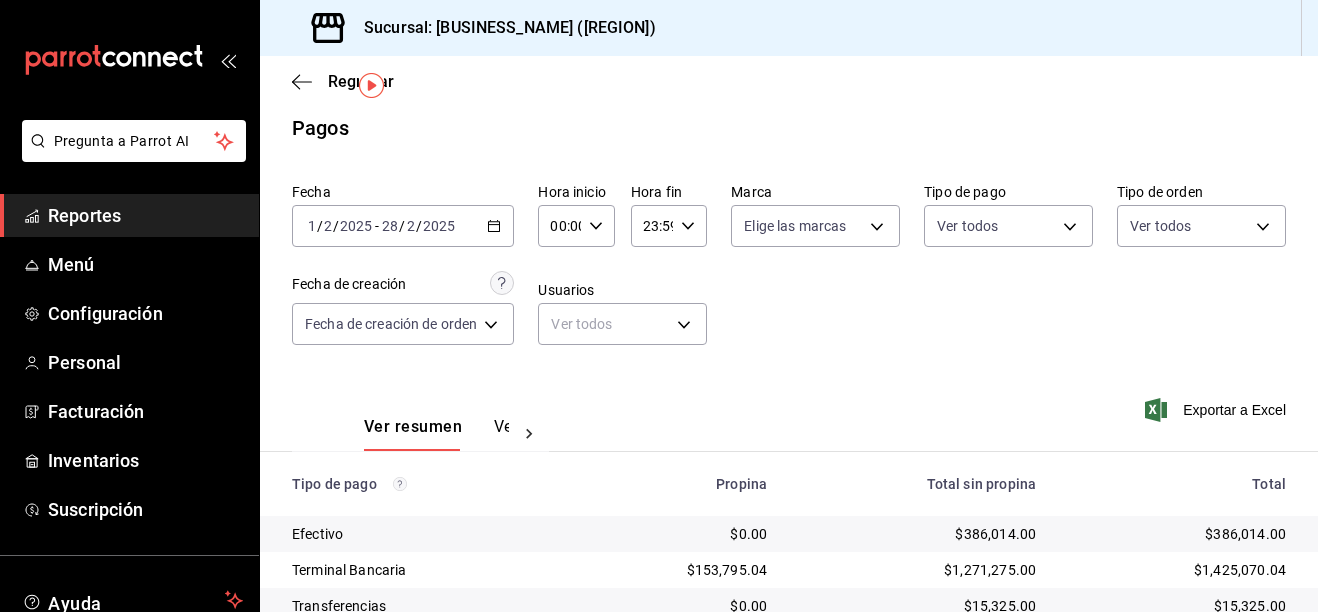 scroll, scrollTop: 0, scrollLeft: 0, axis: both 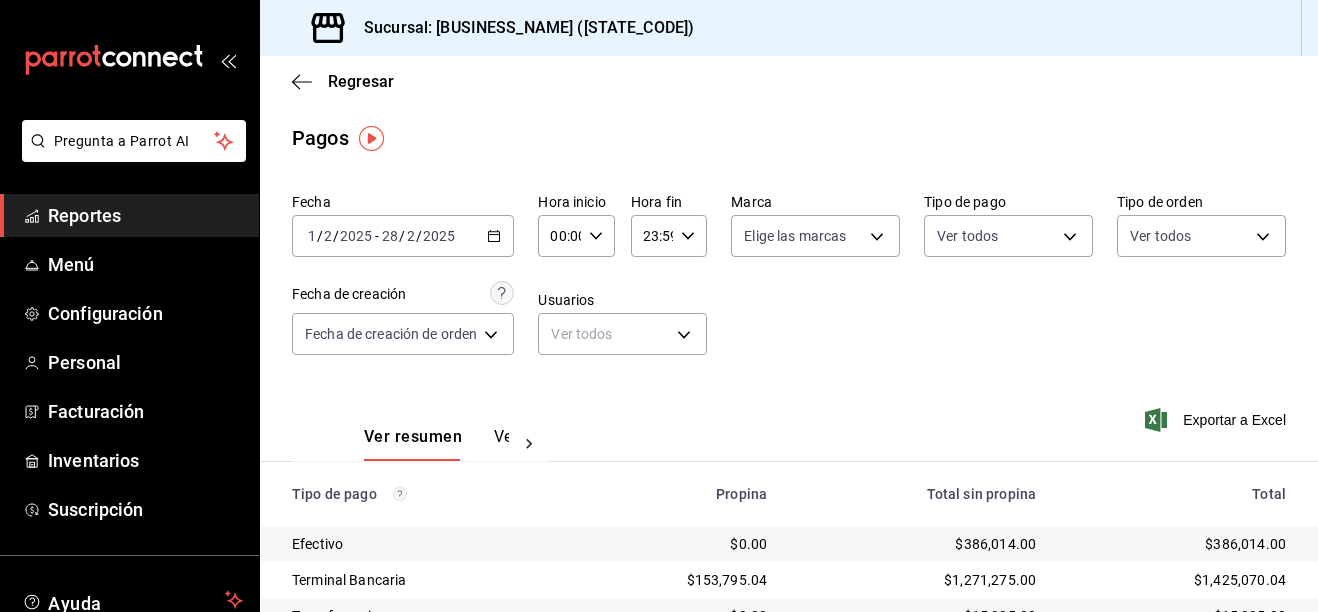 click on "2025-02-01 1 / 2 / 2025 - 2025-02-28 28 / 2 / 2025" at bounding box center (403, 236) 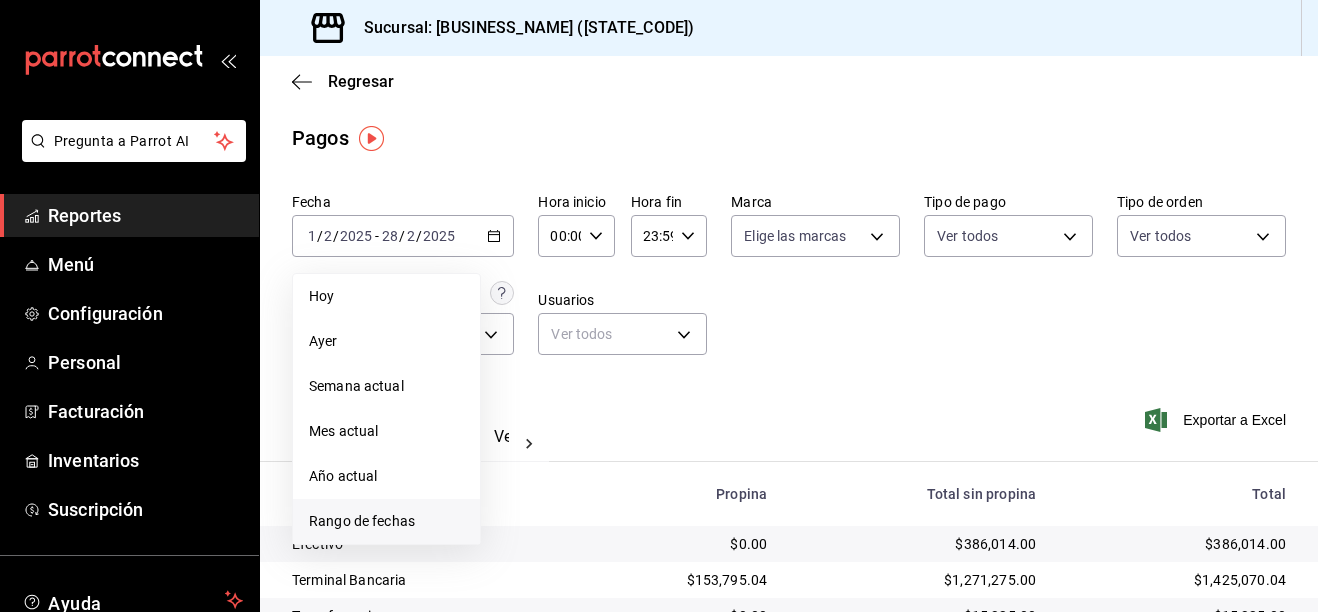click on "Rango de fechas" at bounding box center (386, 521) 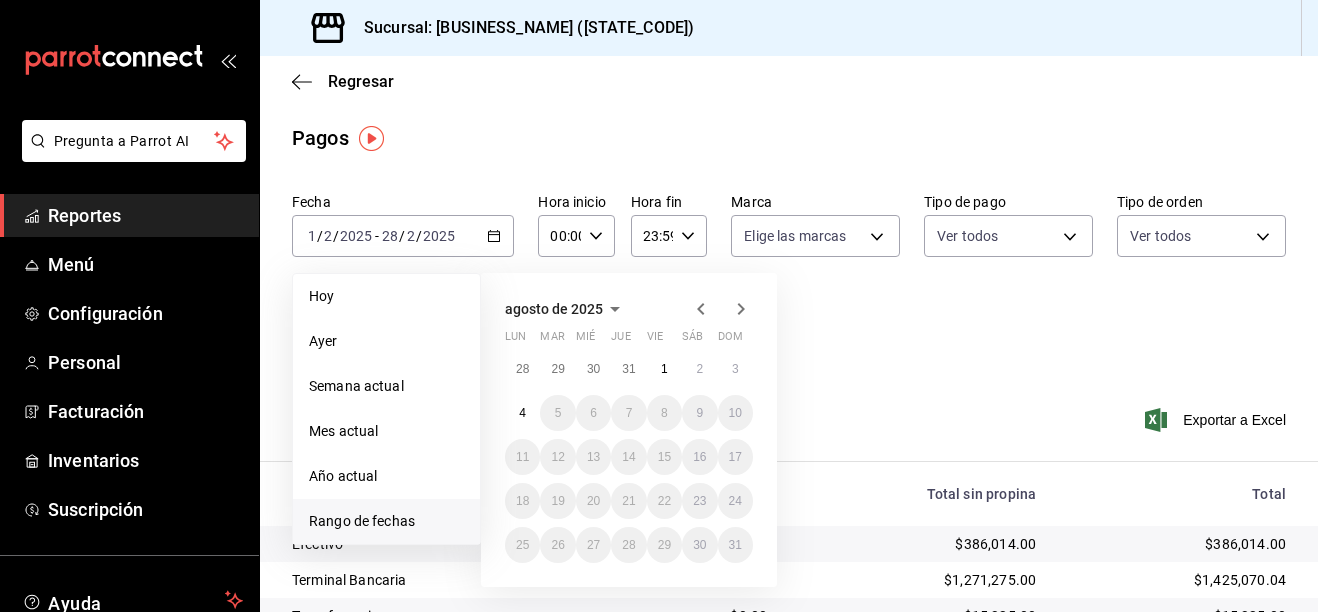click 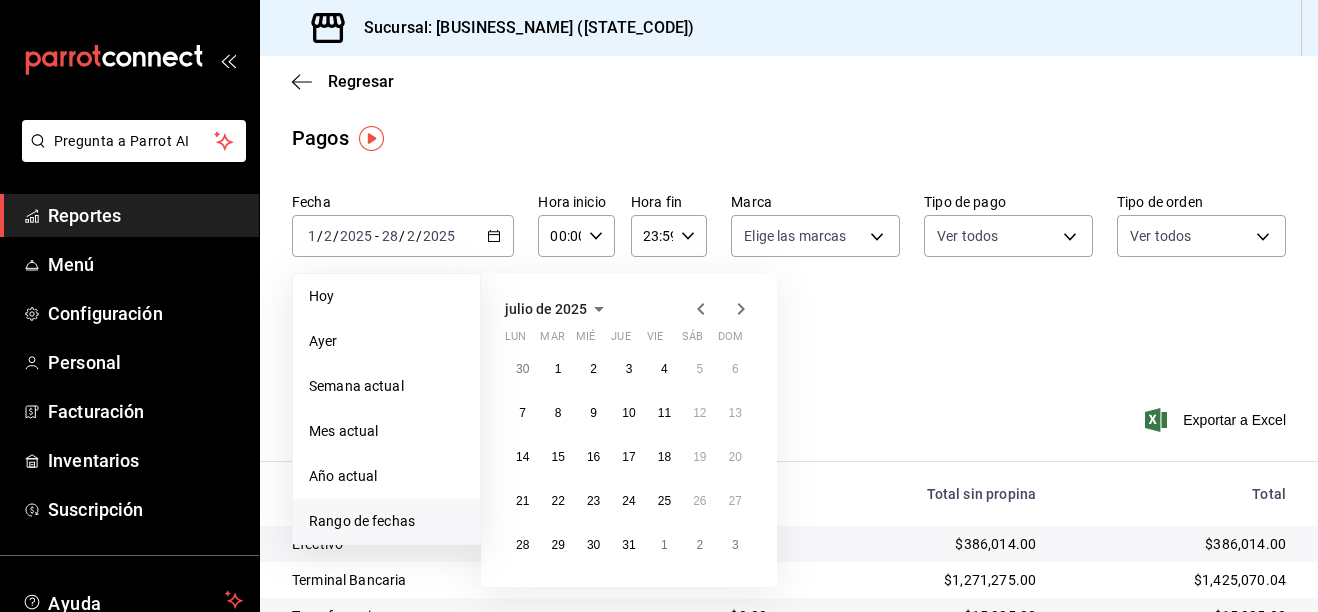 click 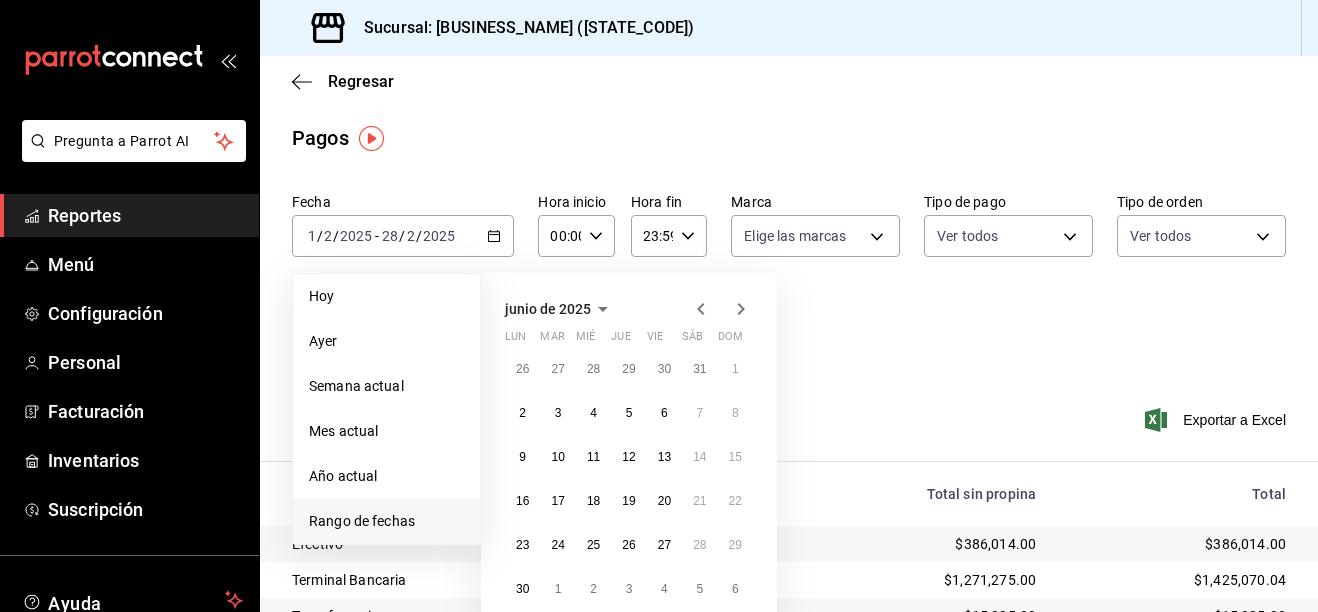 click 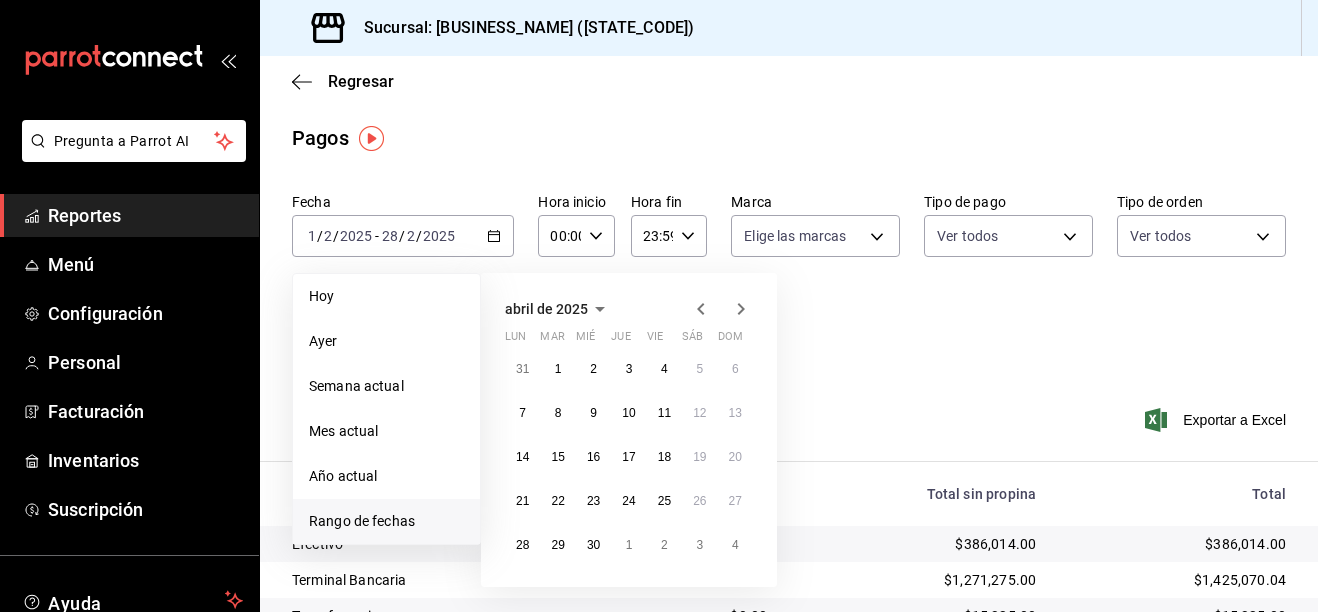 click 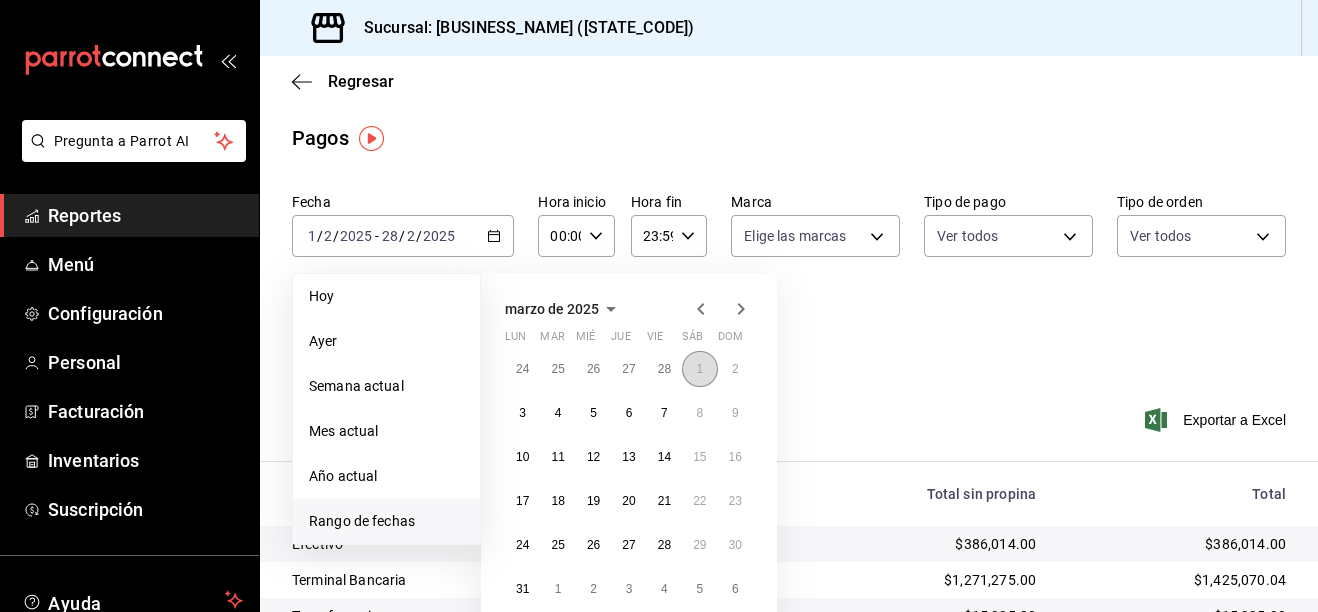 click on "1" at bounding box center (699, 369) 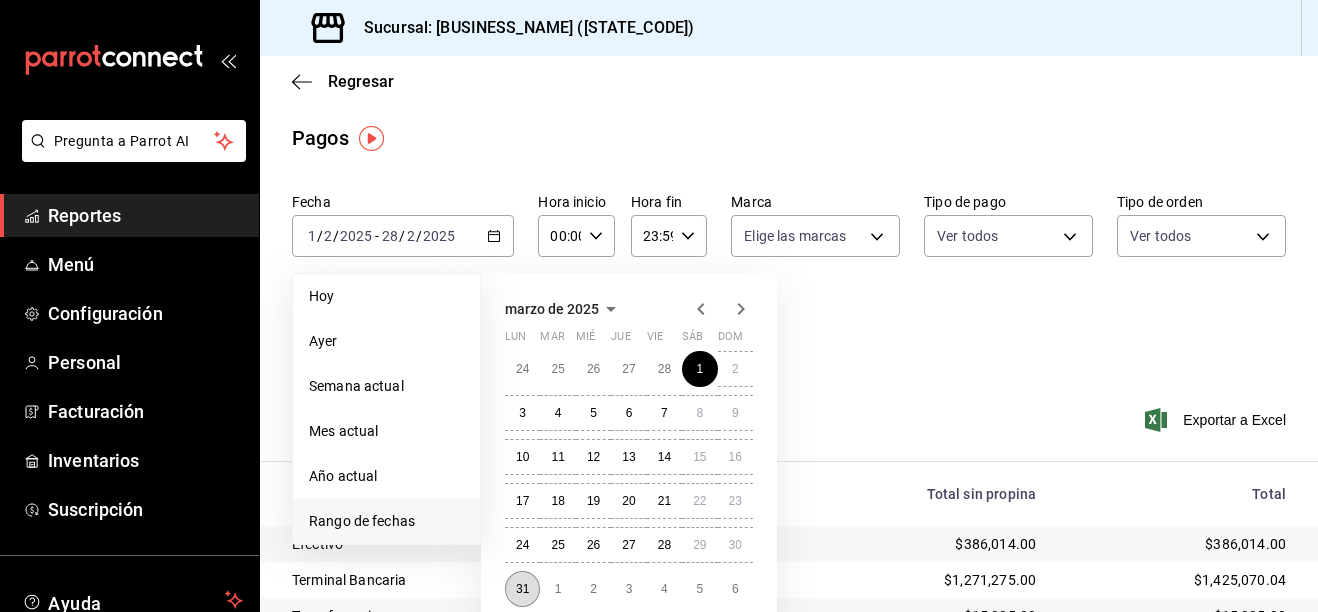 click on "31" at bounding box center (522, 589) 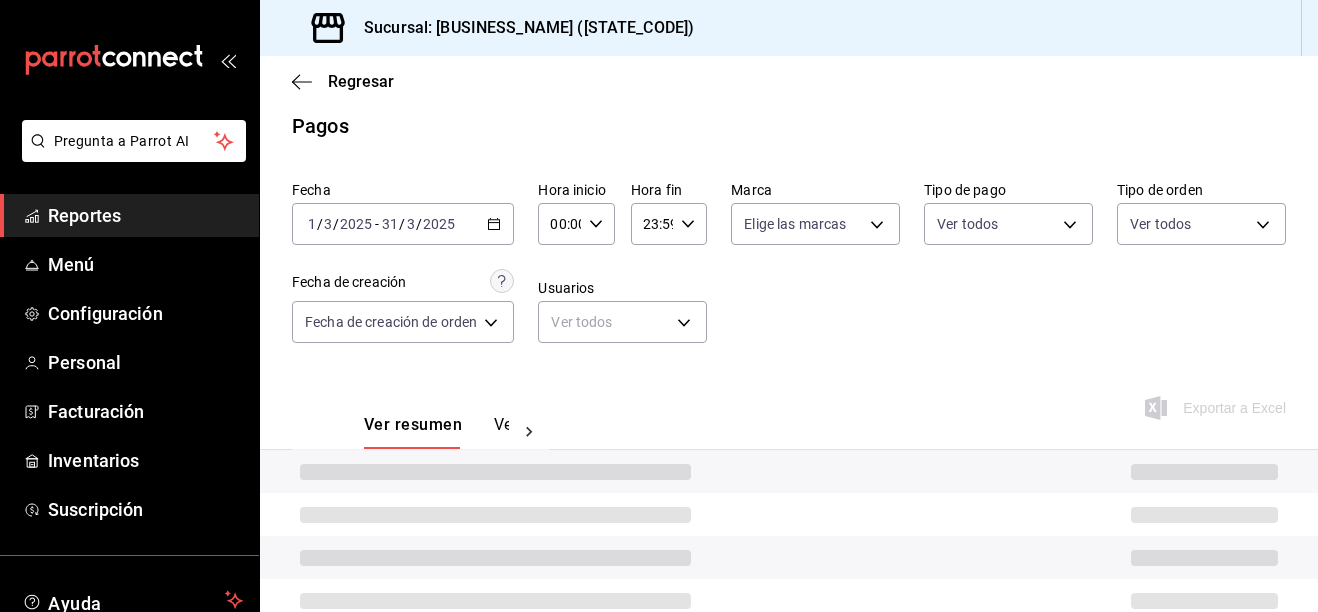 scroll, scrollTop: 0, scrollLeft: 0, axis: both 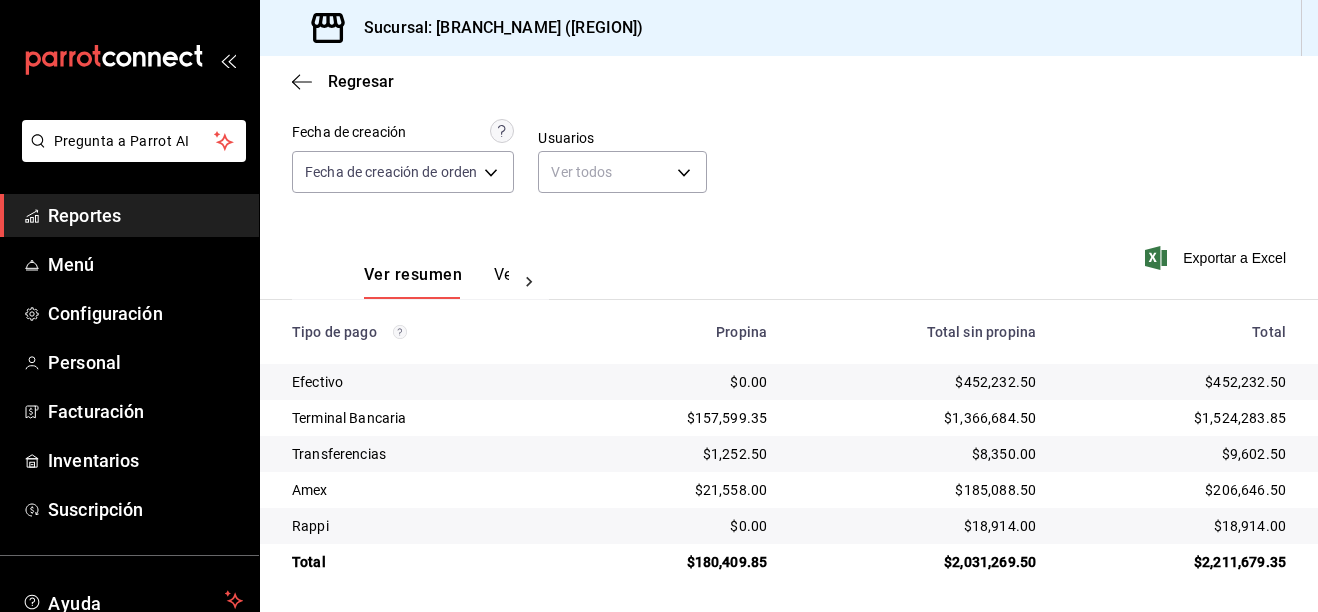 drag, startPoint x: 670, startPoint y: 518, endPoint x: 692, endPoint y: 490, distance: 35.608986 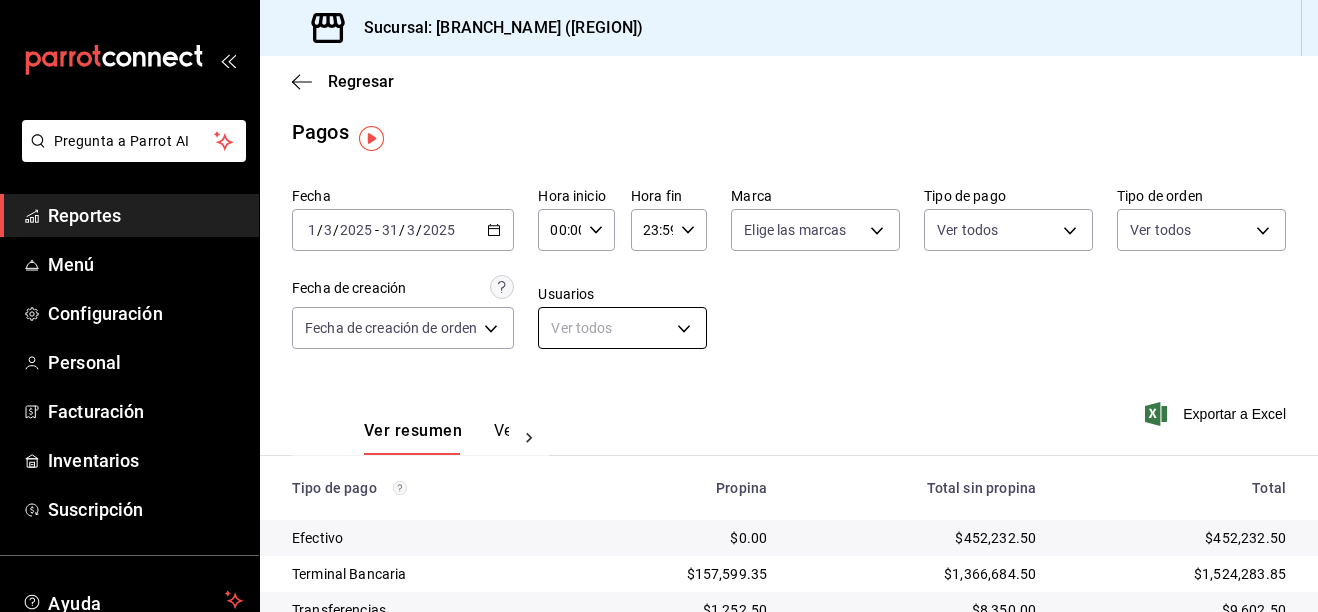 scroll, scrollTop: 0, scrollLeft: 0, axis: both 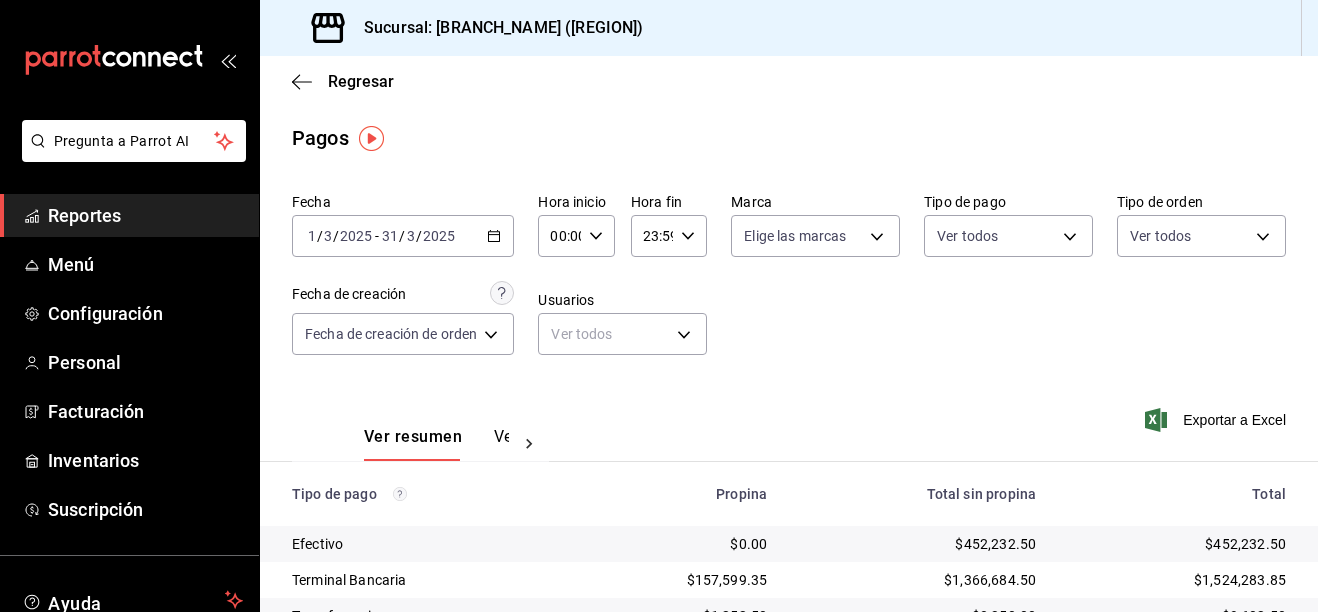 click 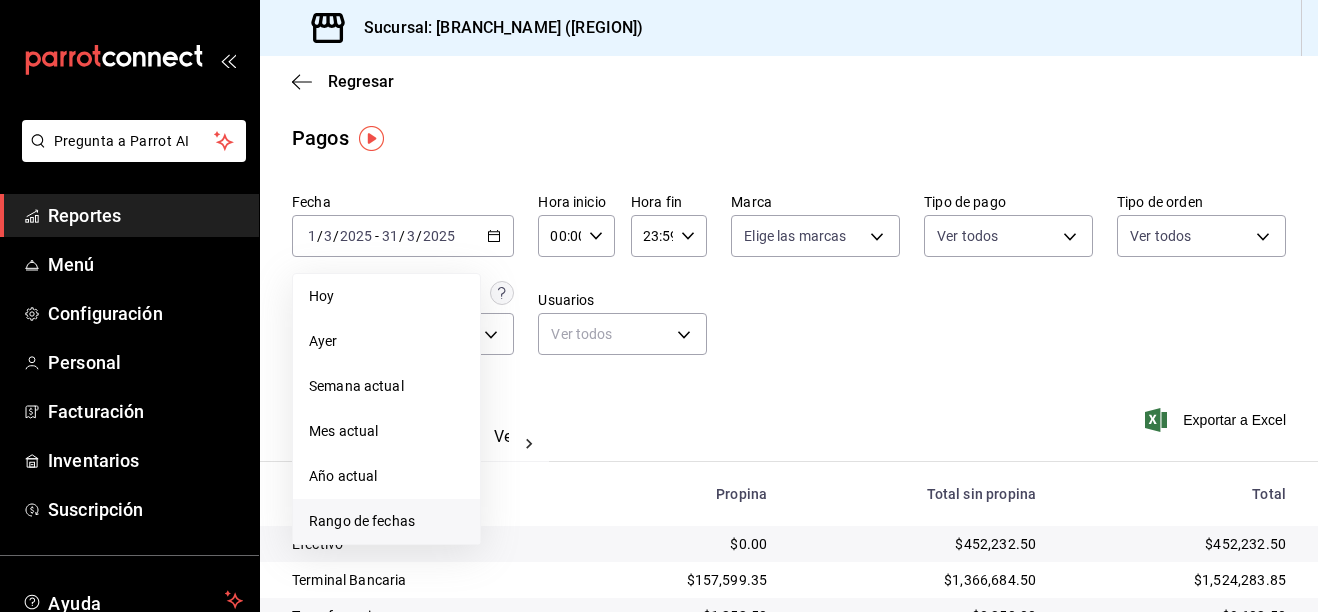 click on "Rango de fechas" at bounding box center [386, 521] 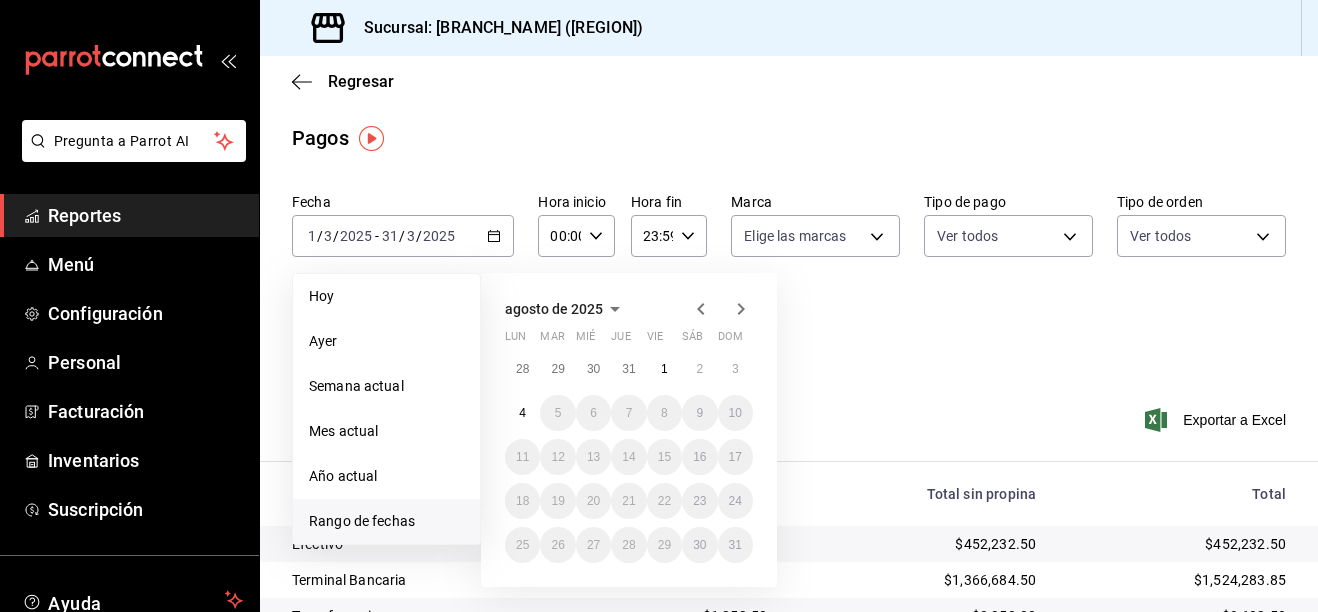 click 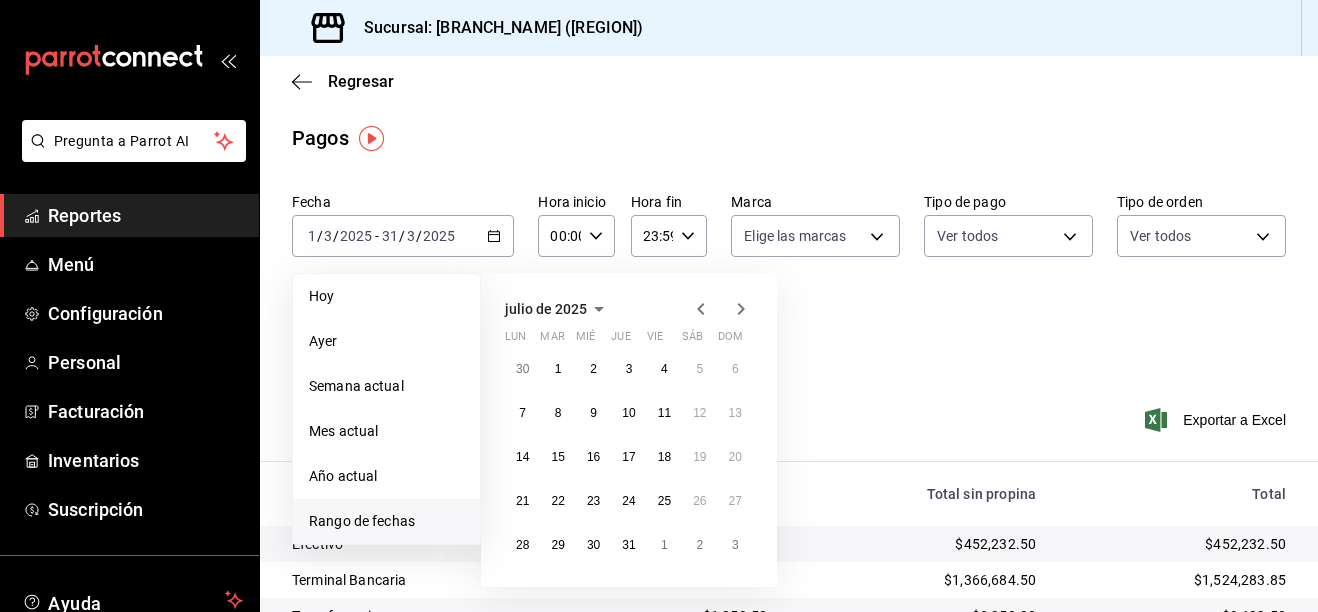 click 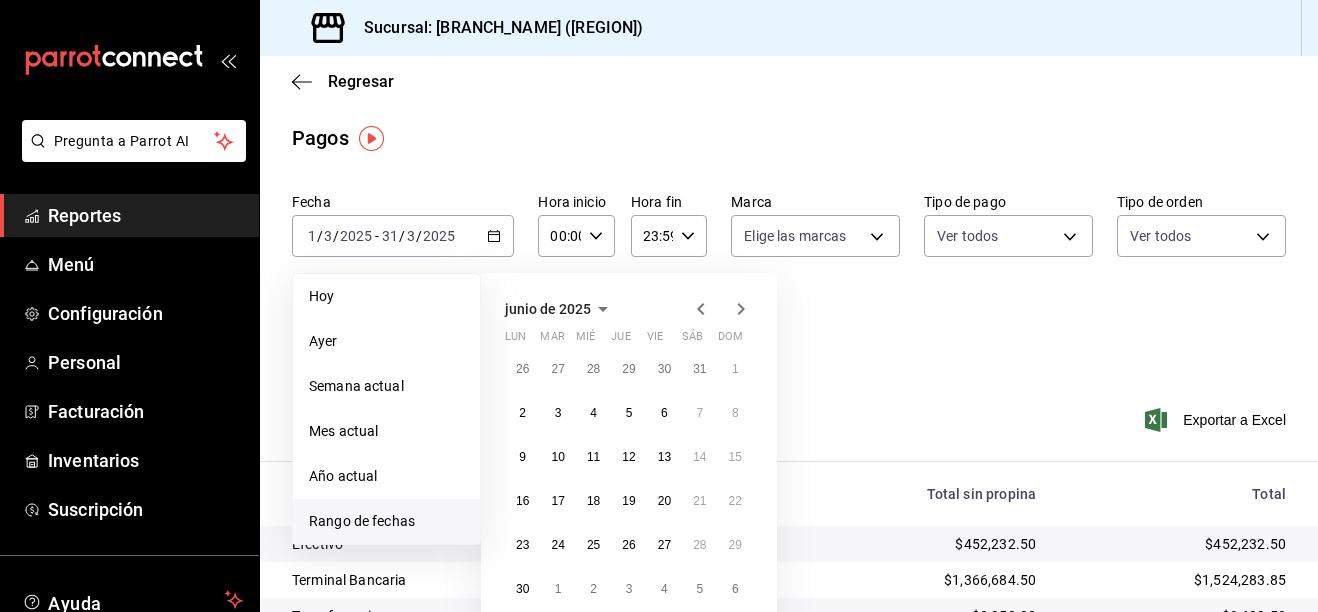 click 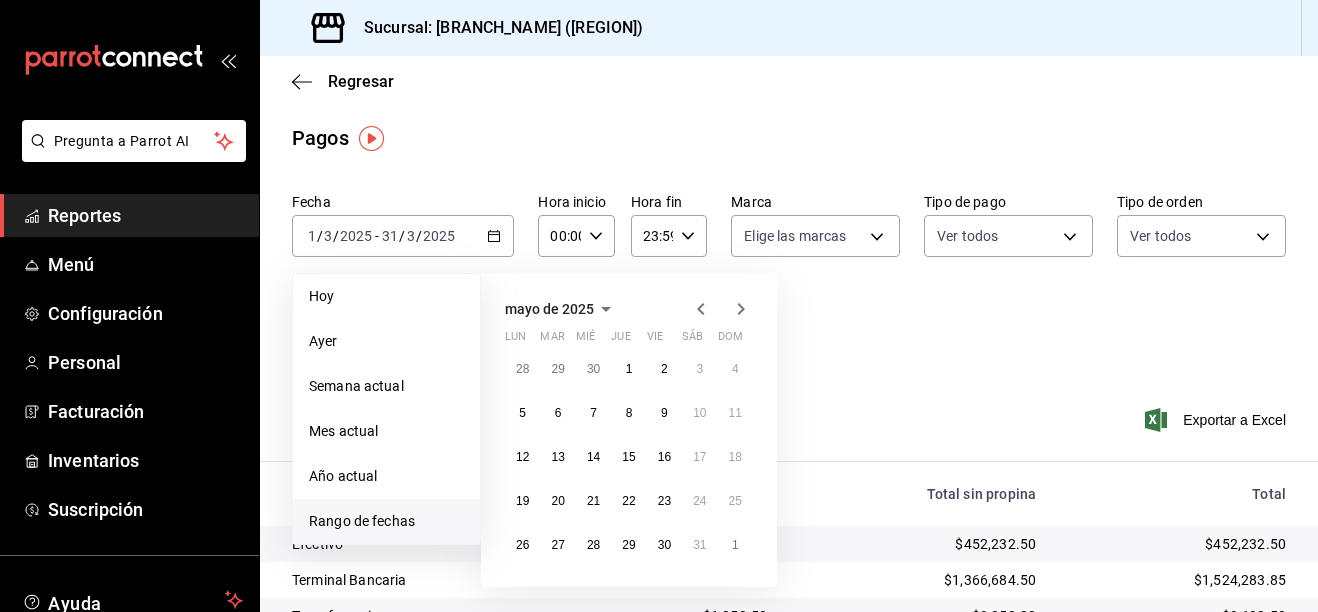 click 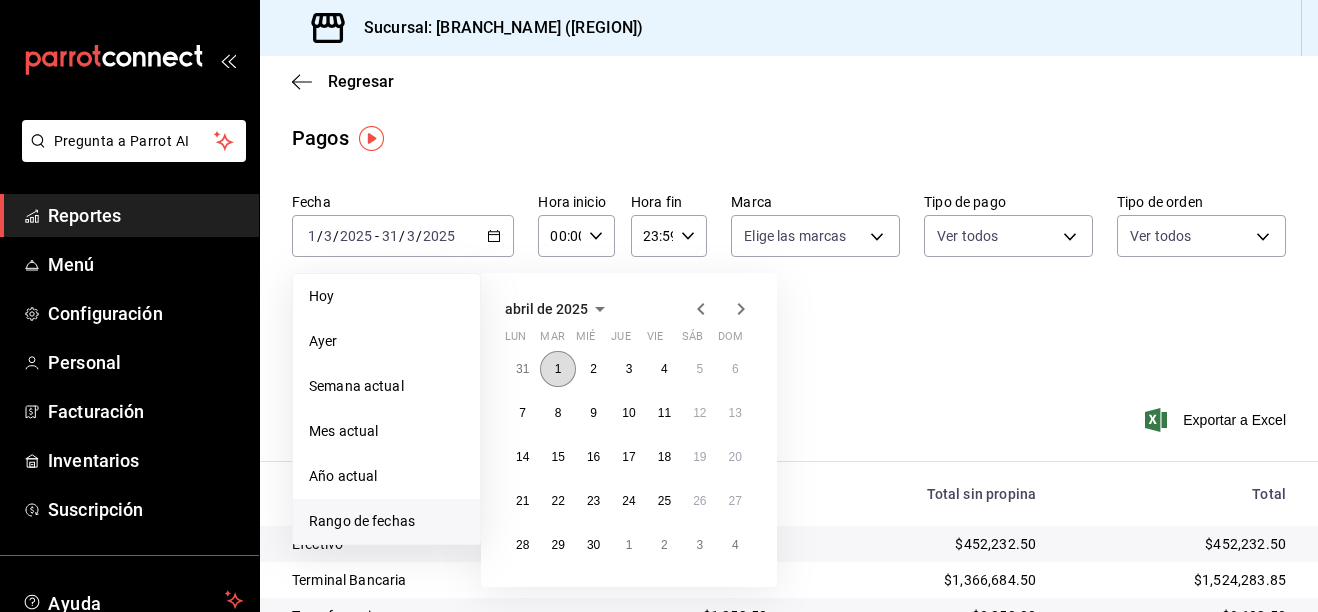click on "1" at bounding box center (557, 369) 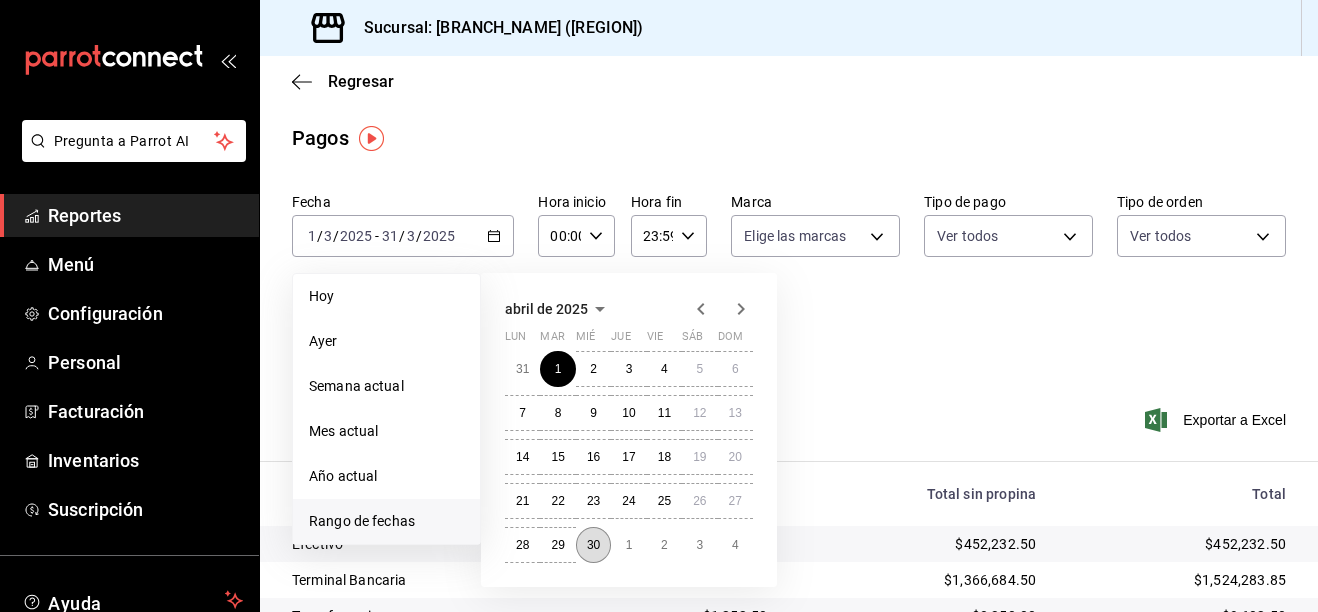 click on "30" at bounding box center (593, 545) 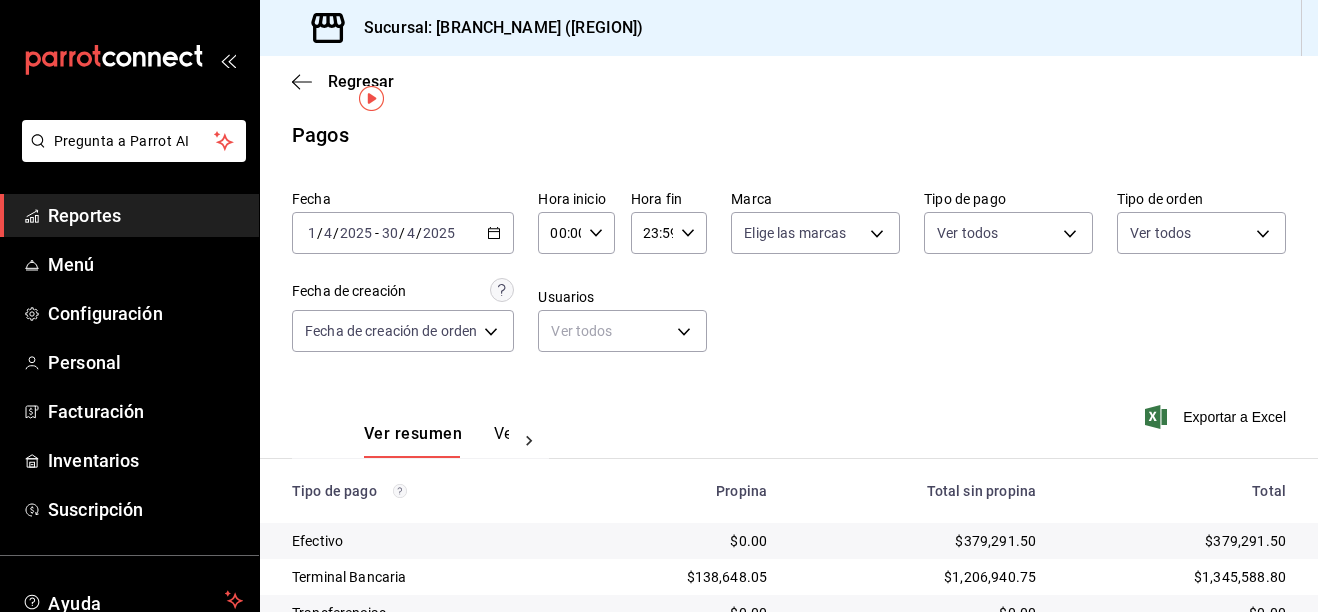 scroll, scrollTop: 0, scrollLeft: 0, axis: both 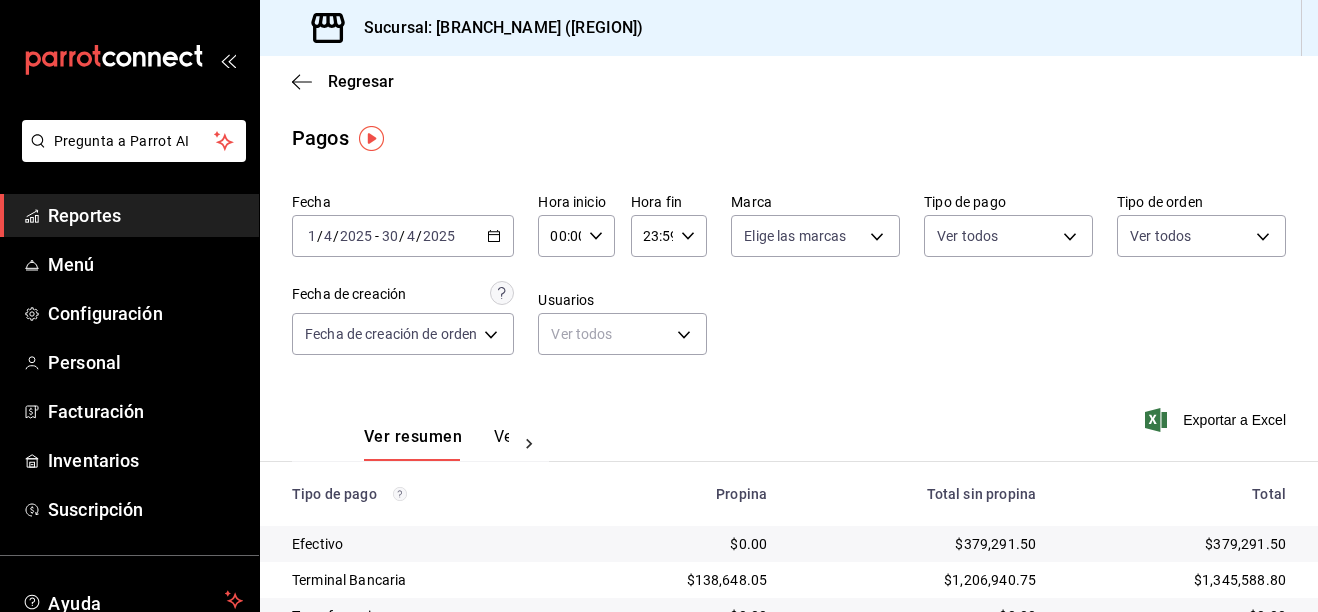 click 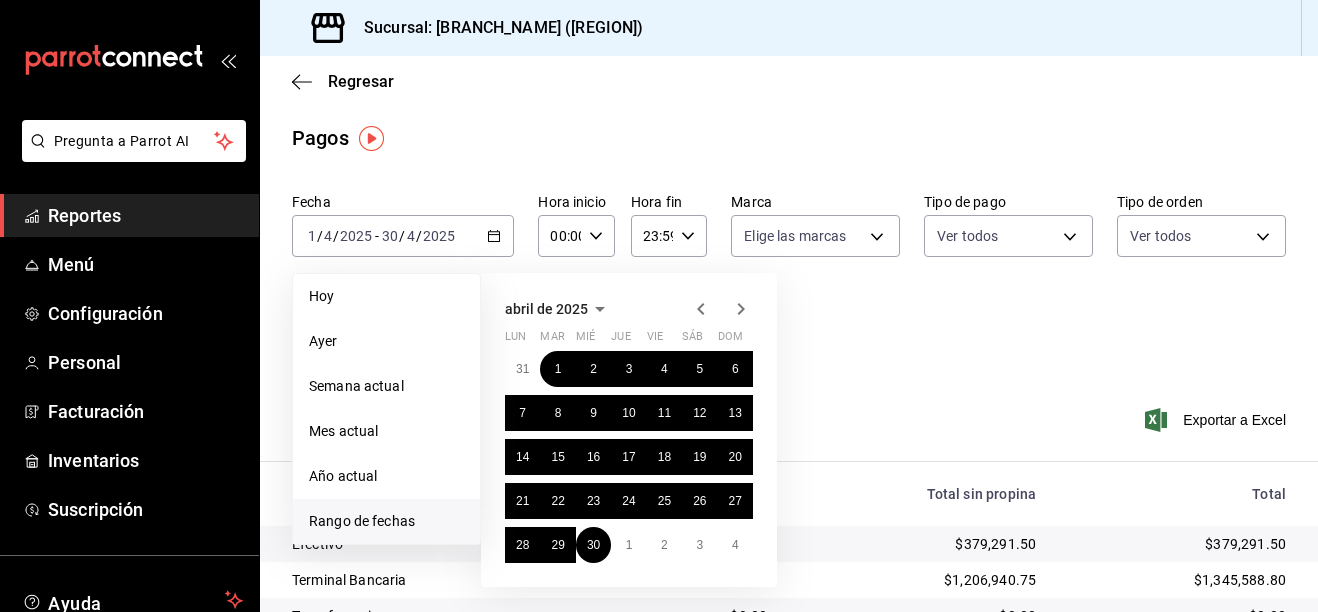 click 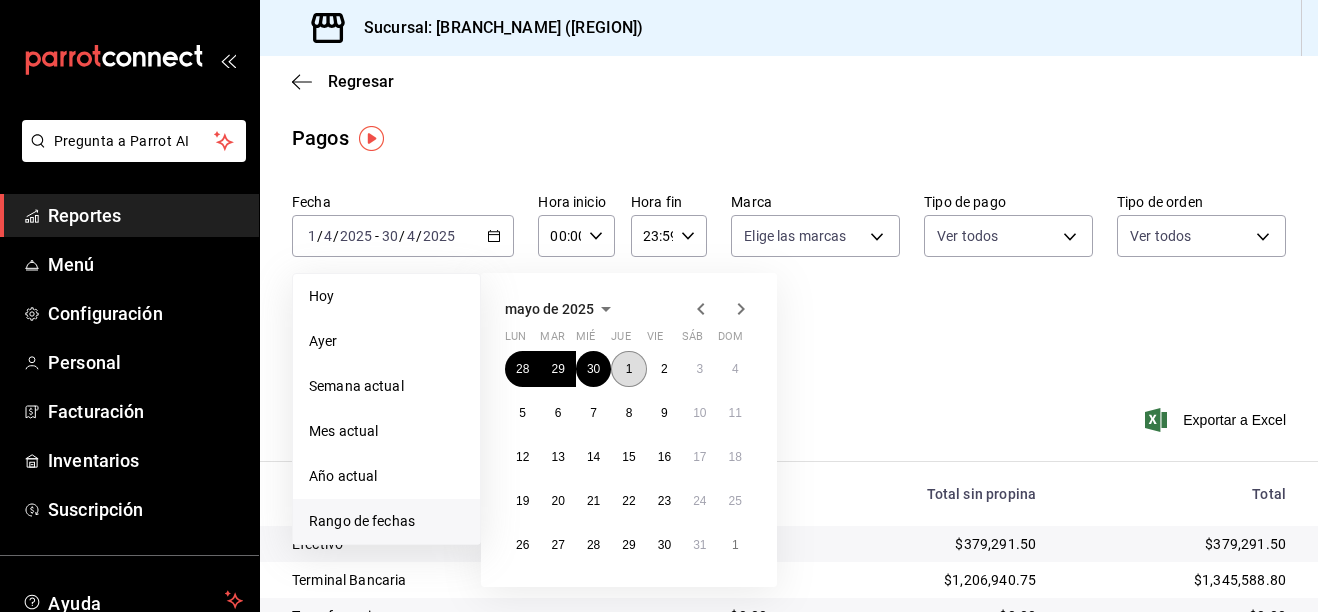 click on "1" at bounding box center (628, 369) 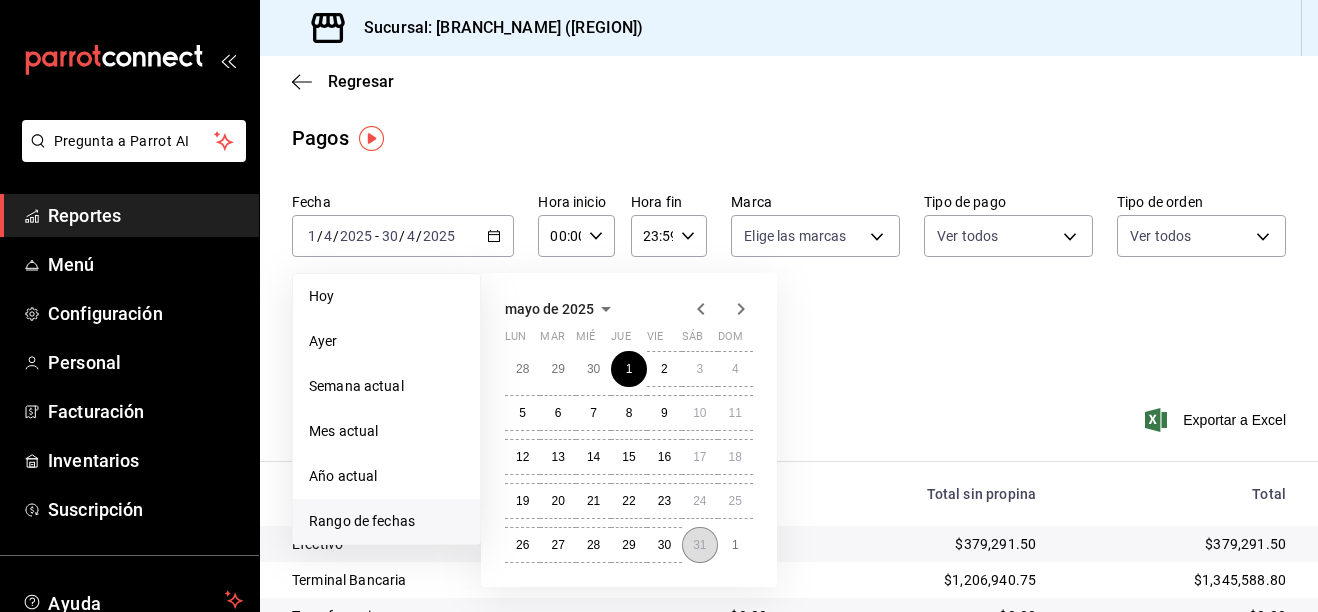 click on "31" at bounding box center (699, 545) 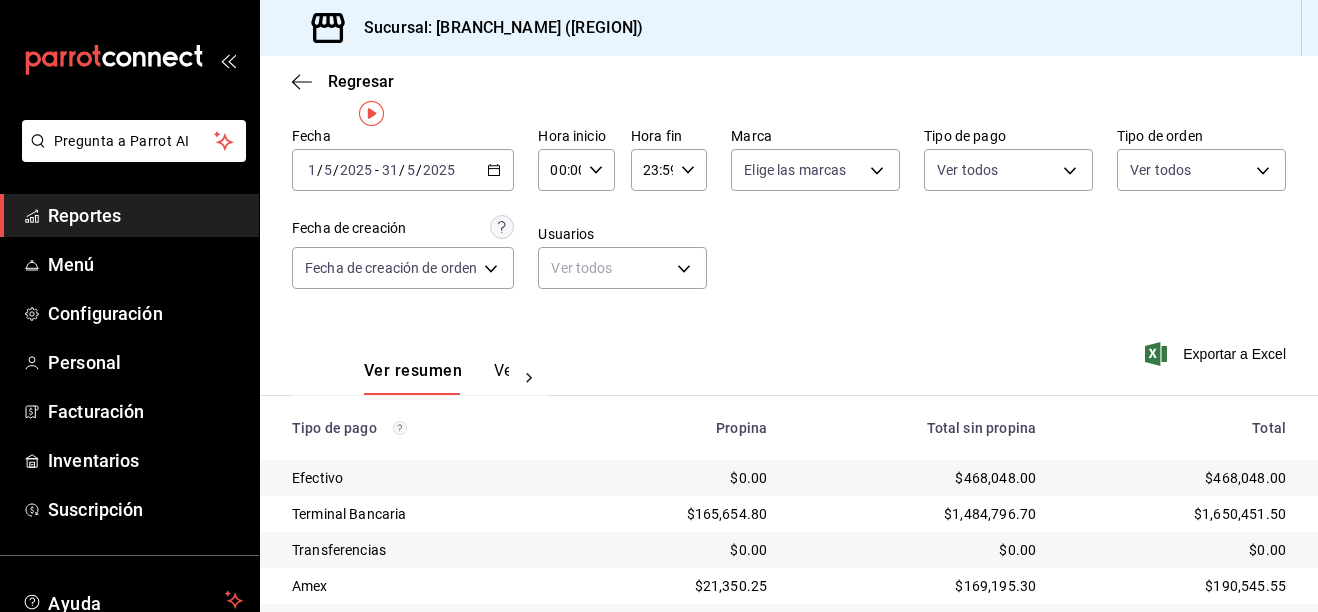 scroll, scrollTop: 0, scrollLeft: 0, axis: both 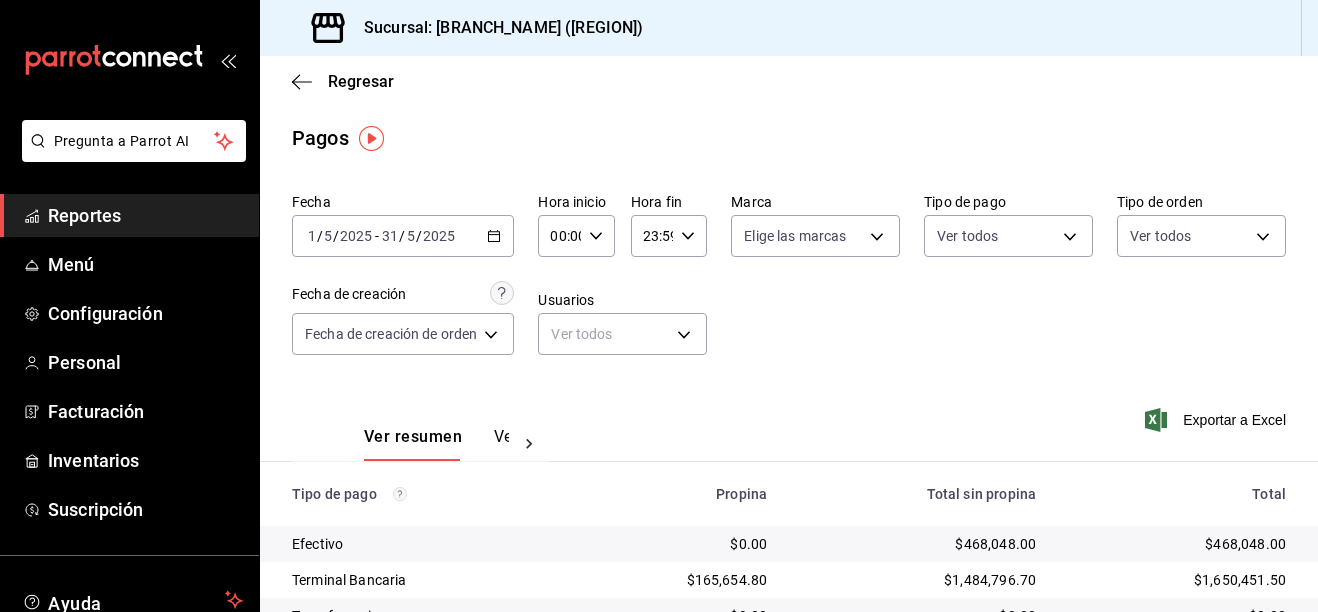 click 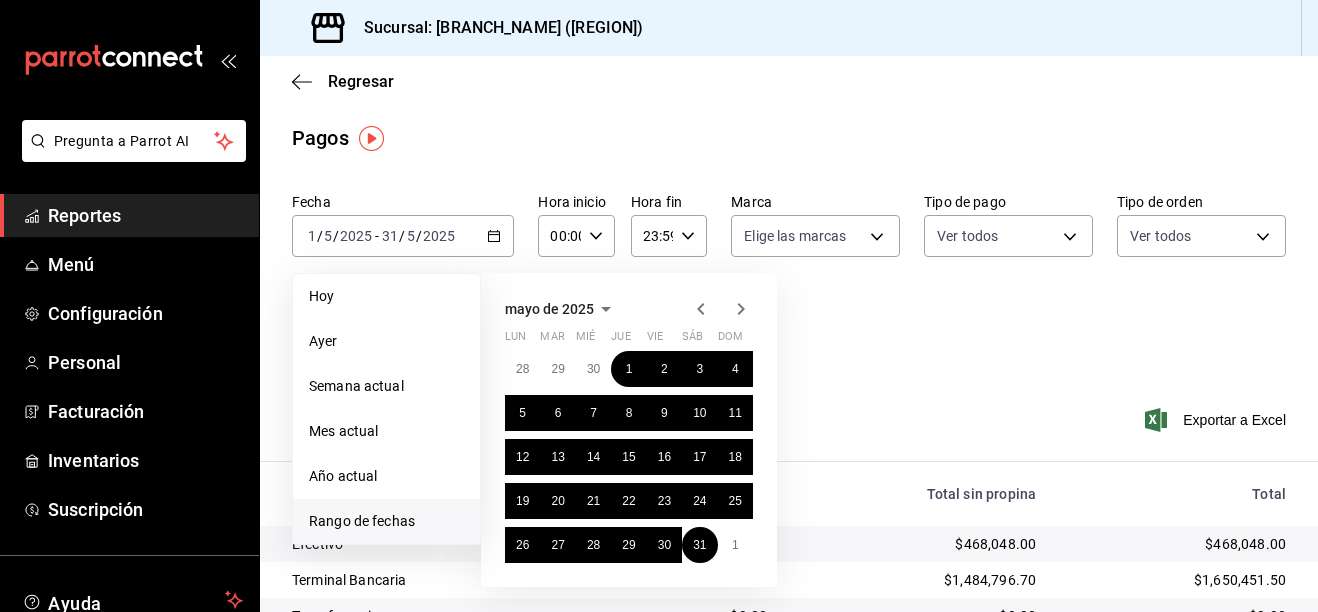 click 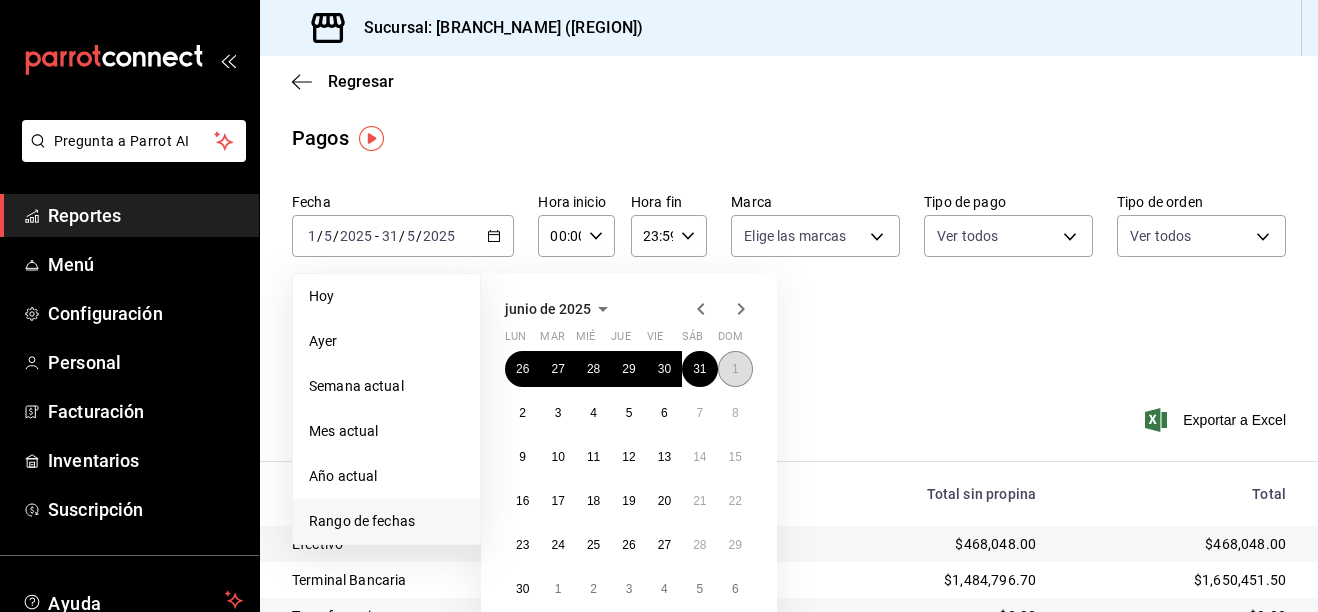 click on "1" at bounding box center [735, 369] 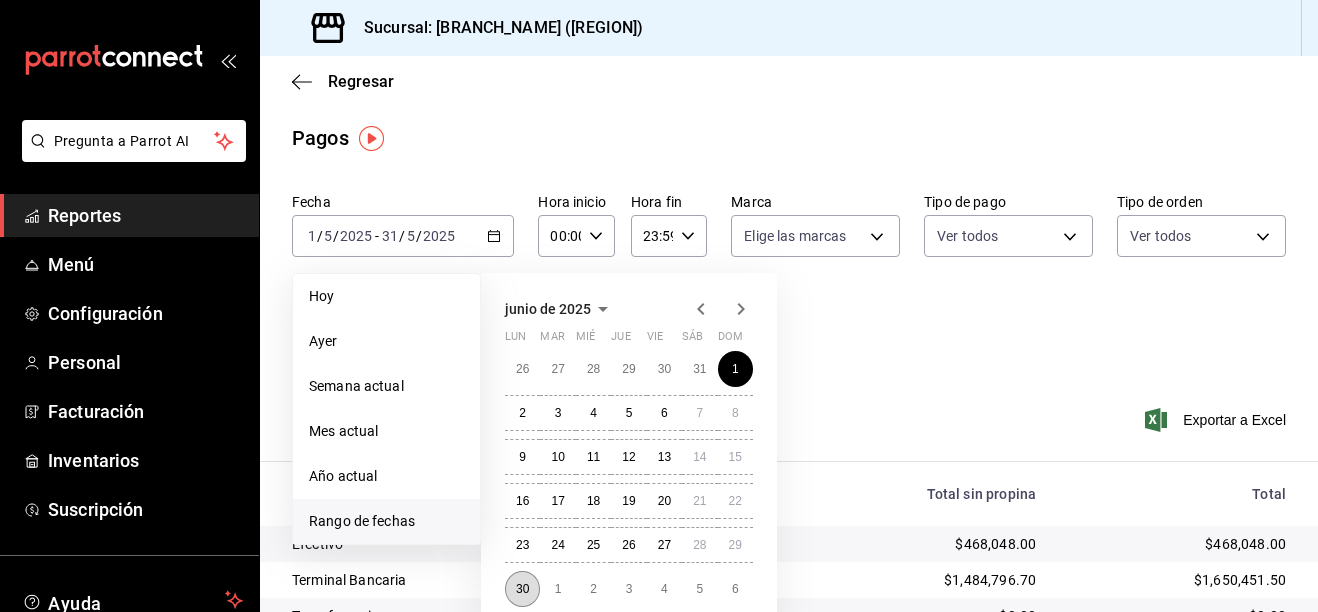 click on "30" at bounding box center (522, 589) 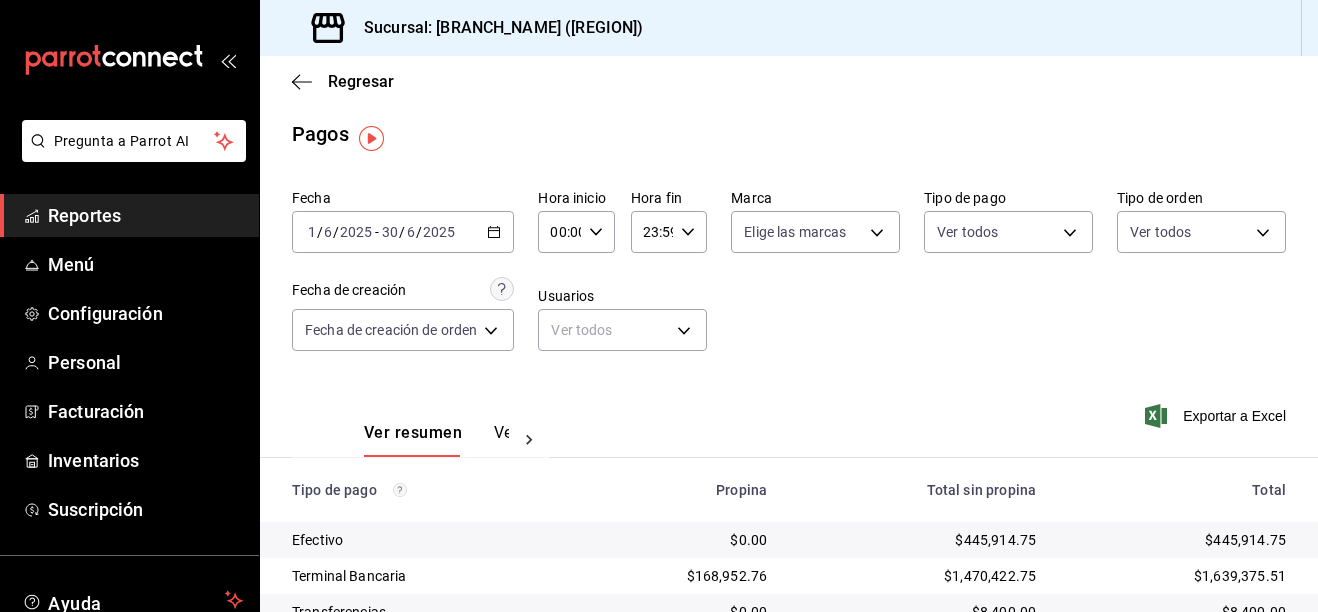 scroll, scrollTop: 0, scrollLeft: 0, axis: both 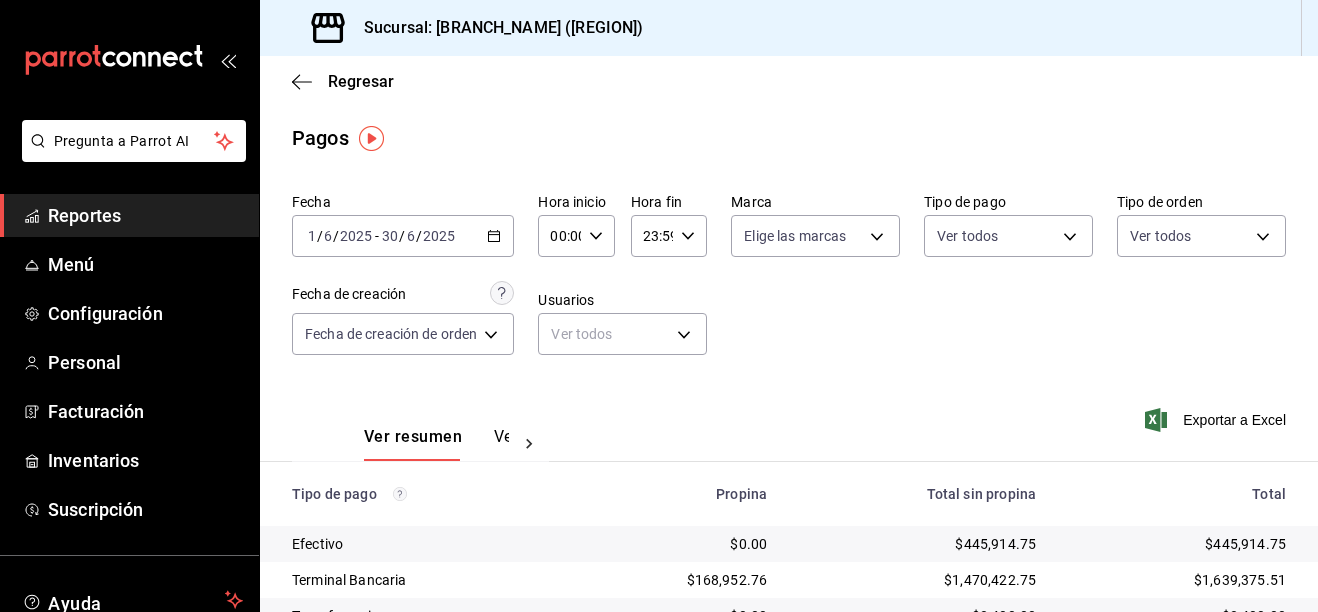 click 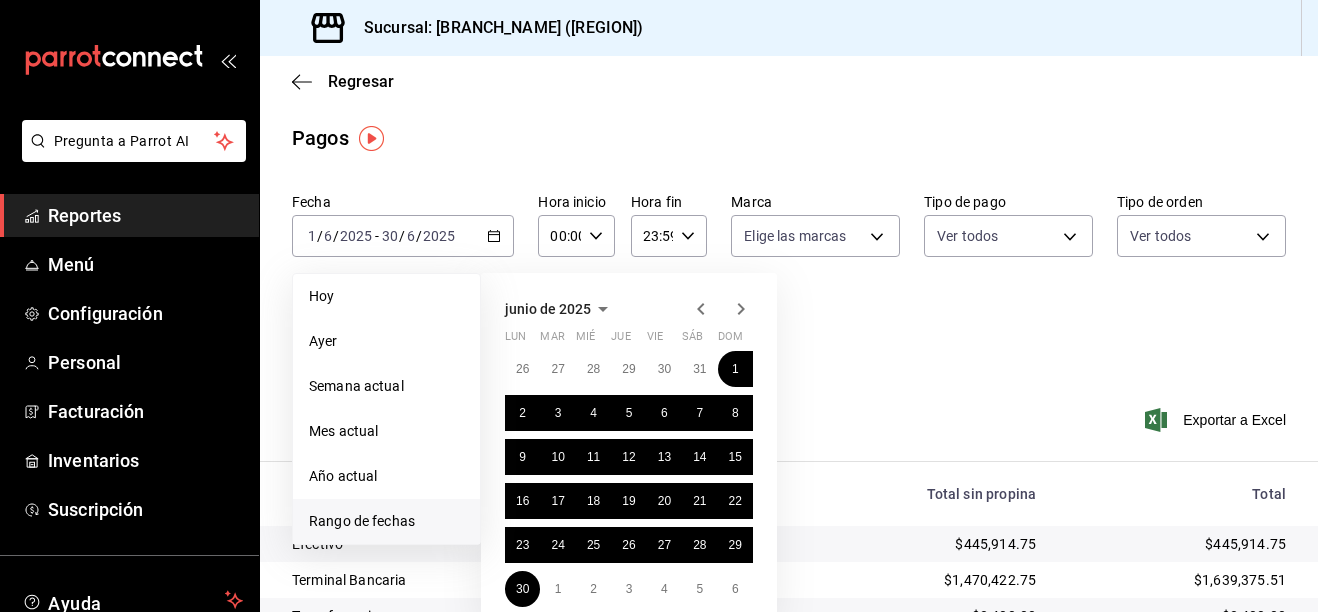 click 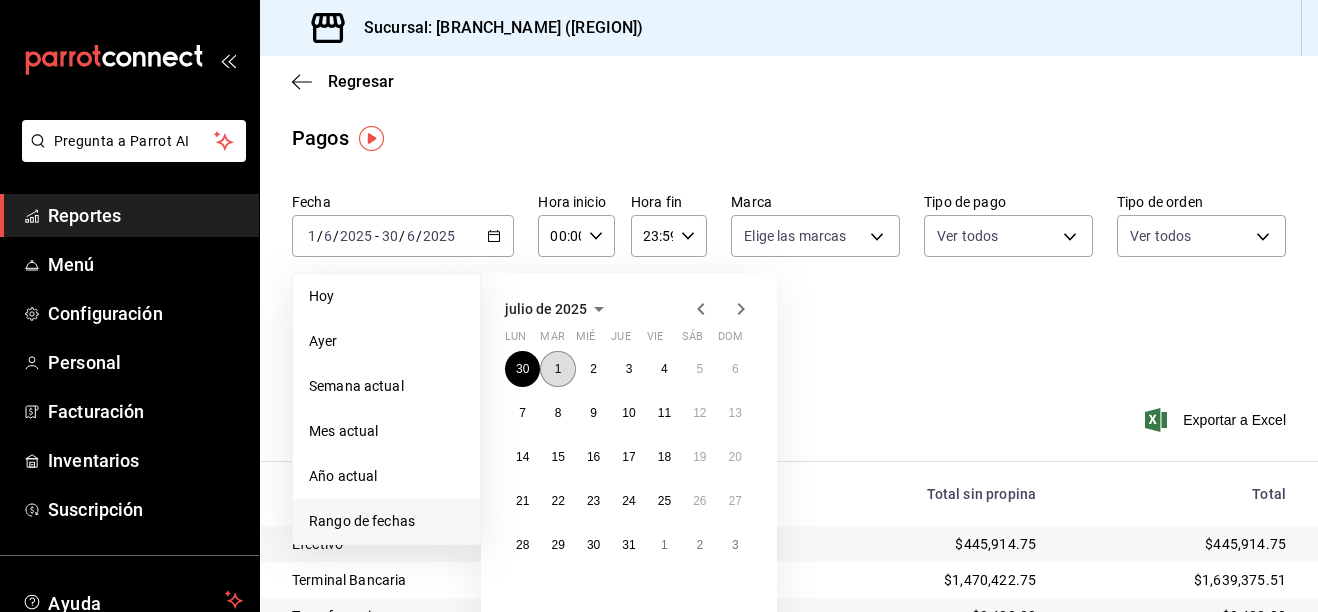 click on "1" at bounding box center [558, 369] 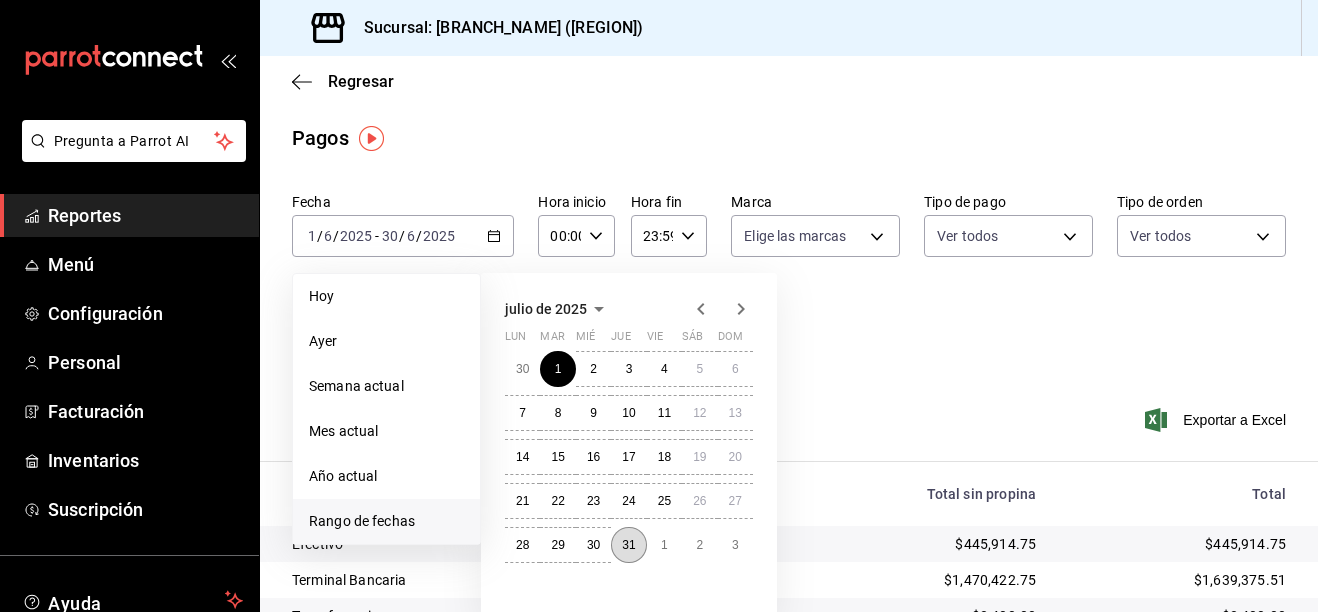 click on "31" at bounding box center [628, 545] 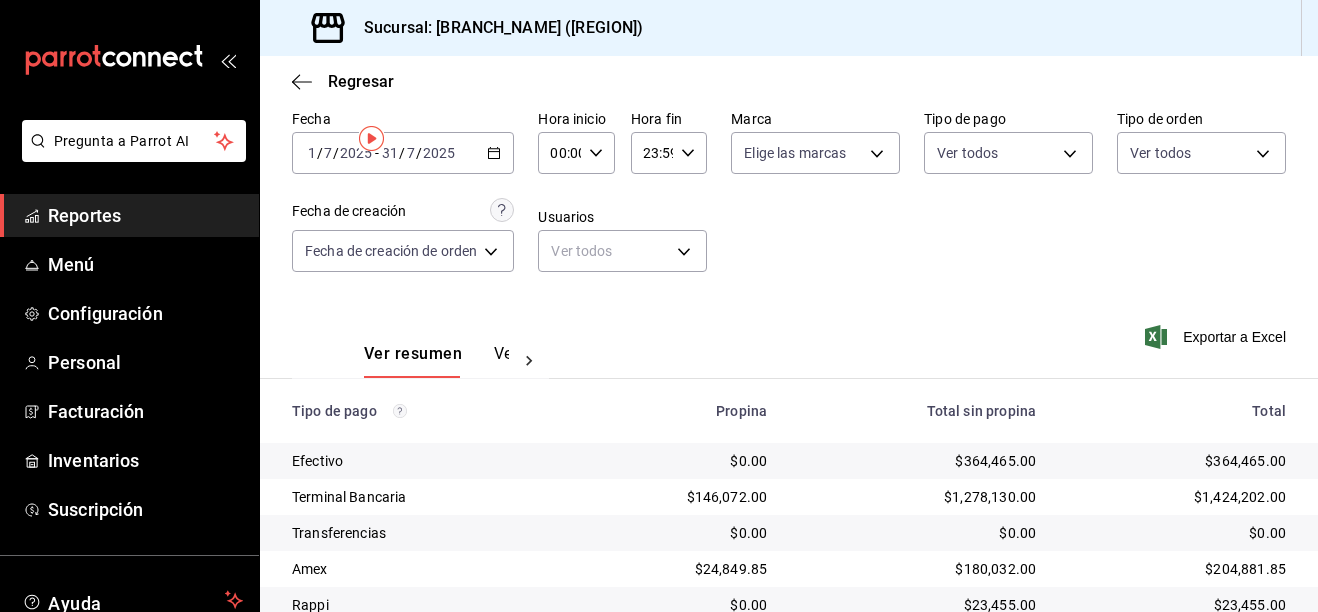 scroll, scrollTop: 163, scrollLeft: 0, axis: vertical 